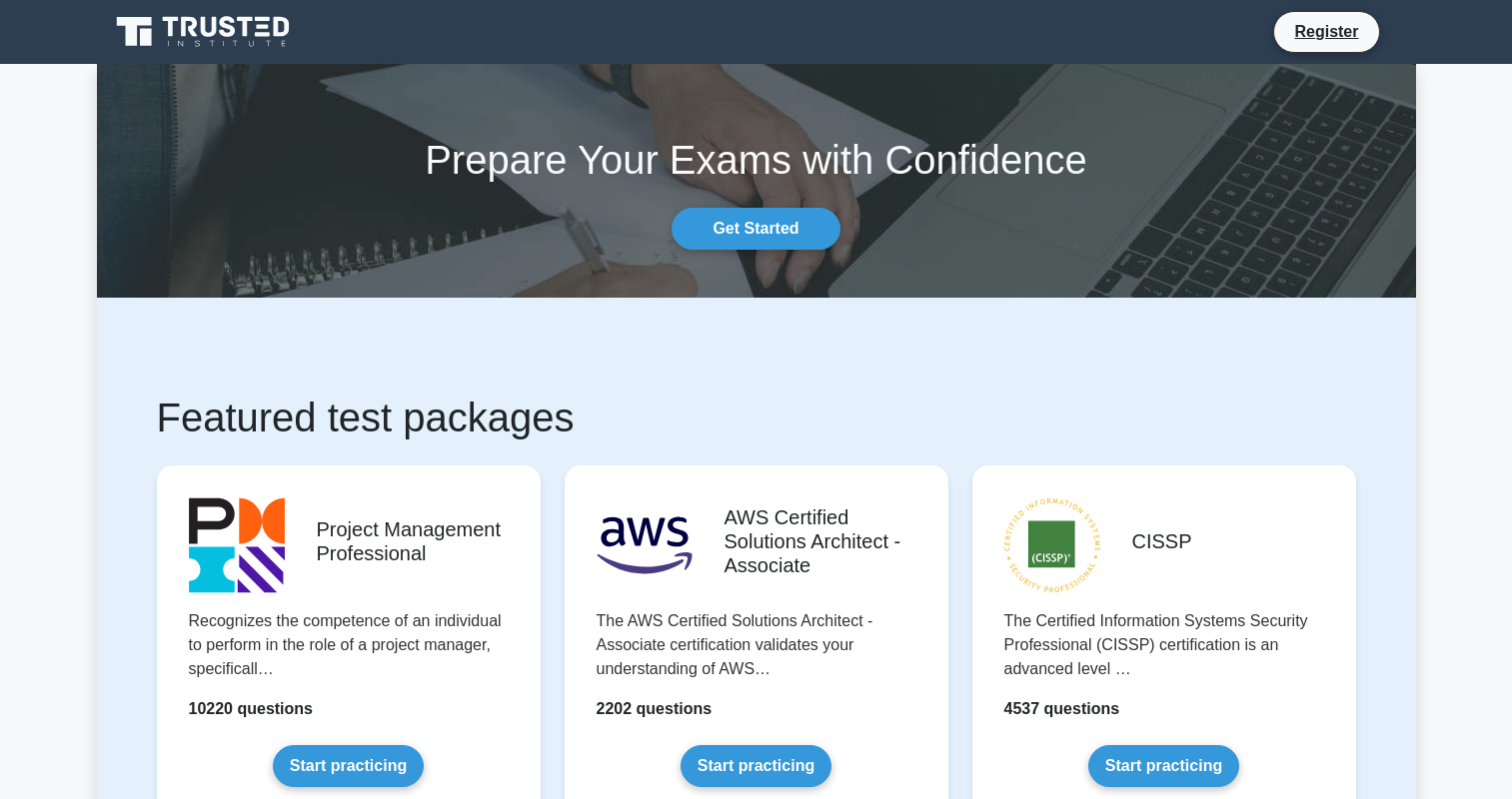 scroll, scrollTop: 0, scrollLeft: 0, axis: both 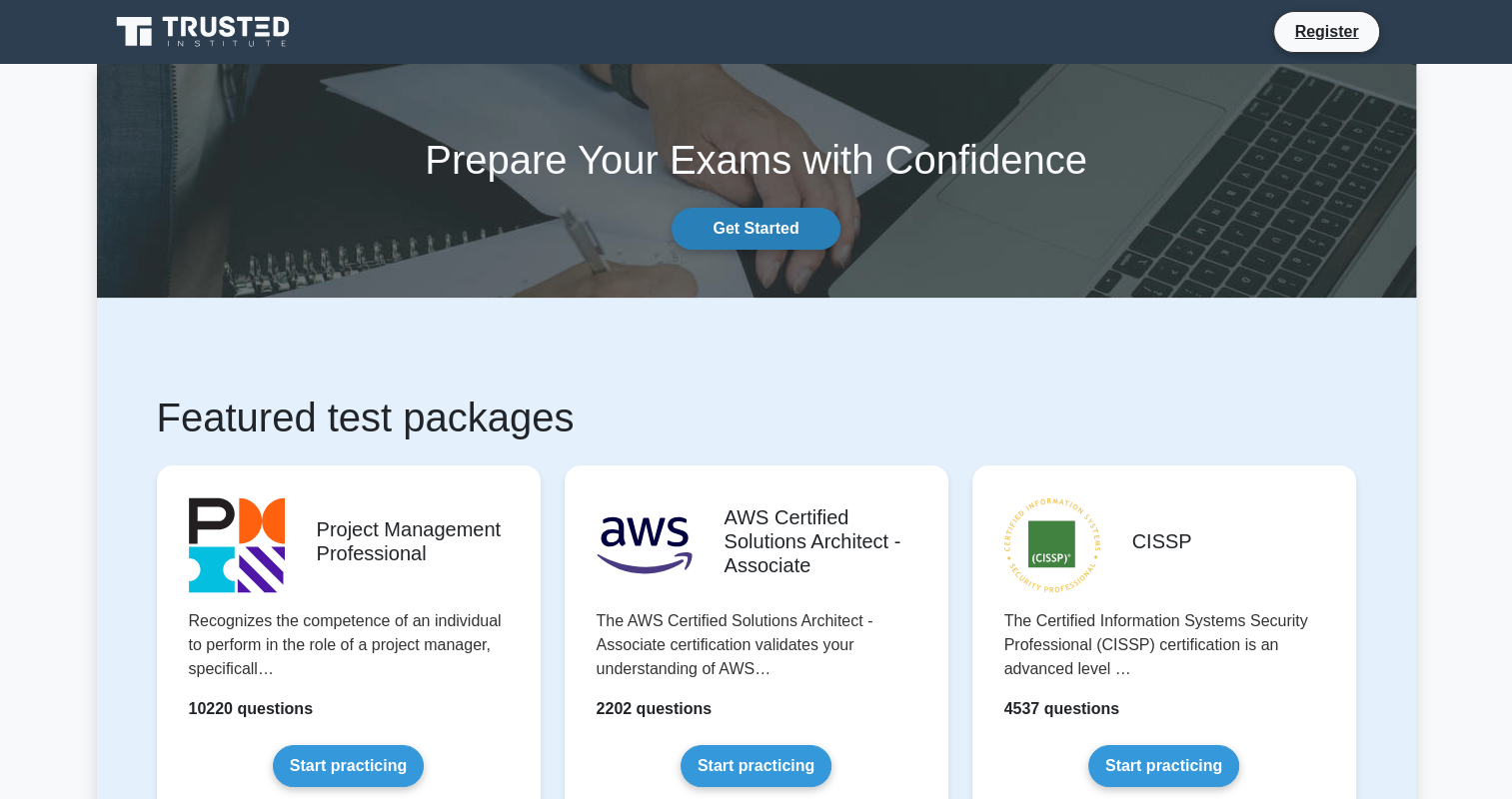 click on "Get Started" at bounding box center (756, 229) 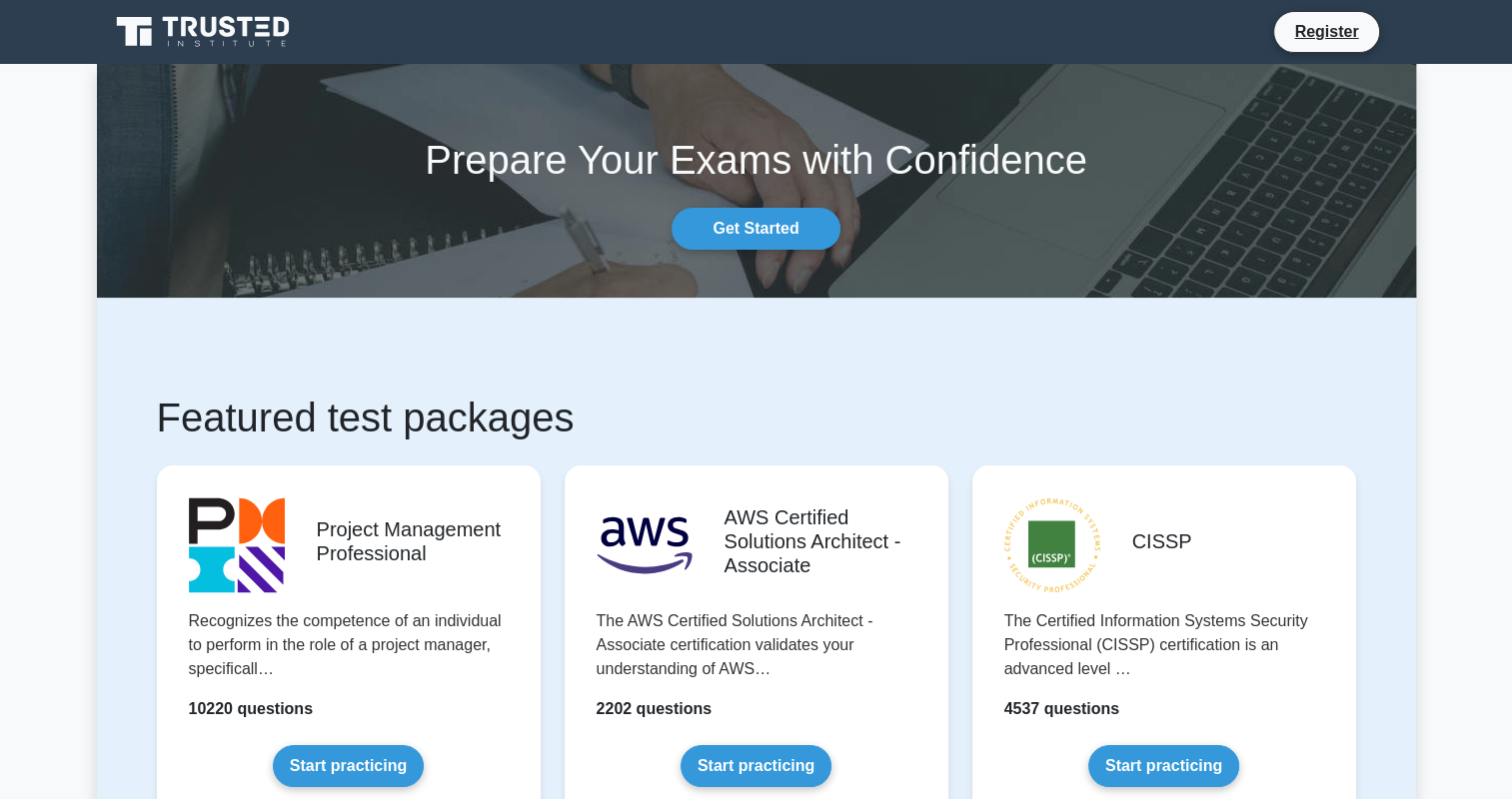scroll, scrollTop: 0, scrollLeft: 0, axis: both 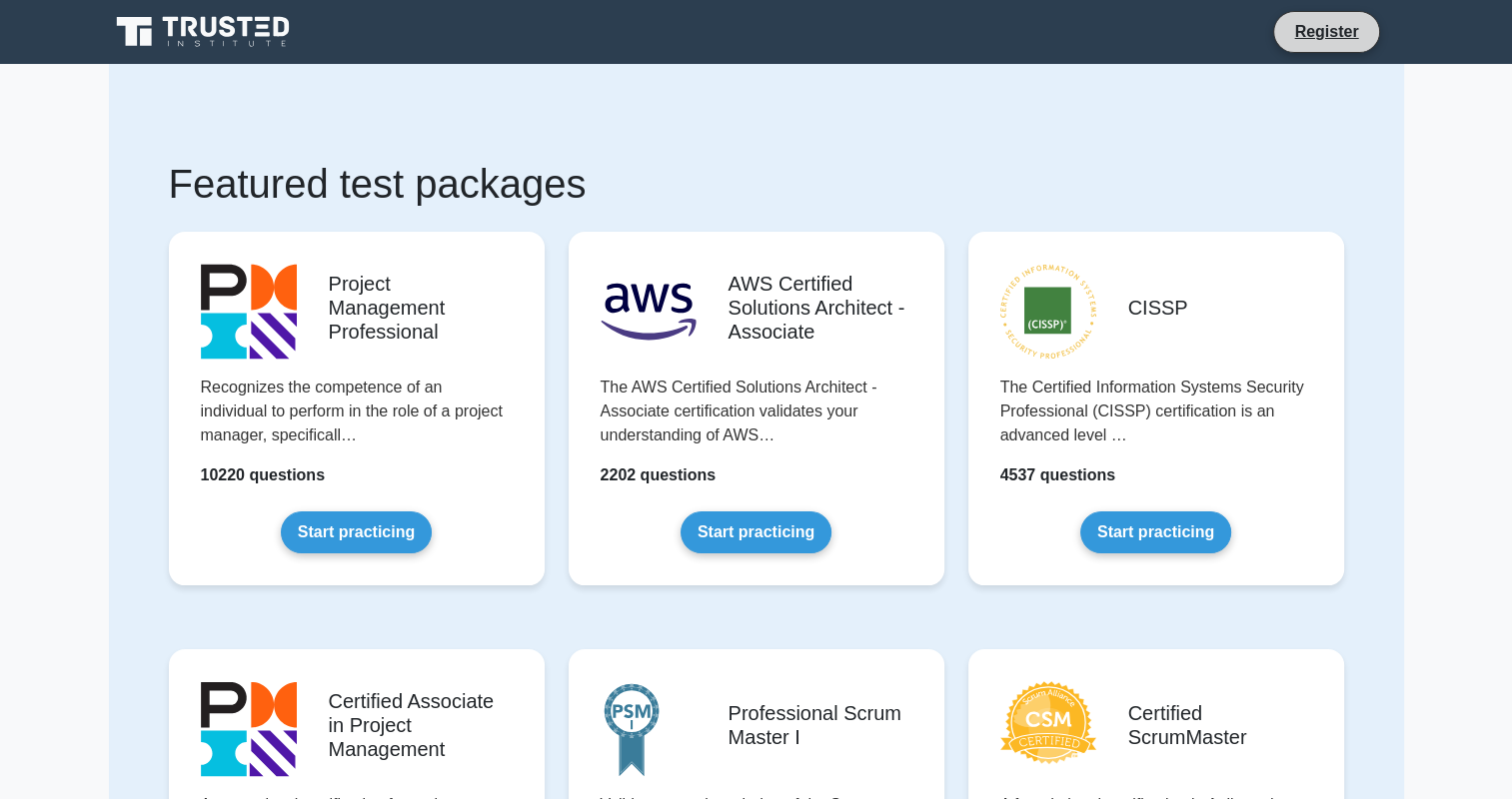 click on "Register" at bounding box center (1326, 32) 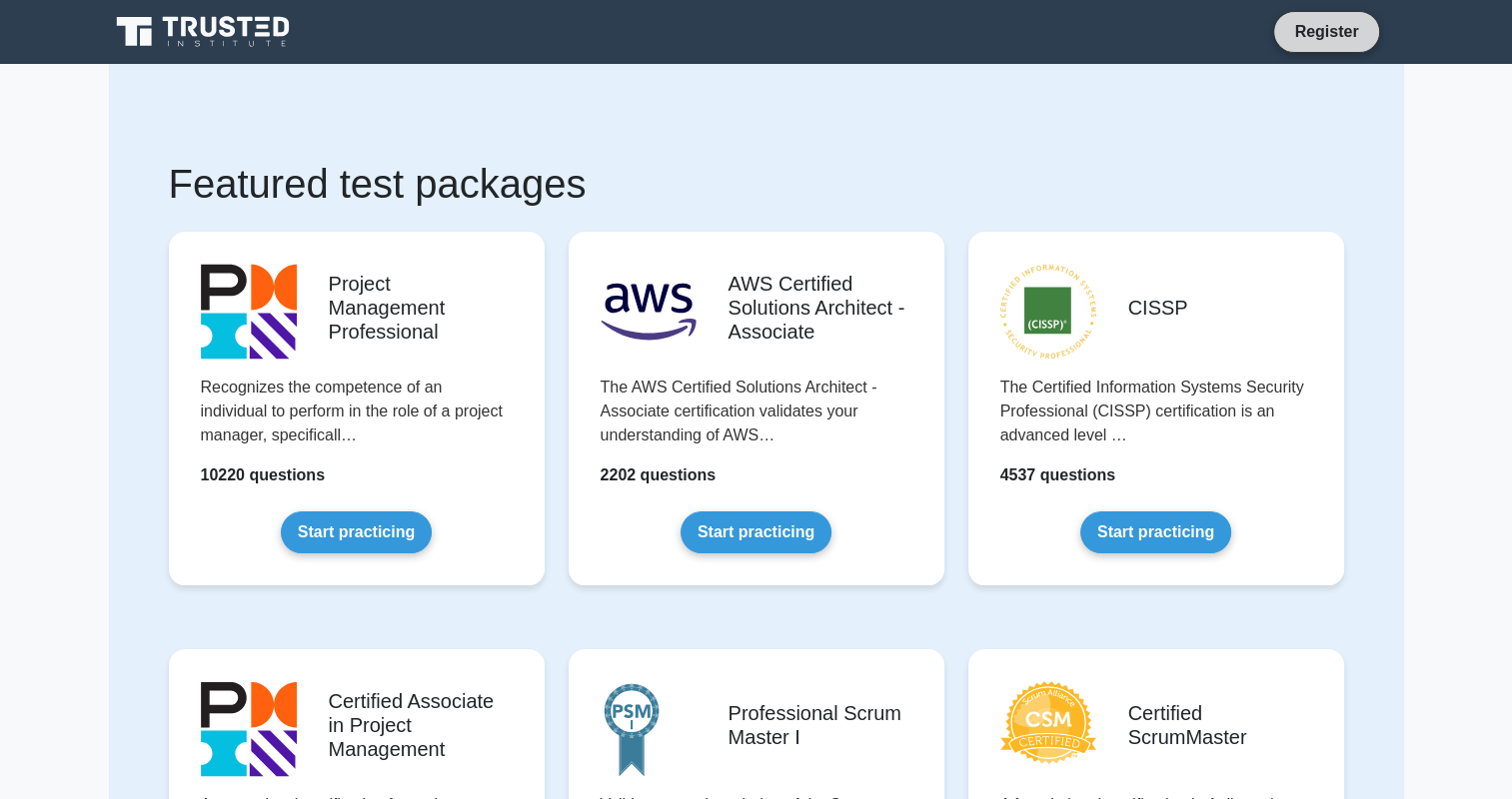 click on "Register" at bounding box center [1326, 31] 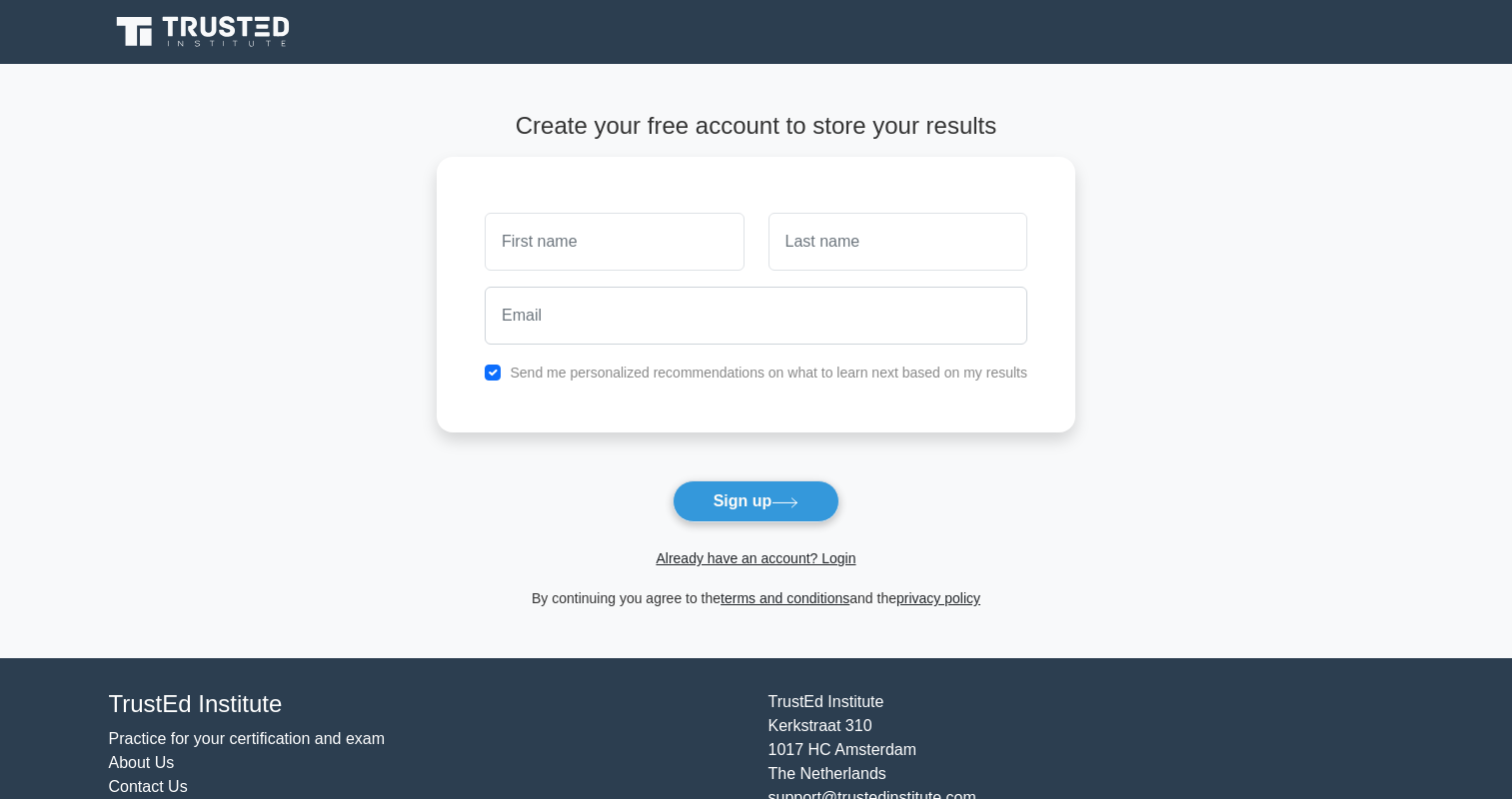 scroll, scrollTop: 0, scrollLeft: 0, axis: both 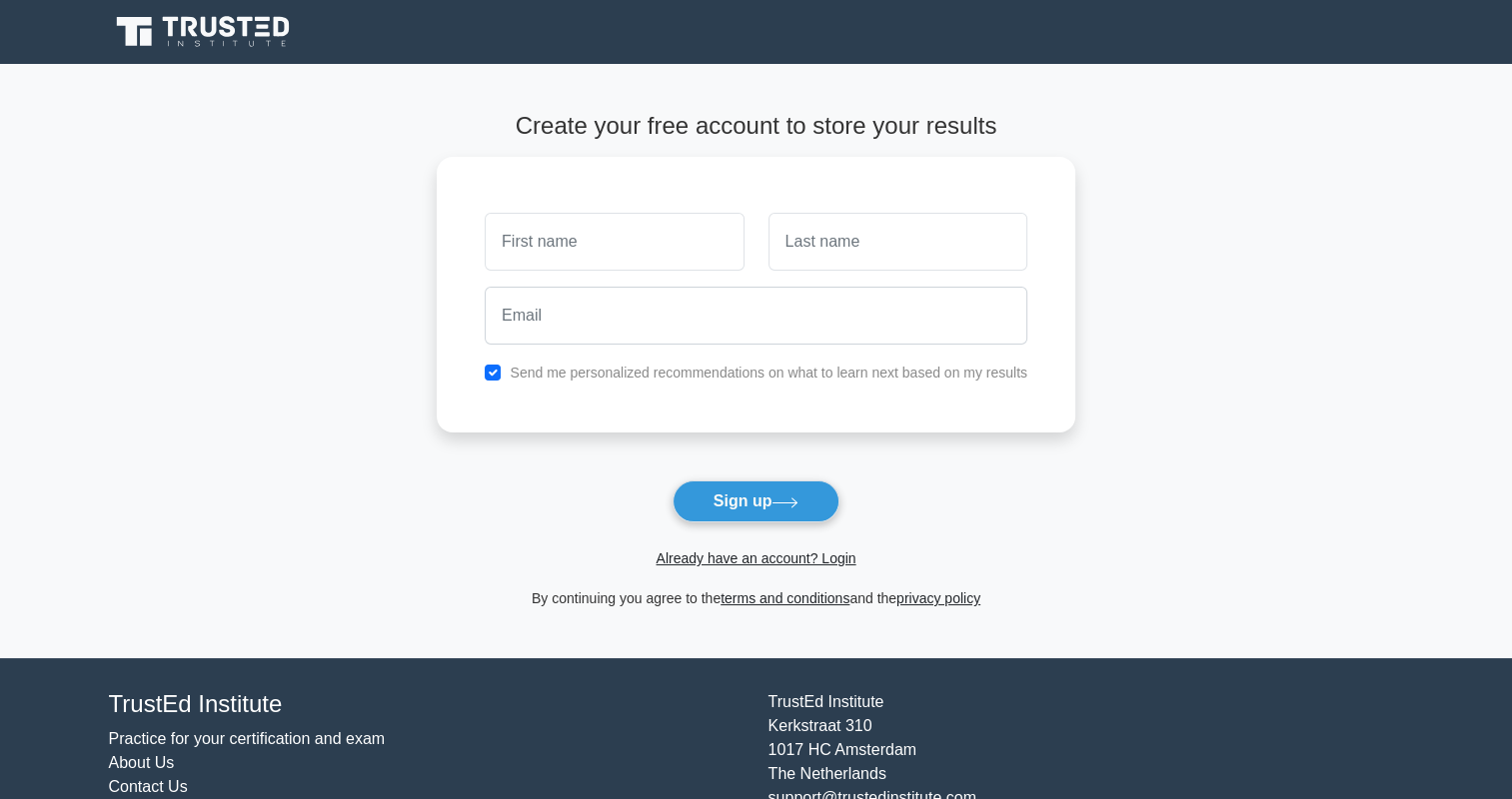 click on "Already have an account? Login" at bounding box center (756, 546) 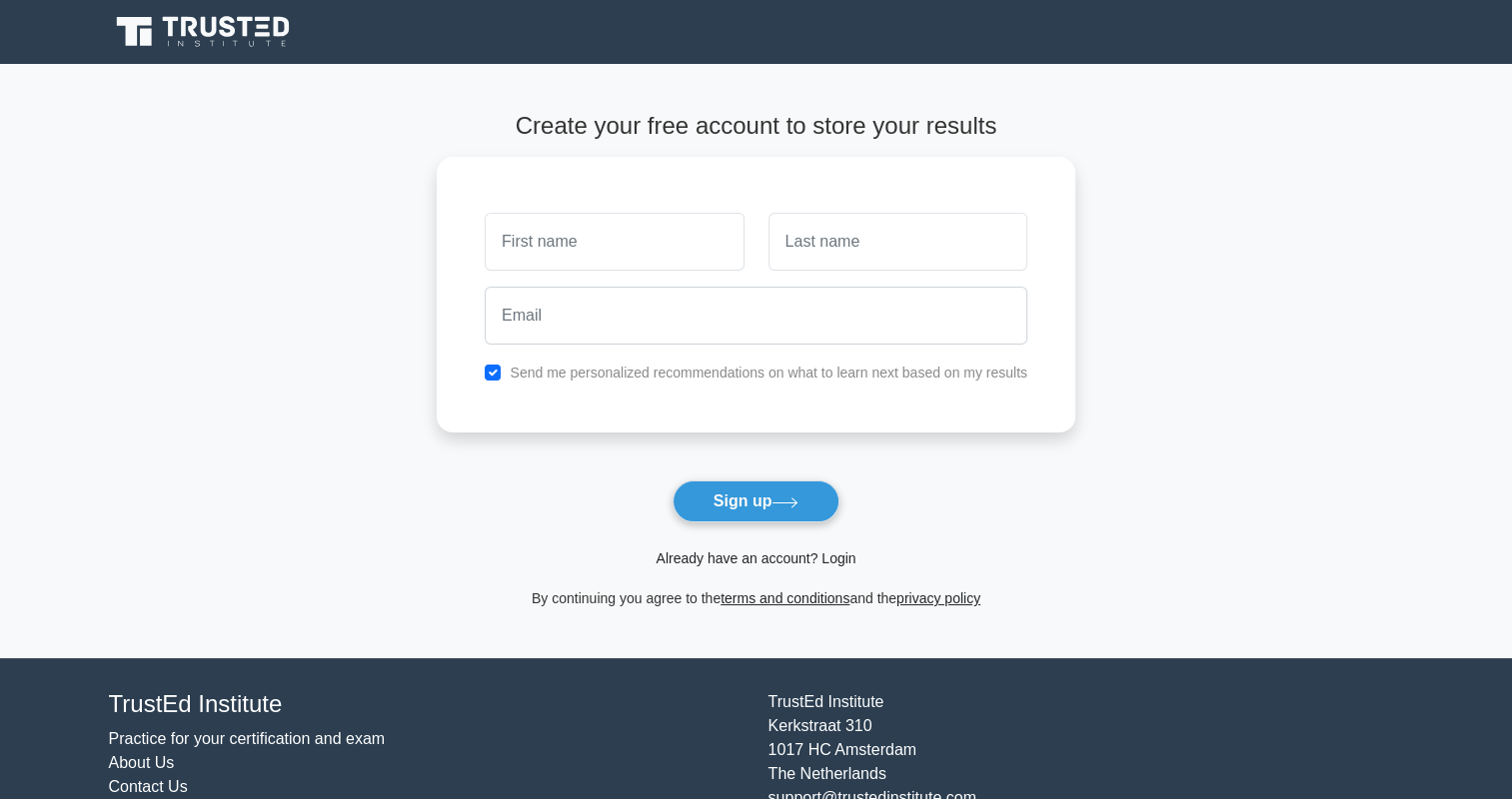 click on "Already have an account? Login" at bounding box center (756, 558) 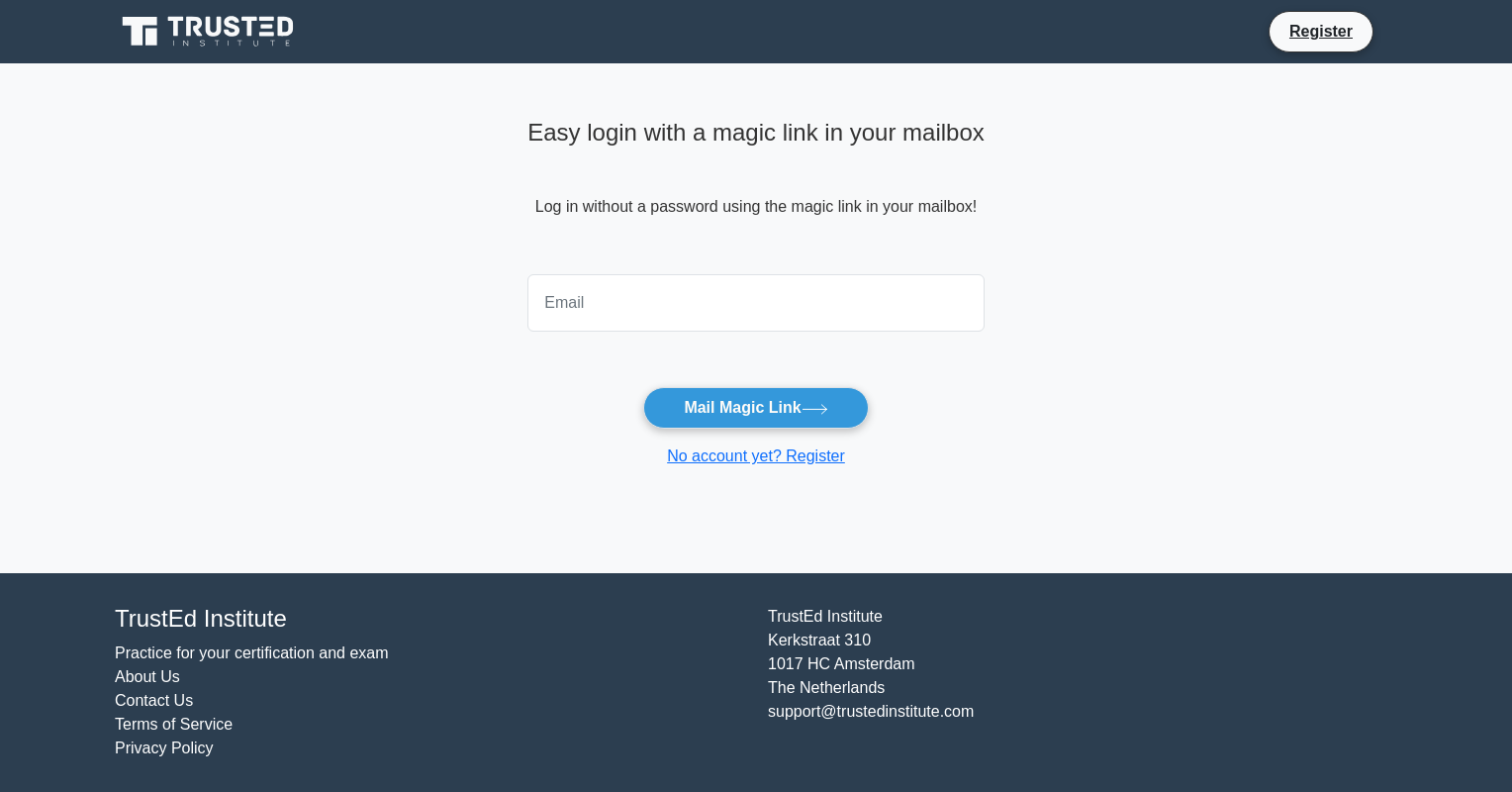 scroll, scrollTop: 0, scrollLeft: 0, axis: both 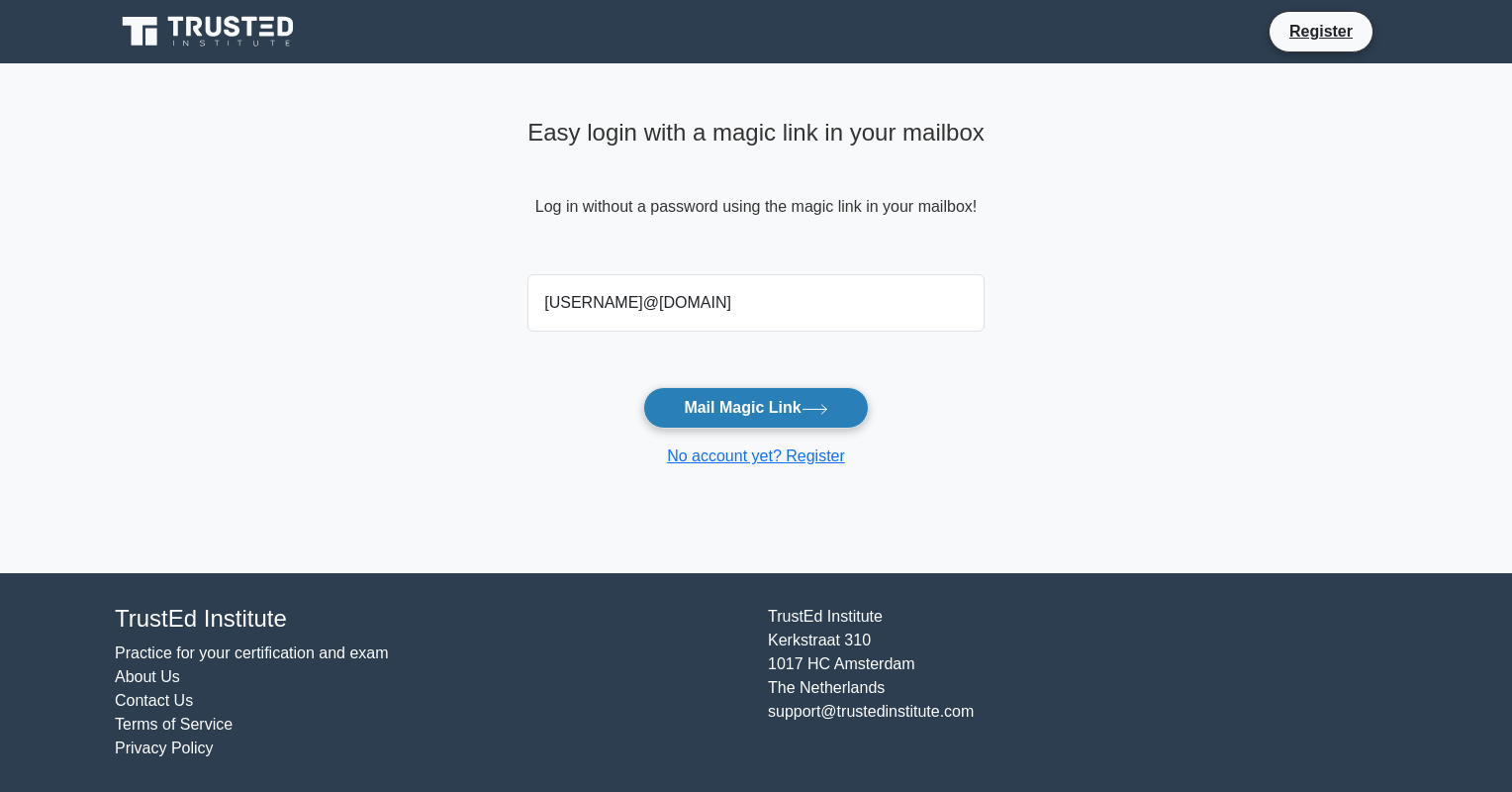 click on "Mail Magic Link" at bounding box center (755, 408) 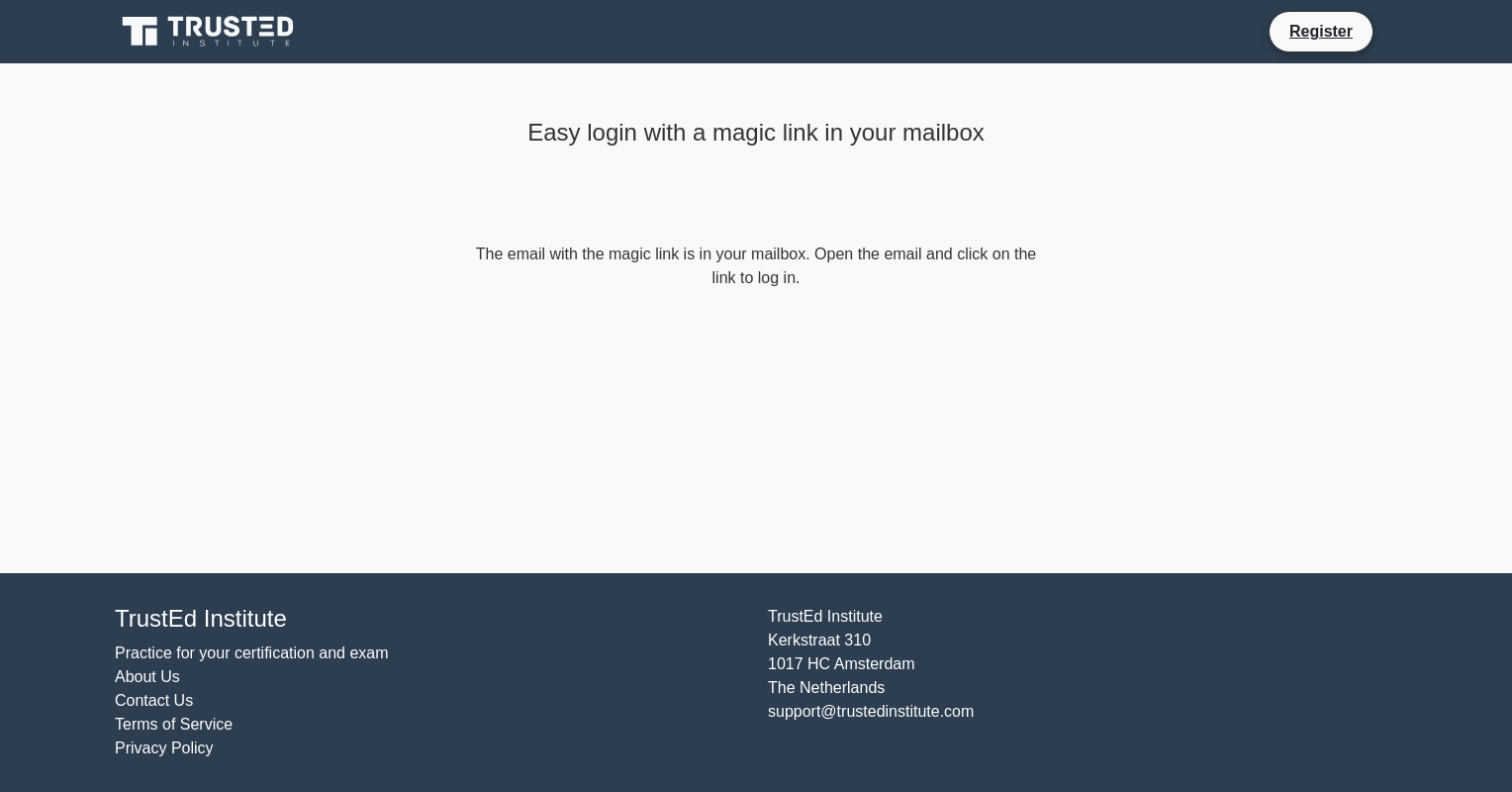 scroll, scrollTop: 0, scrollLeft: 0, axis: both 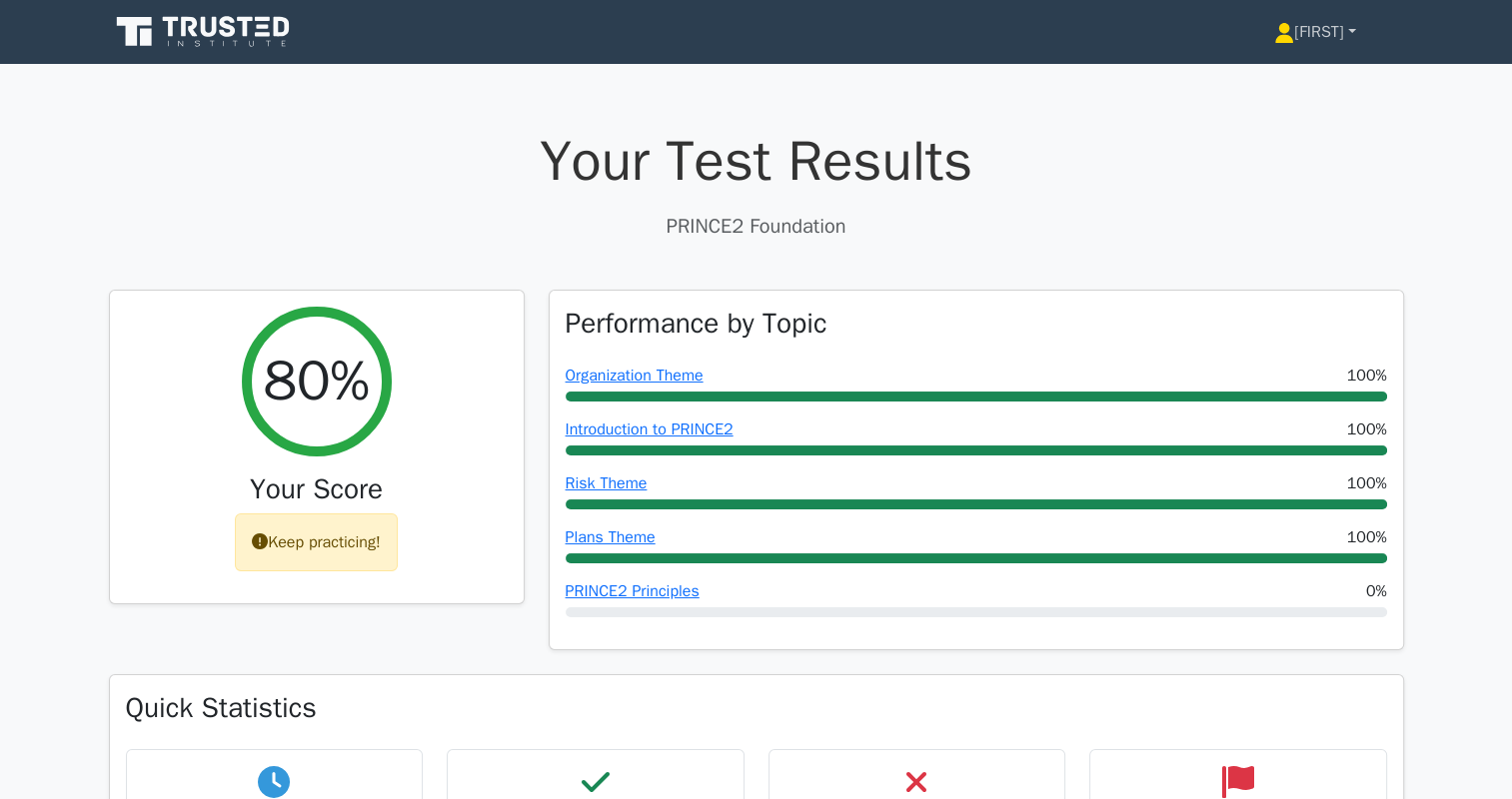 click on "[FIRST]" at bounding box center [1314, 32] 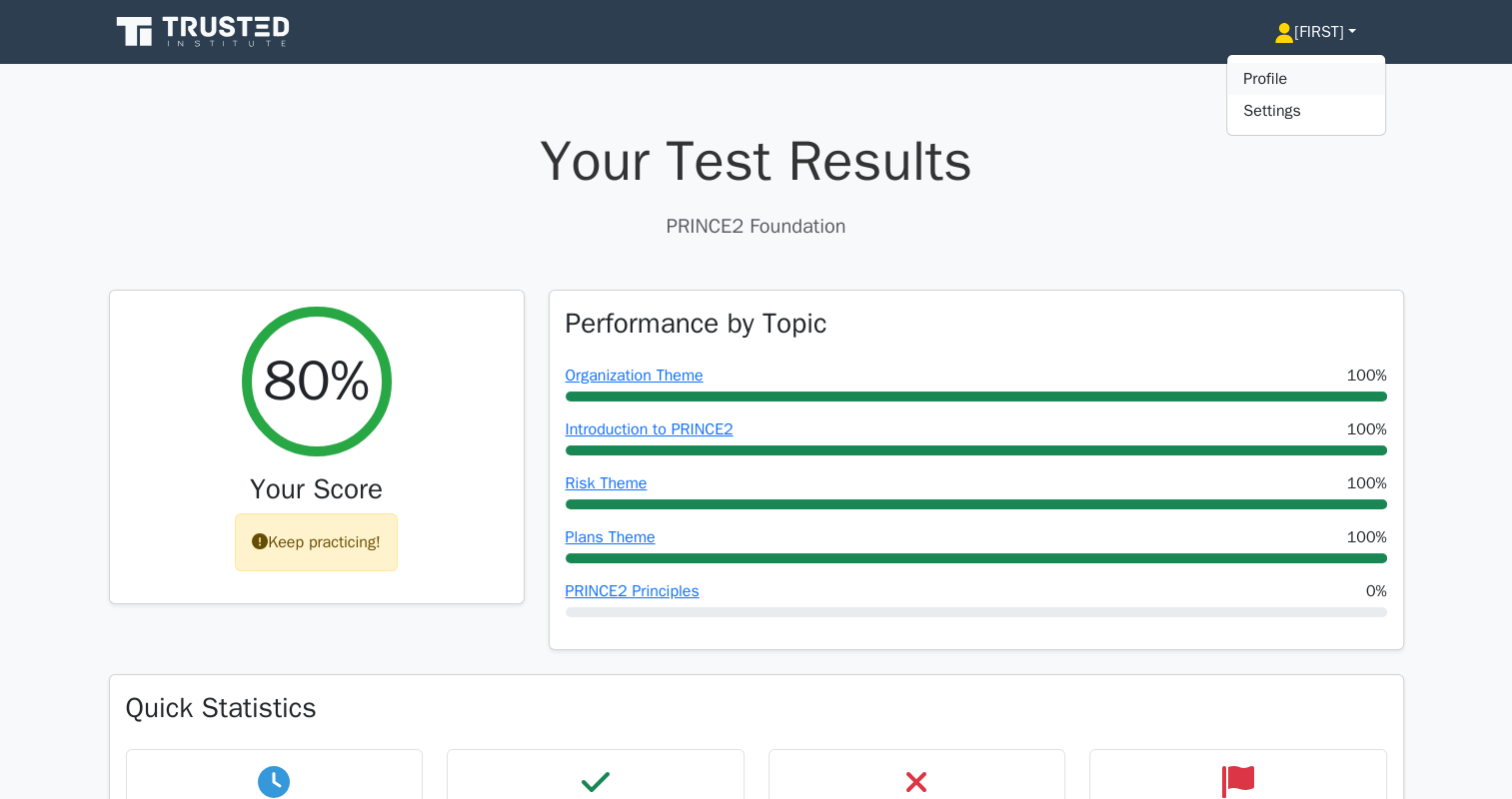 click on "Profile" at bounding box center (1306, 79) 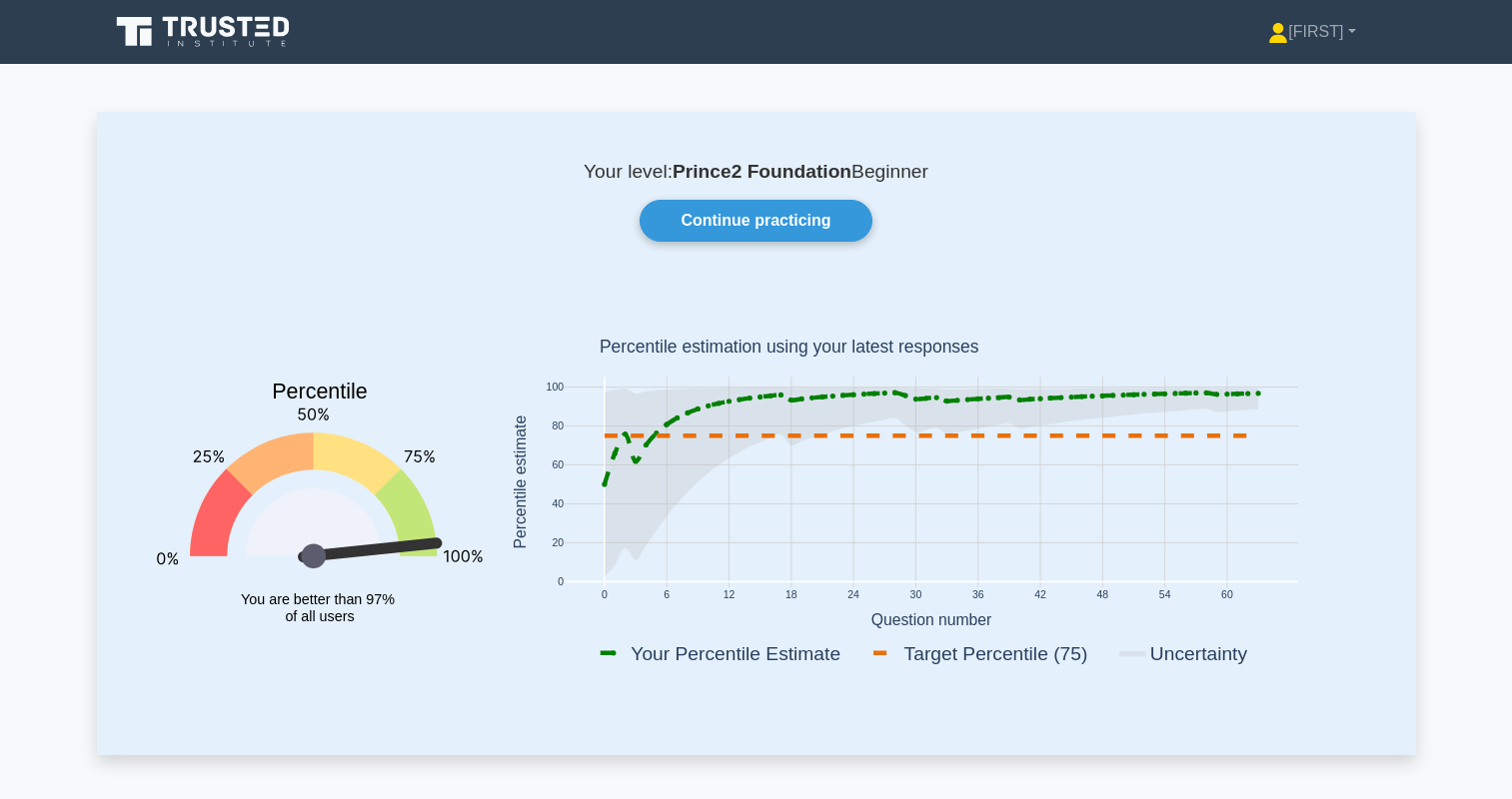 scroll, scrollTop: 0, scrollLeft: 0, axis: both 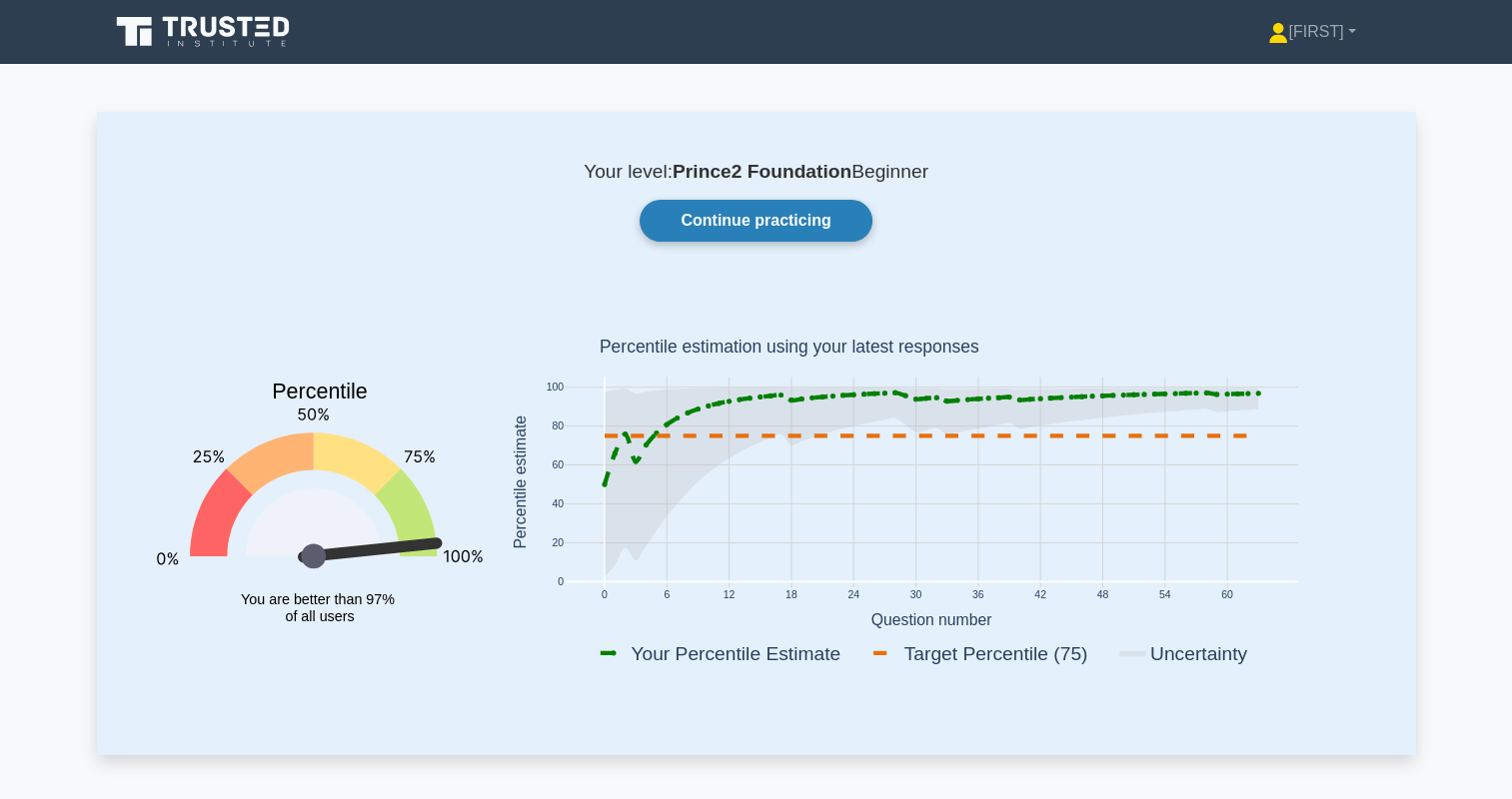 click on "Continue practicing" at bounding box center (756, 221) 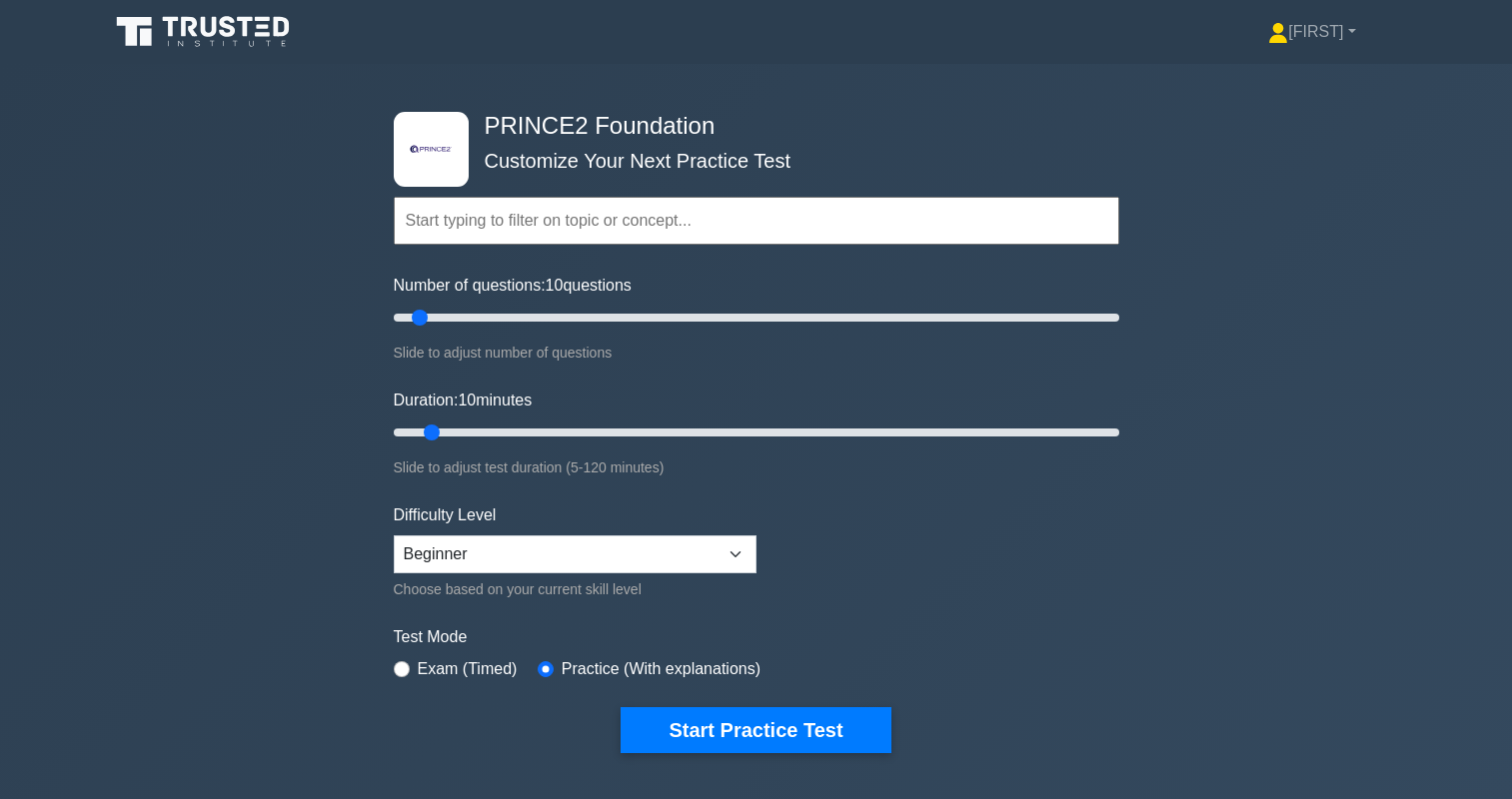 scroll, scrollTop: 0, scrollLeft: 0, axis: both 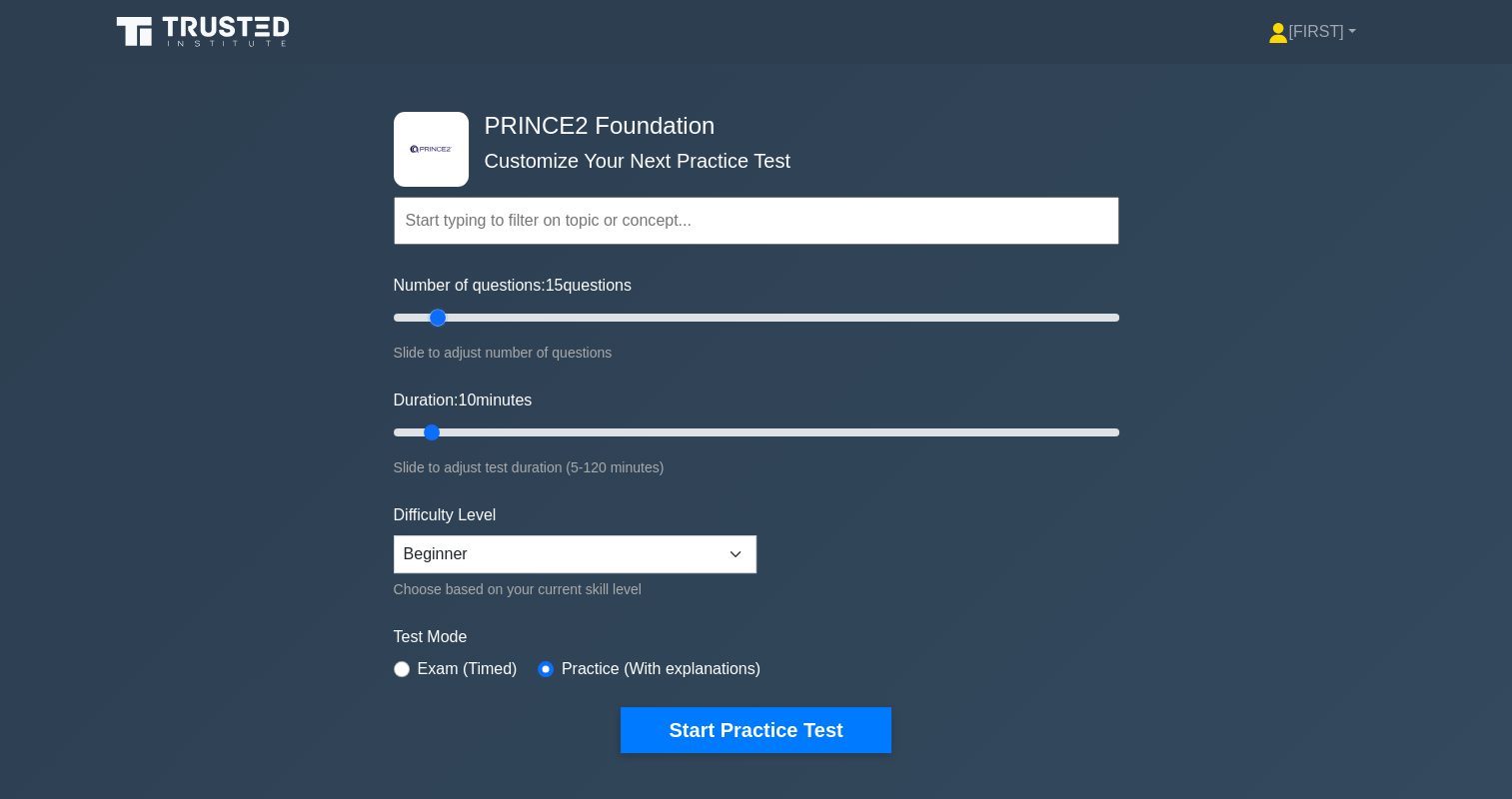 type on "10" 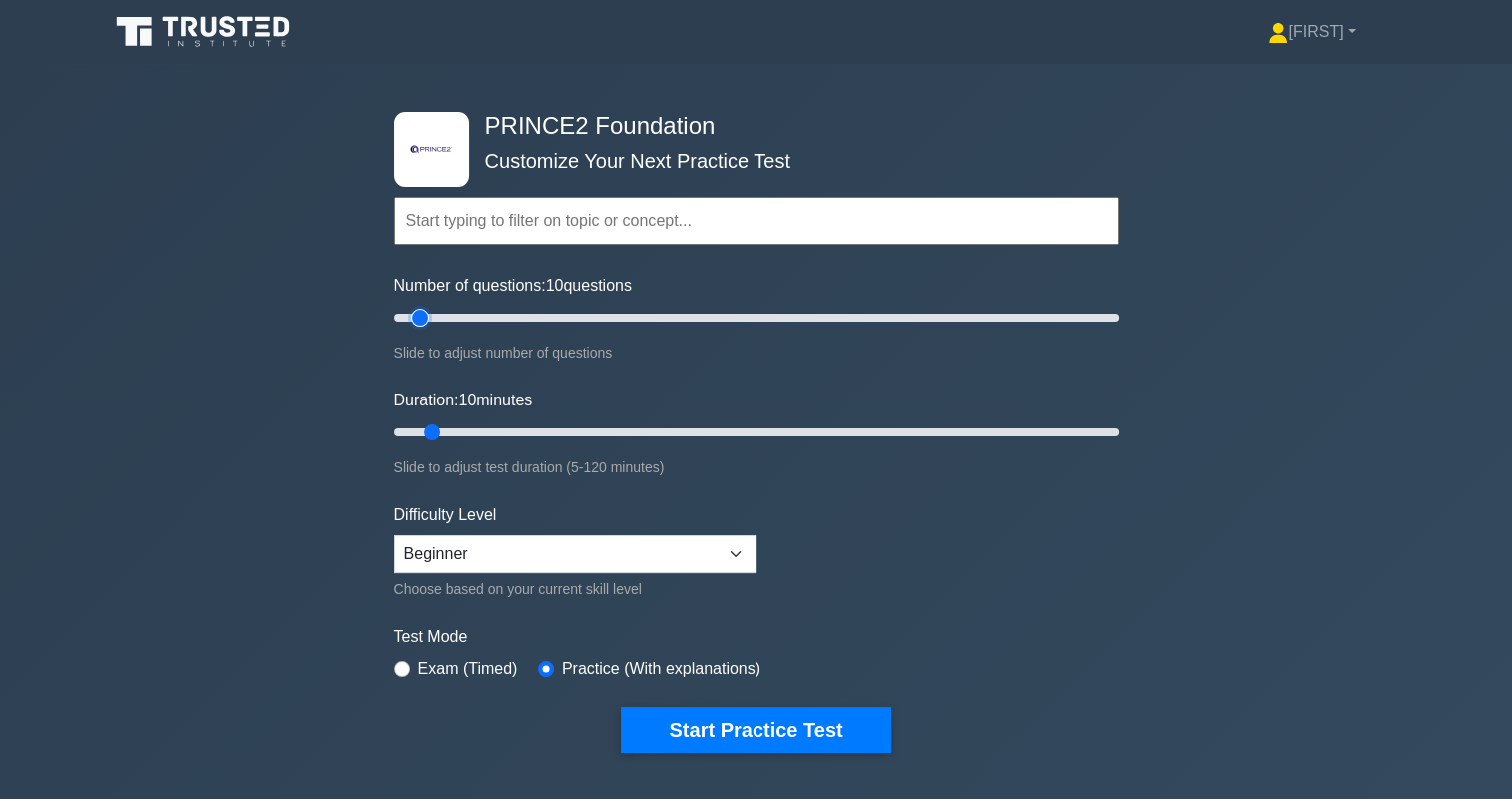 drag, startPoint x: 421, startPoint y: 317, endPoint x: 425, endPoint y: 337, distance: 20.396078 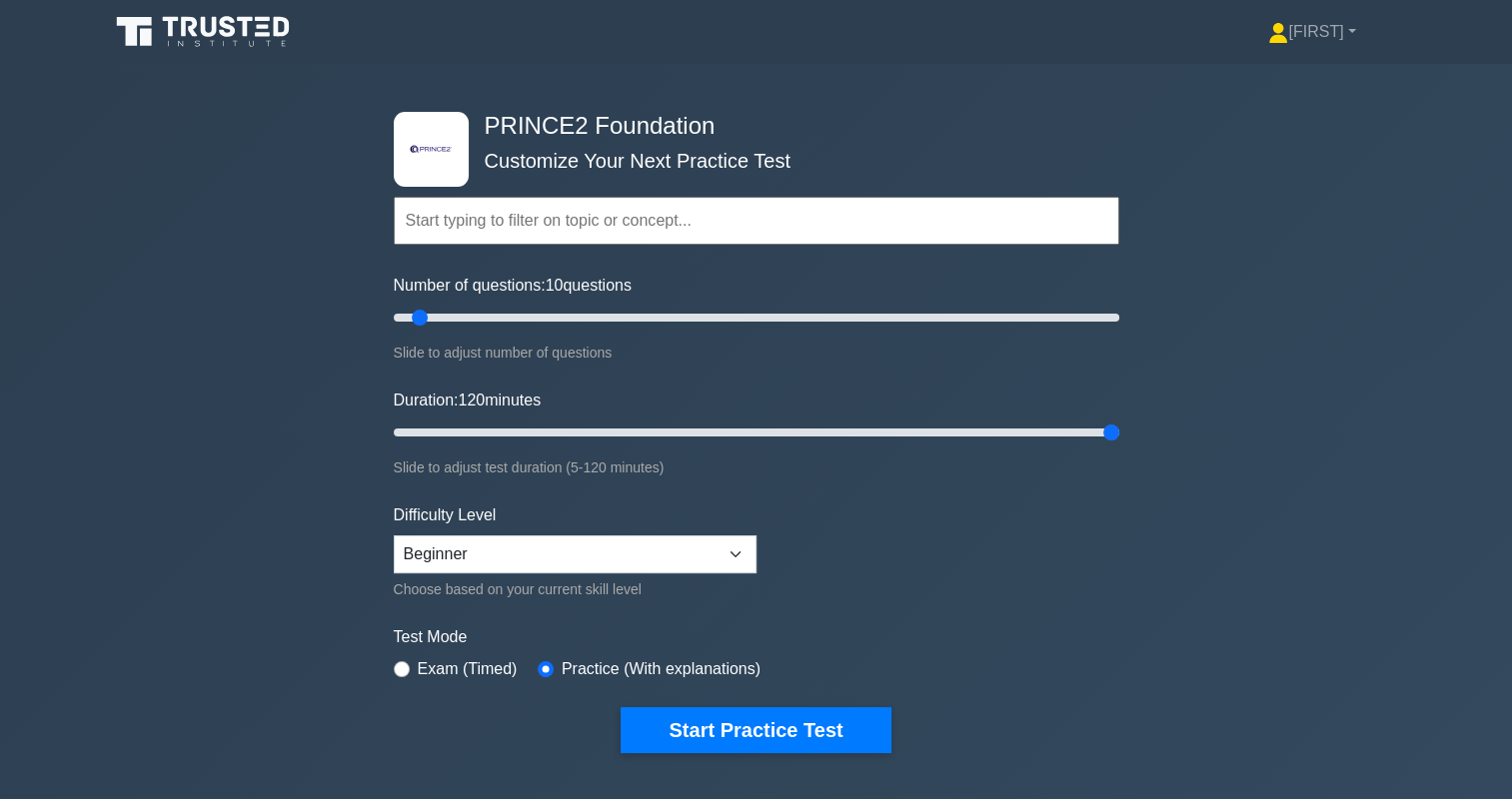 drag, startPoint x: 437, startPoint y: 431, endPoint x: 1271, endPoint y: 491, distance: 836.1555 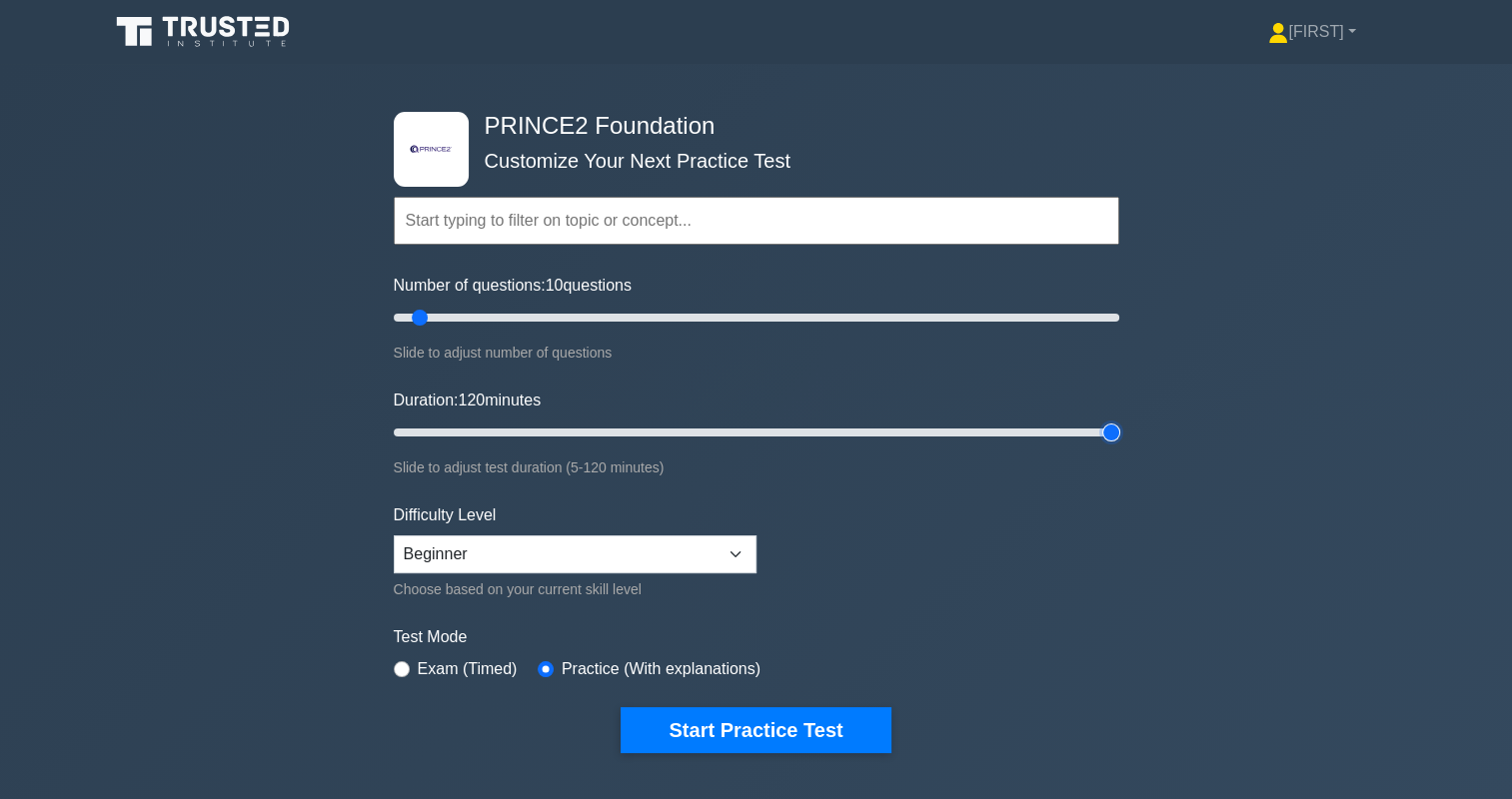 type on "120" 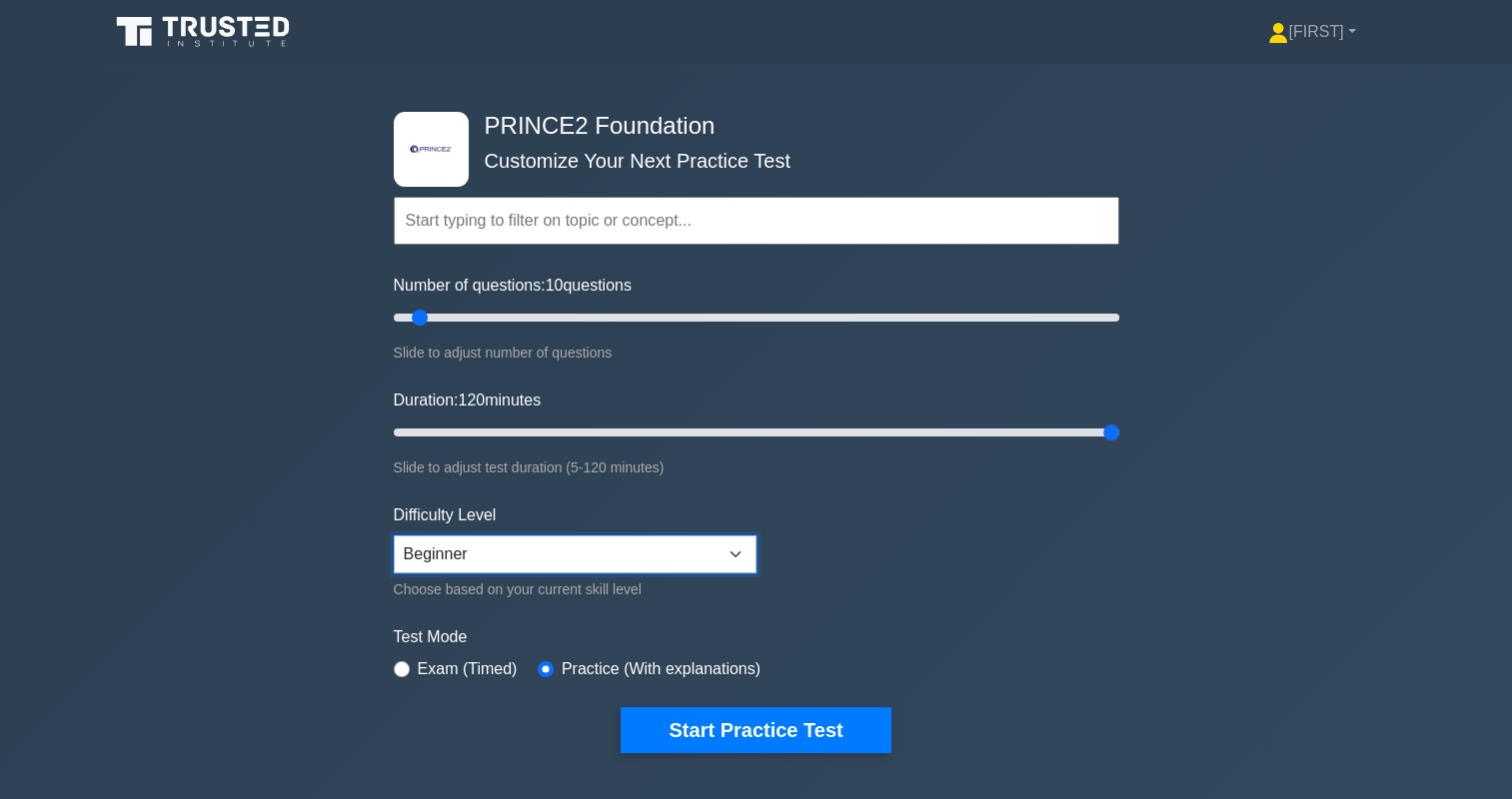 click on "Beginner
Intermediate
Expert" at bounding box center (575, 554) 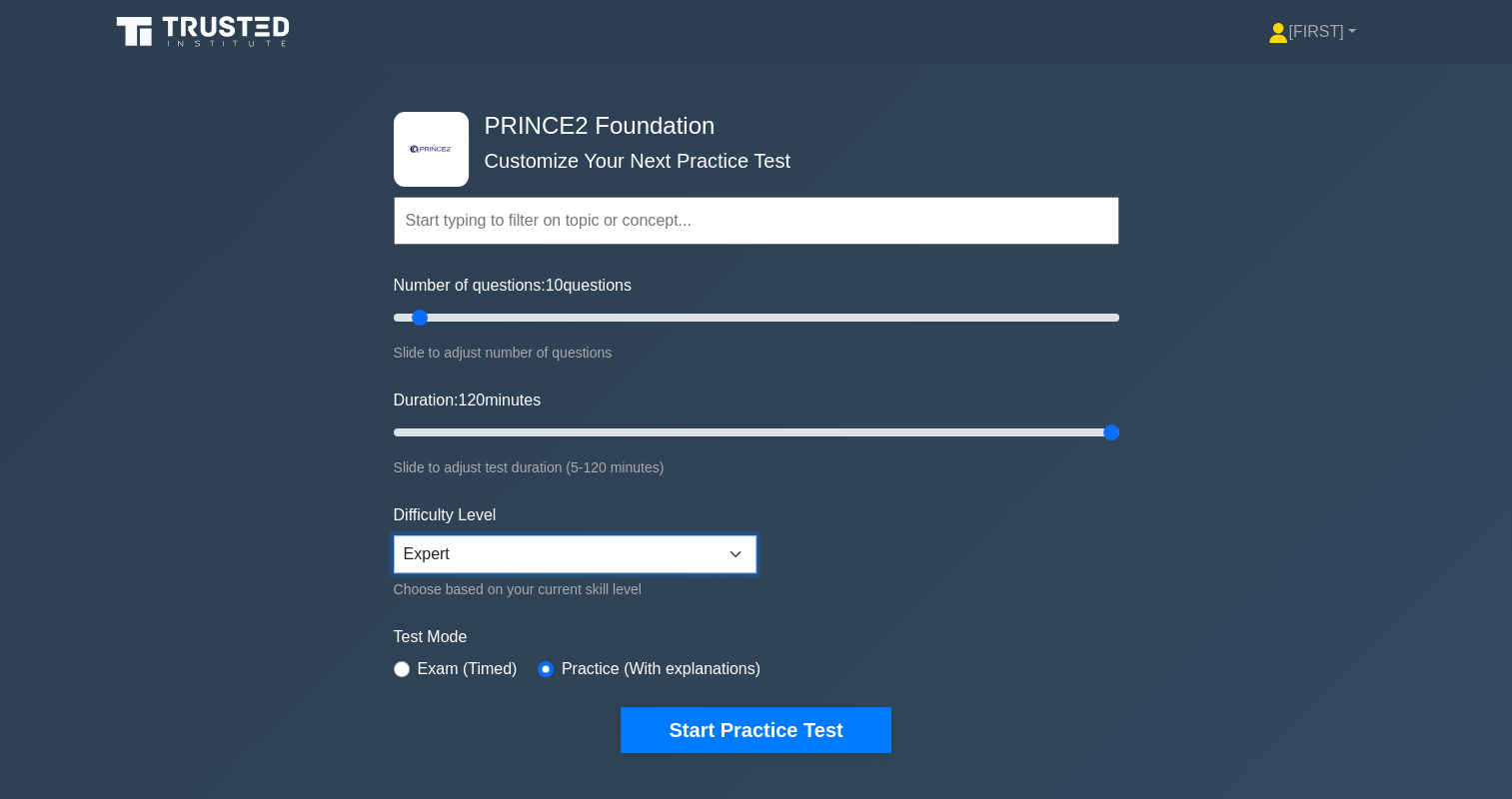 click on "Beginner
Intermediate
Expert" at bounding box center (575, 554) 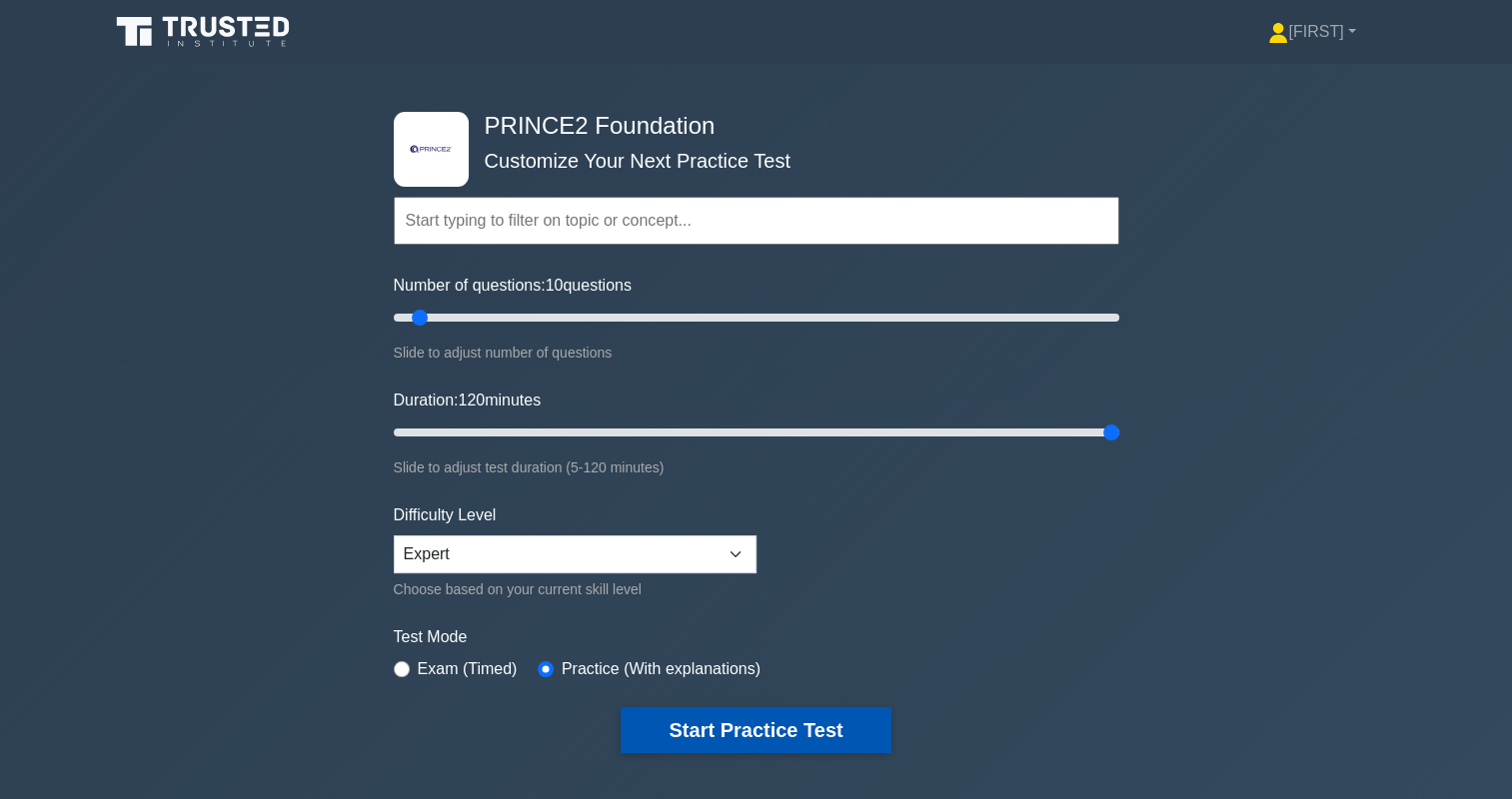 click on "Start Practice Test" at bounding box center [756, 730] 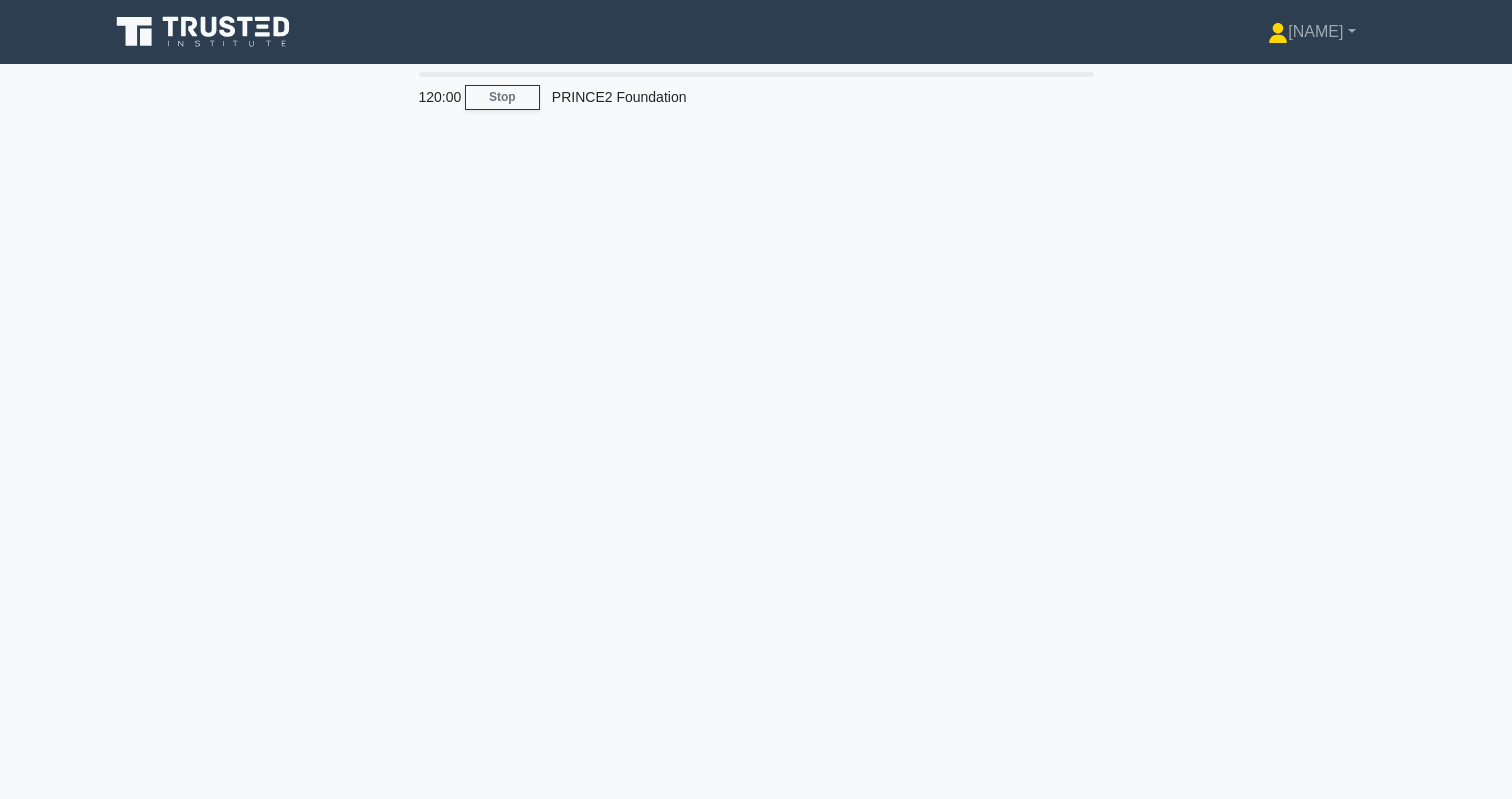 scroll, scrollTop: 0, scrollLeft: 0, axis: both 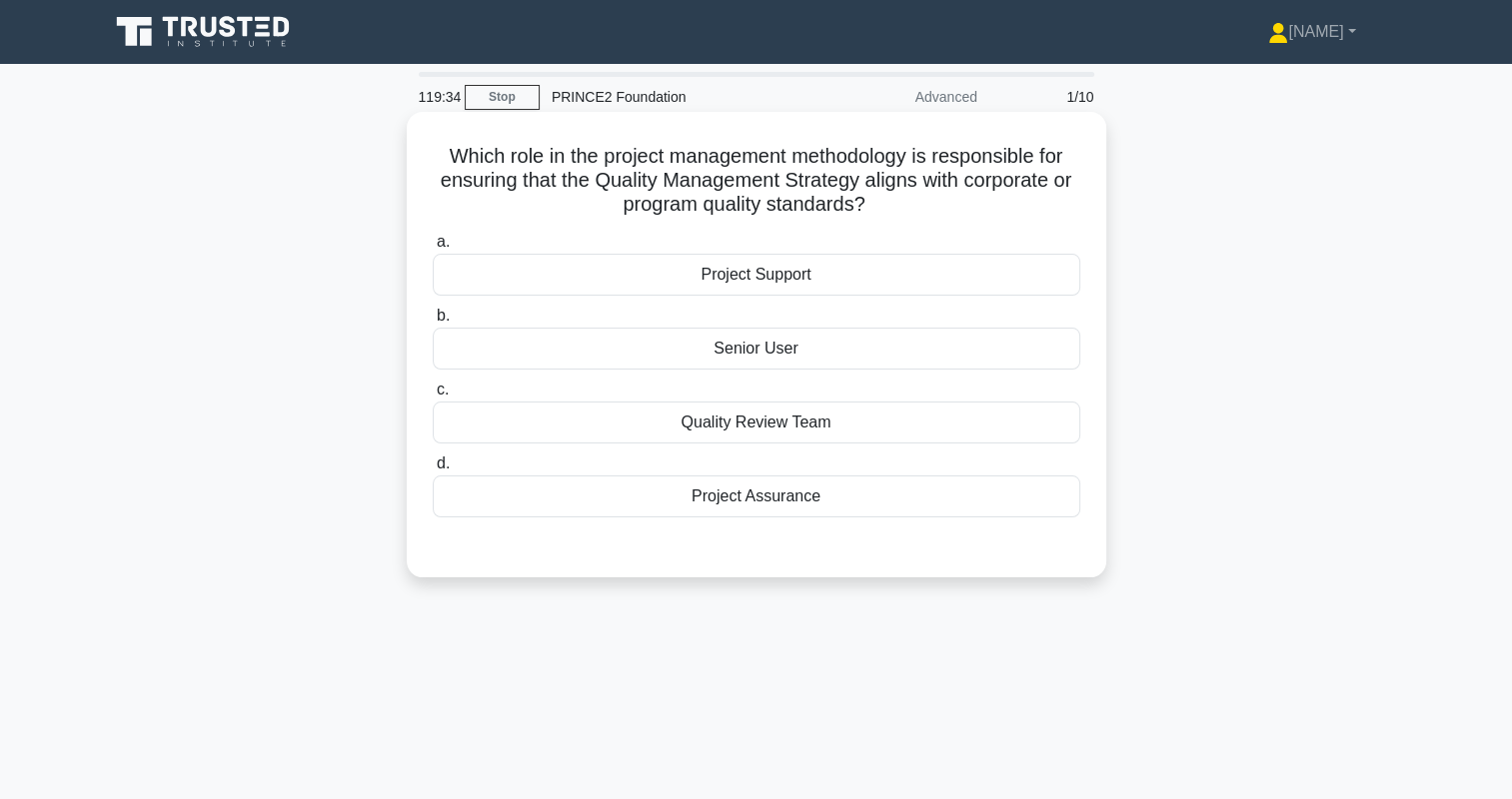 click on "a.
Project Support
b.
Senior User
c. d." at bounding box center [756, 390] 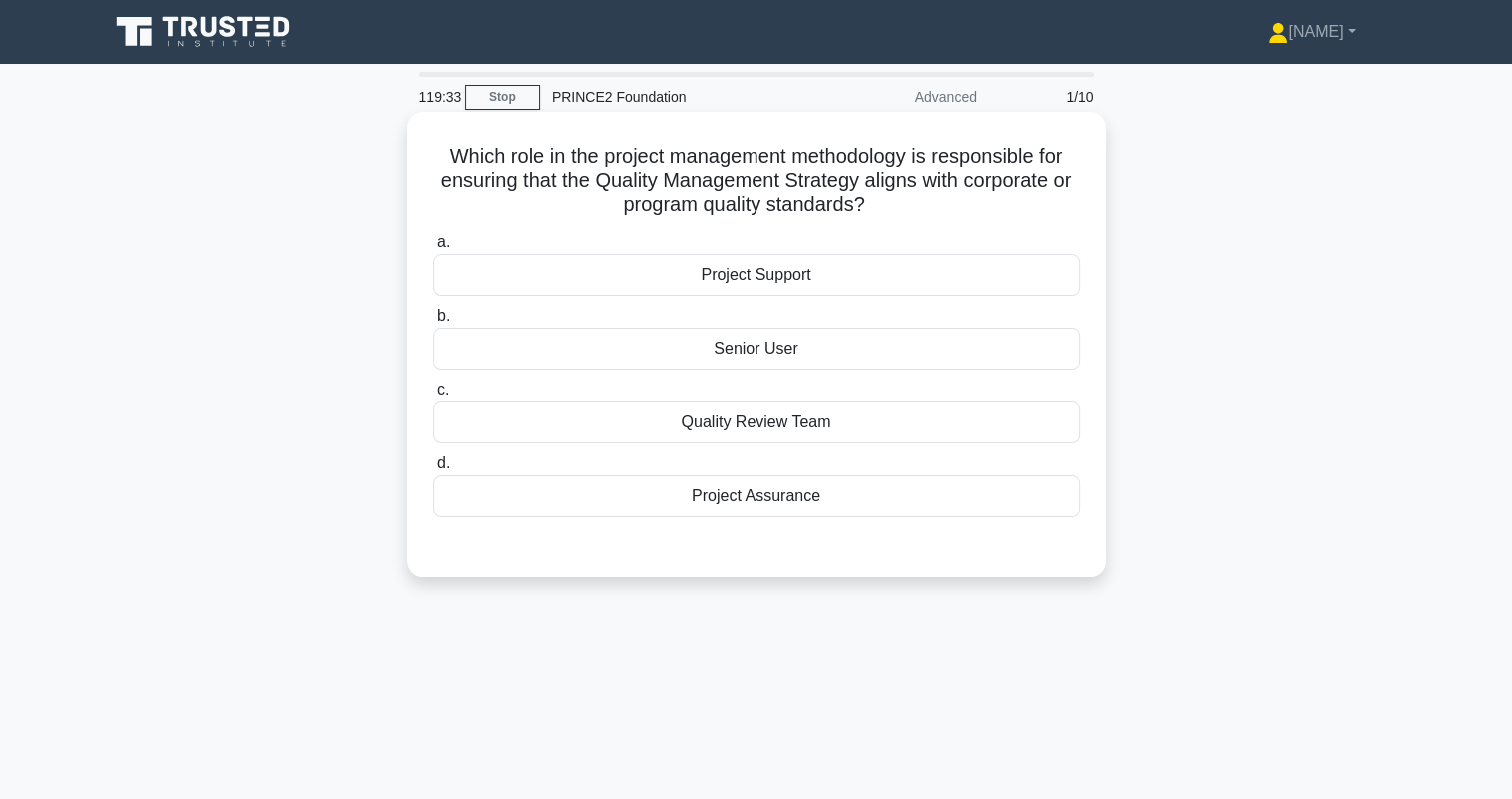 click on "Project Assurance" at bounding box center (756, 496) 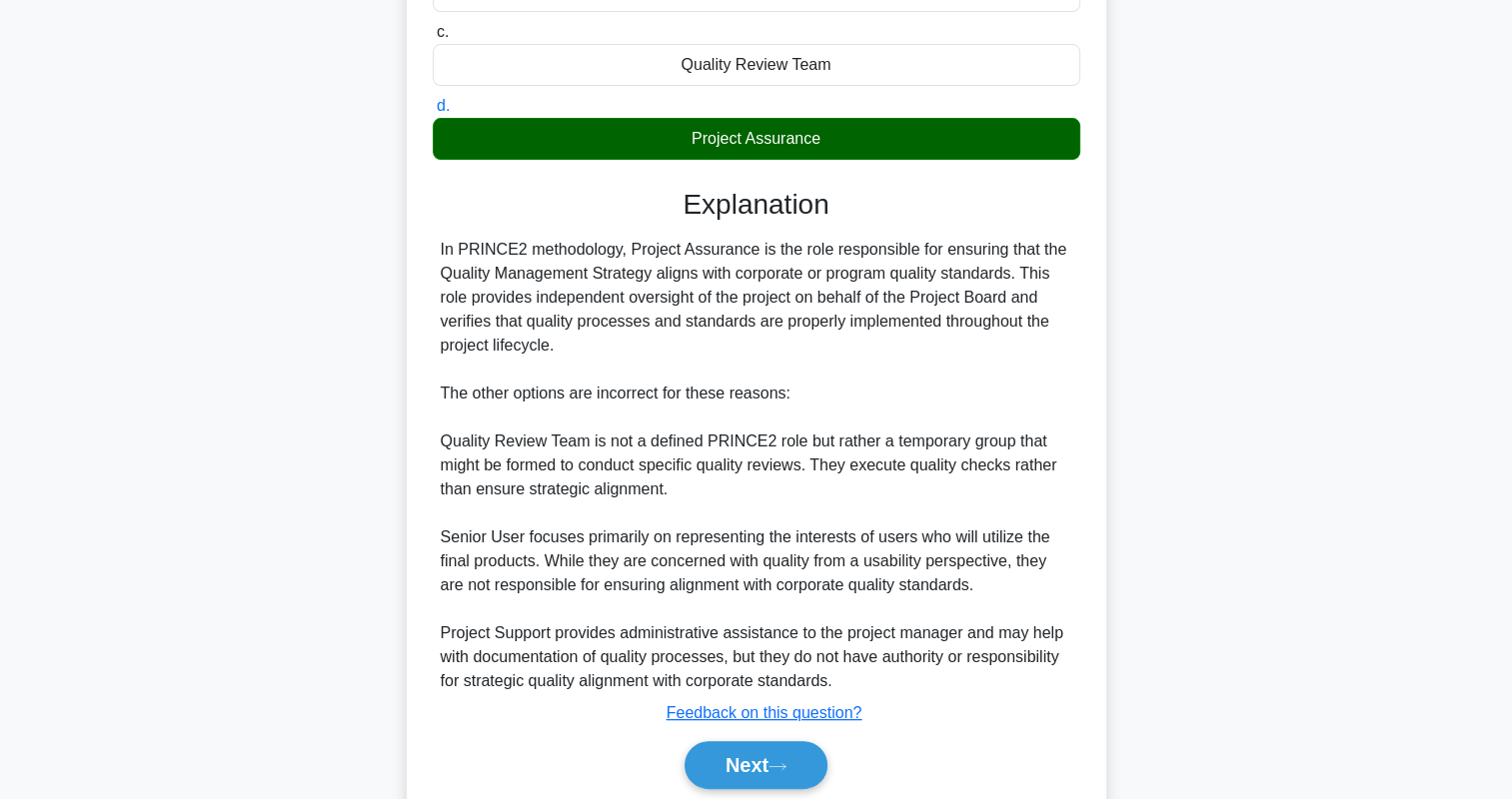 scroll, scrollTop: 360, scrollLeft: 0, axis: vertical 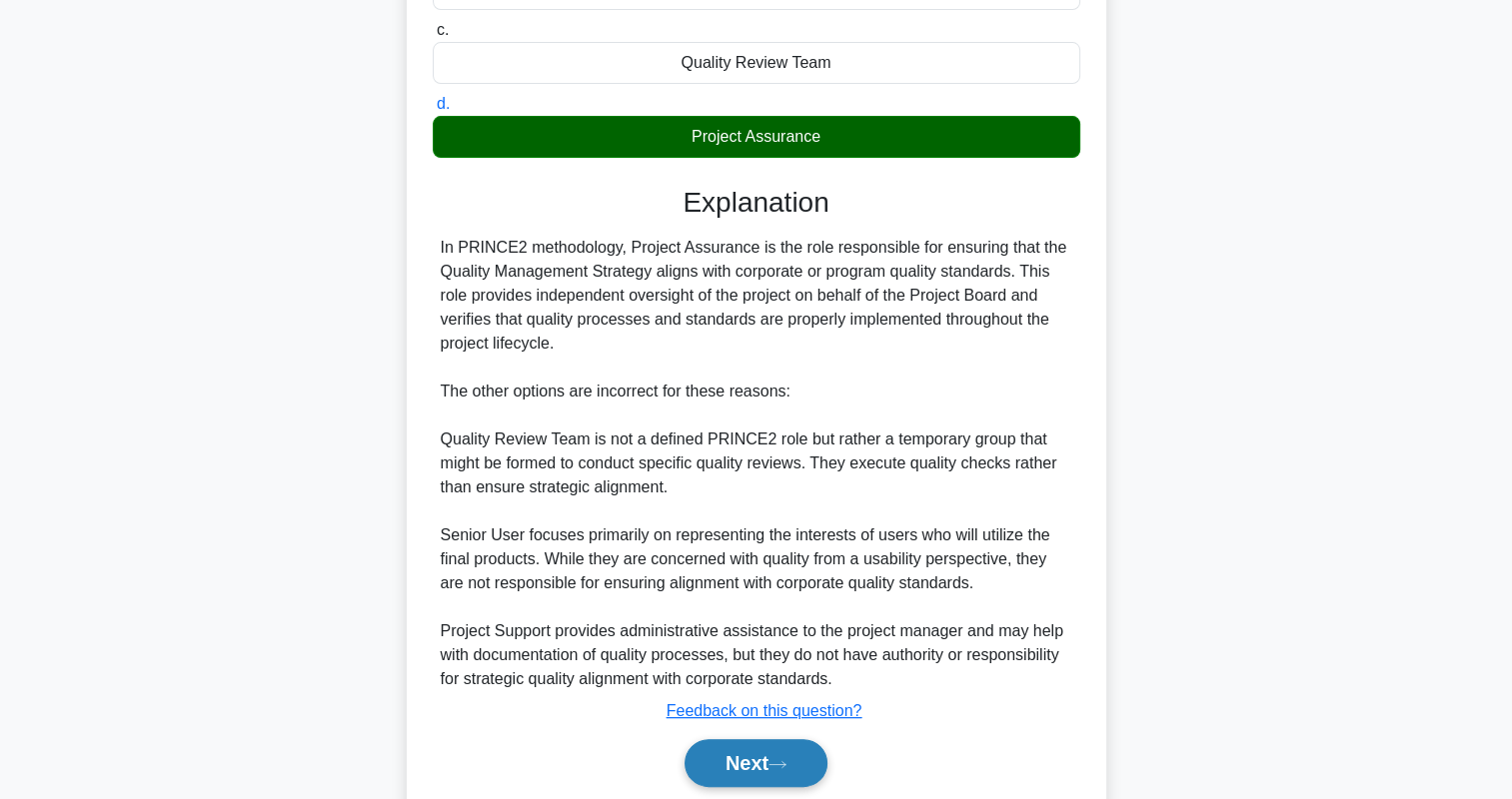 click on "Next" at bounding box center (756, 763) 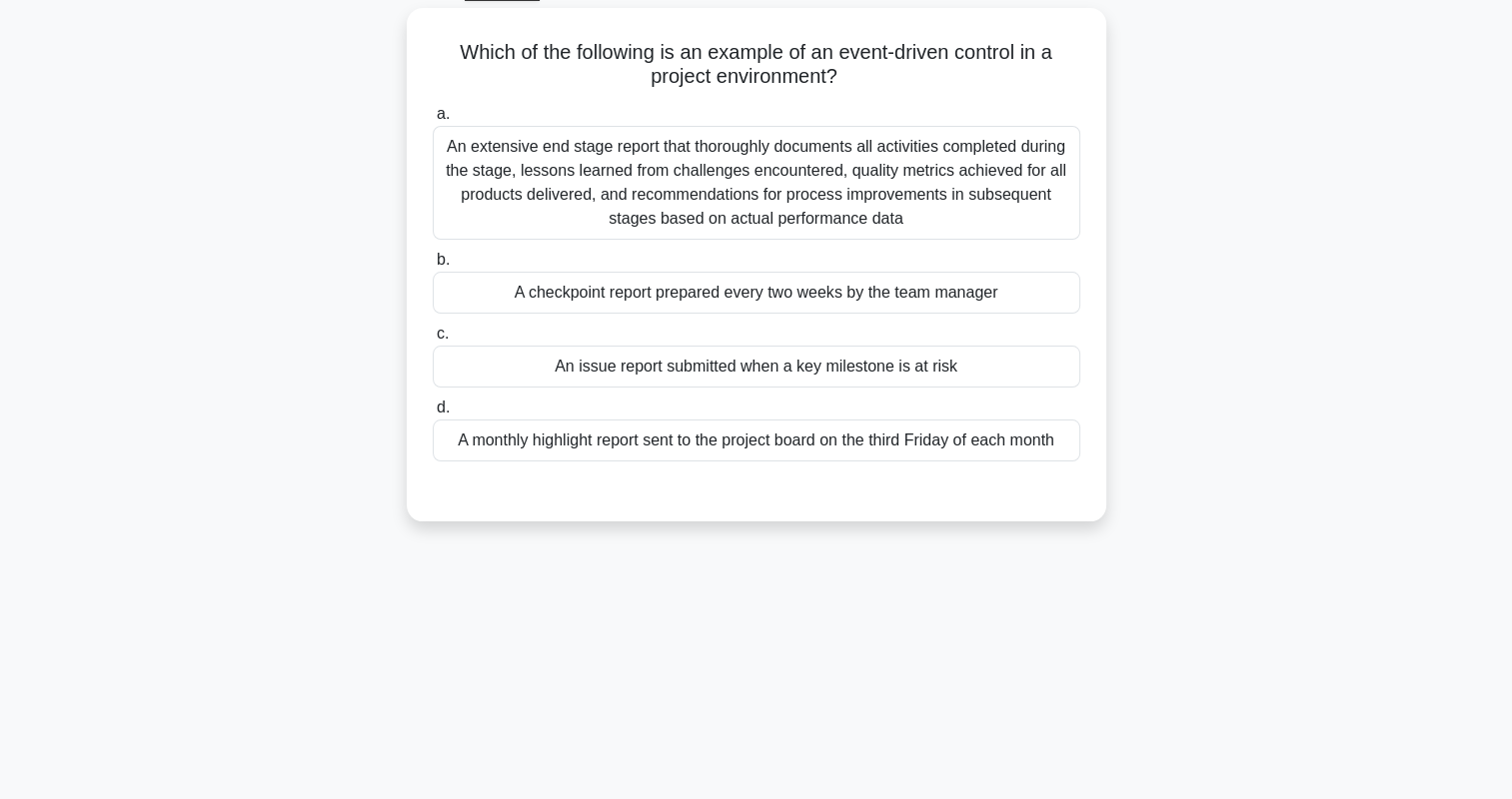 scroll, scrollTop: 72, scrollLeft: 0, axis: vertical 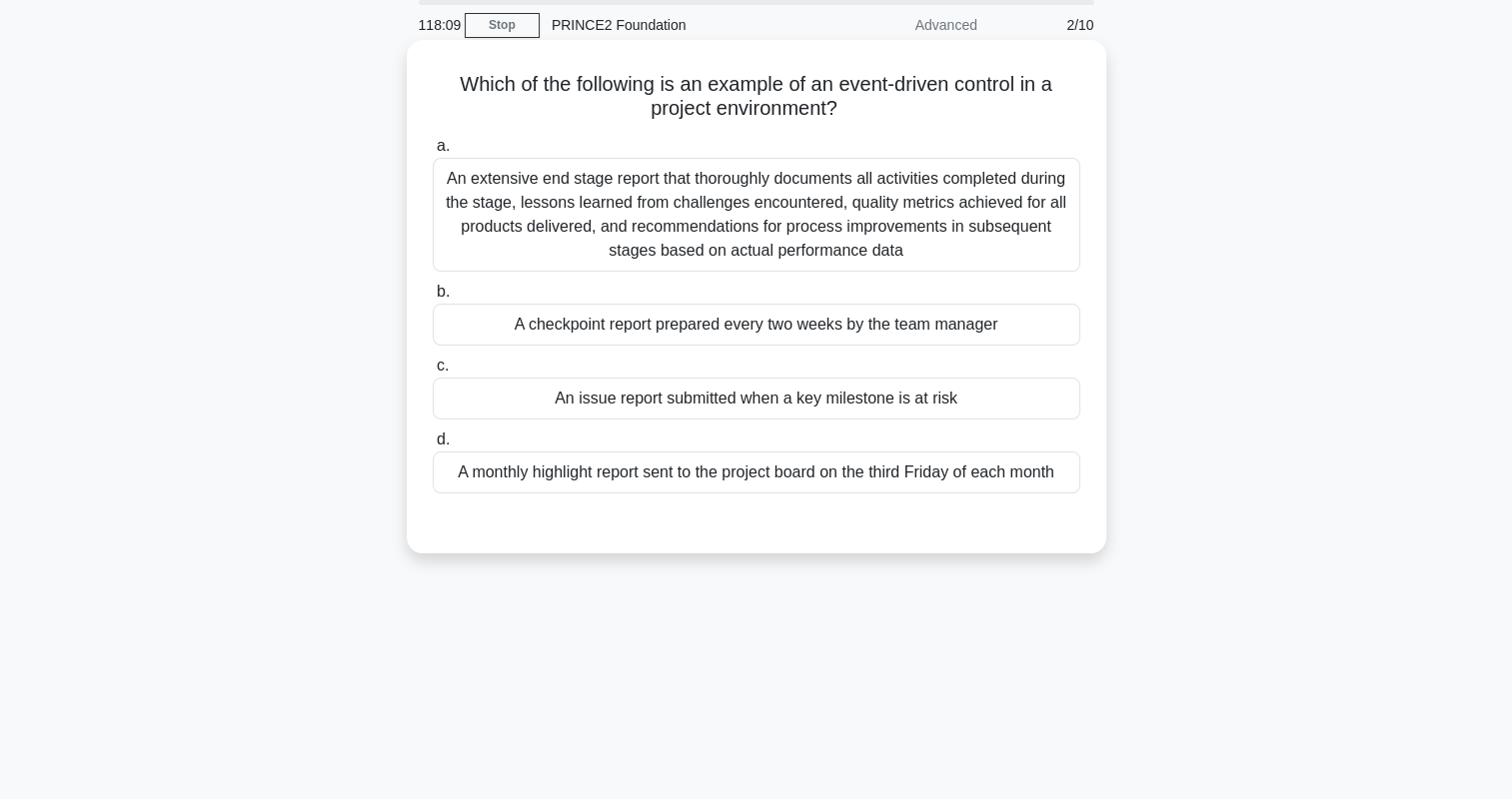 click on "An issue report submitted when a key milestone is at risk" at bounding box center (756, 399) 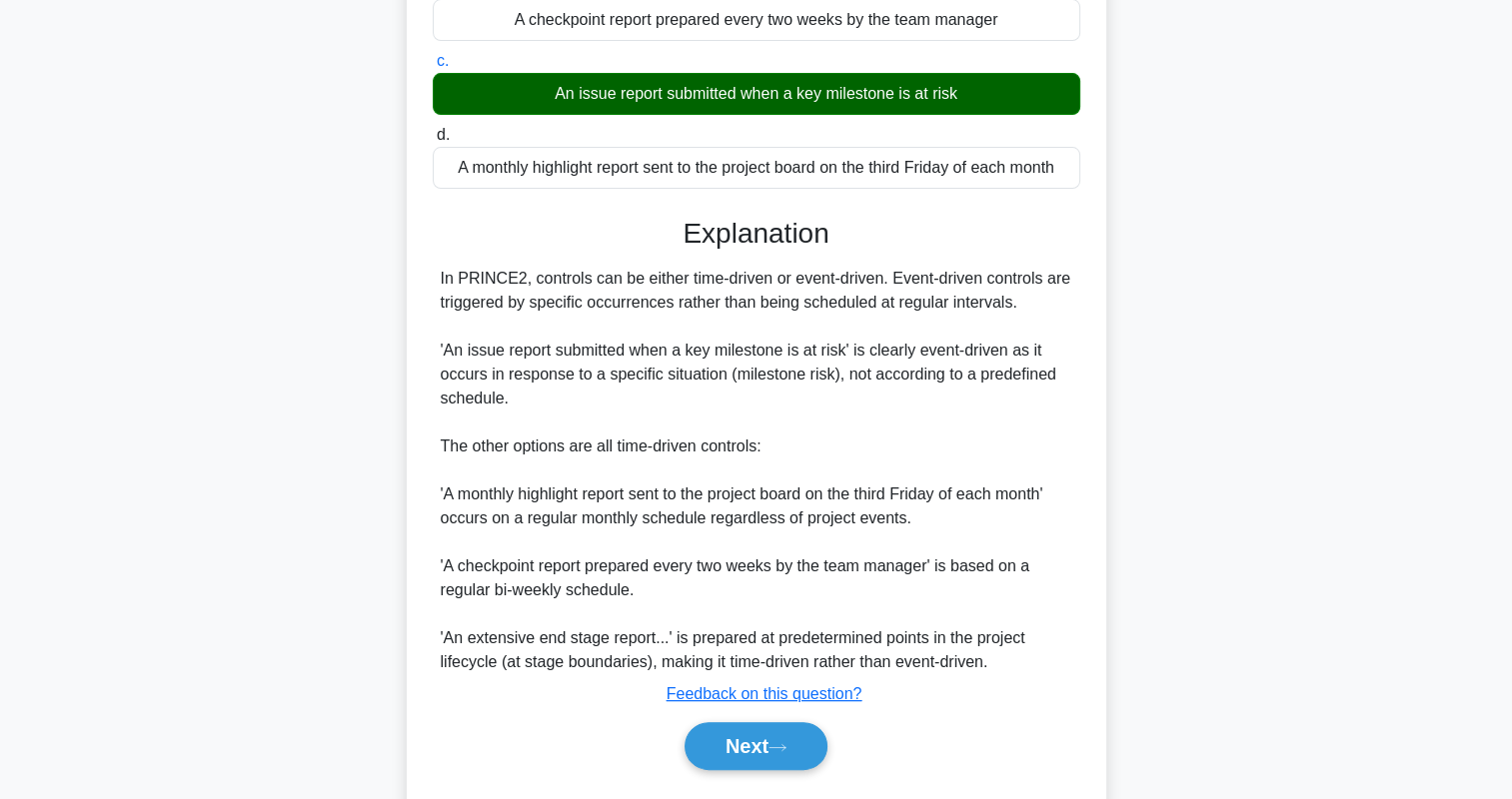 scroll, scrollTop: 431, scrollLeft: 0, axis: vertical 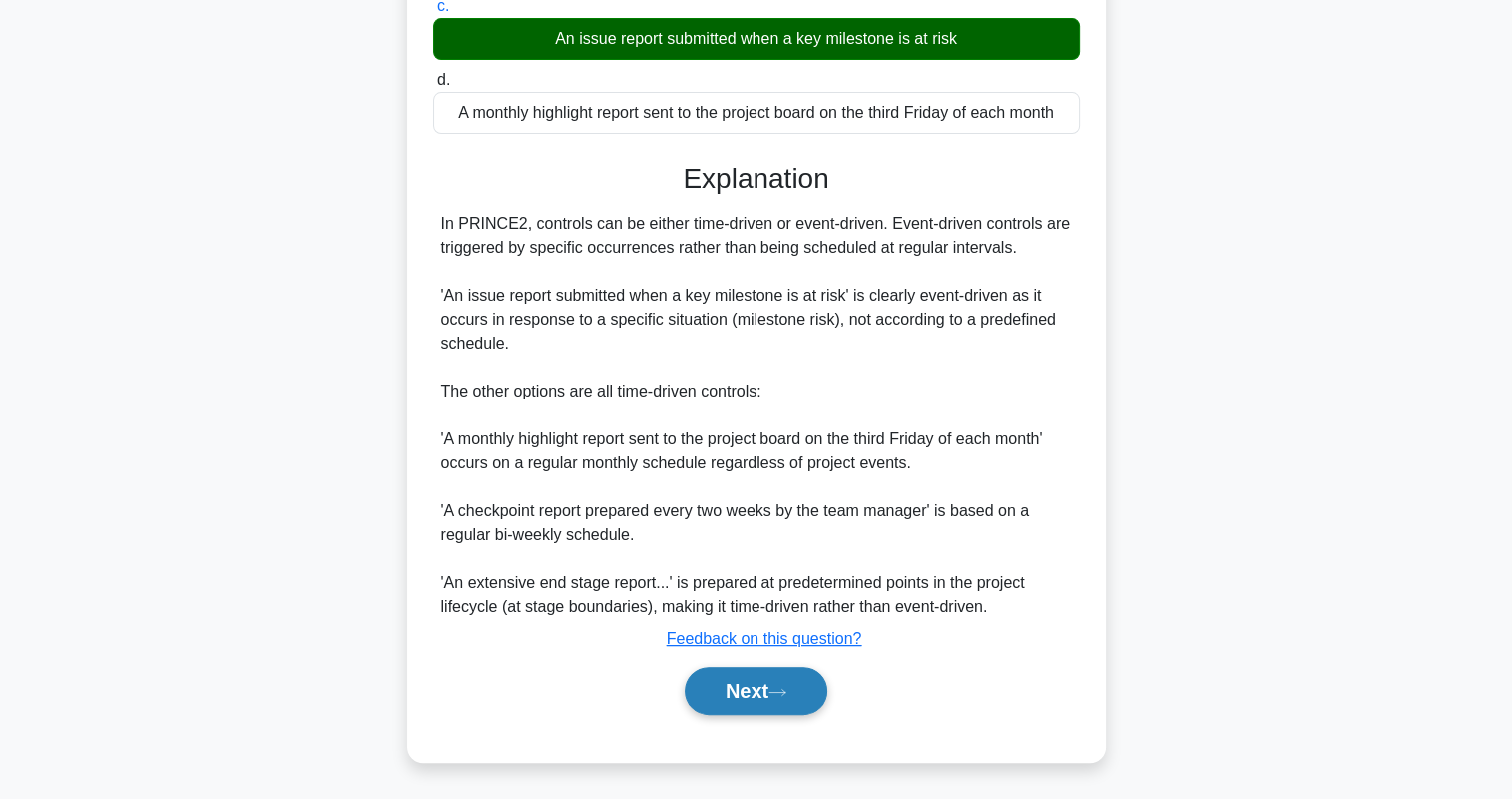 click on "Next" at bounding box center [756, 691] 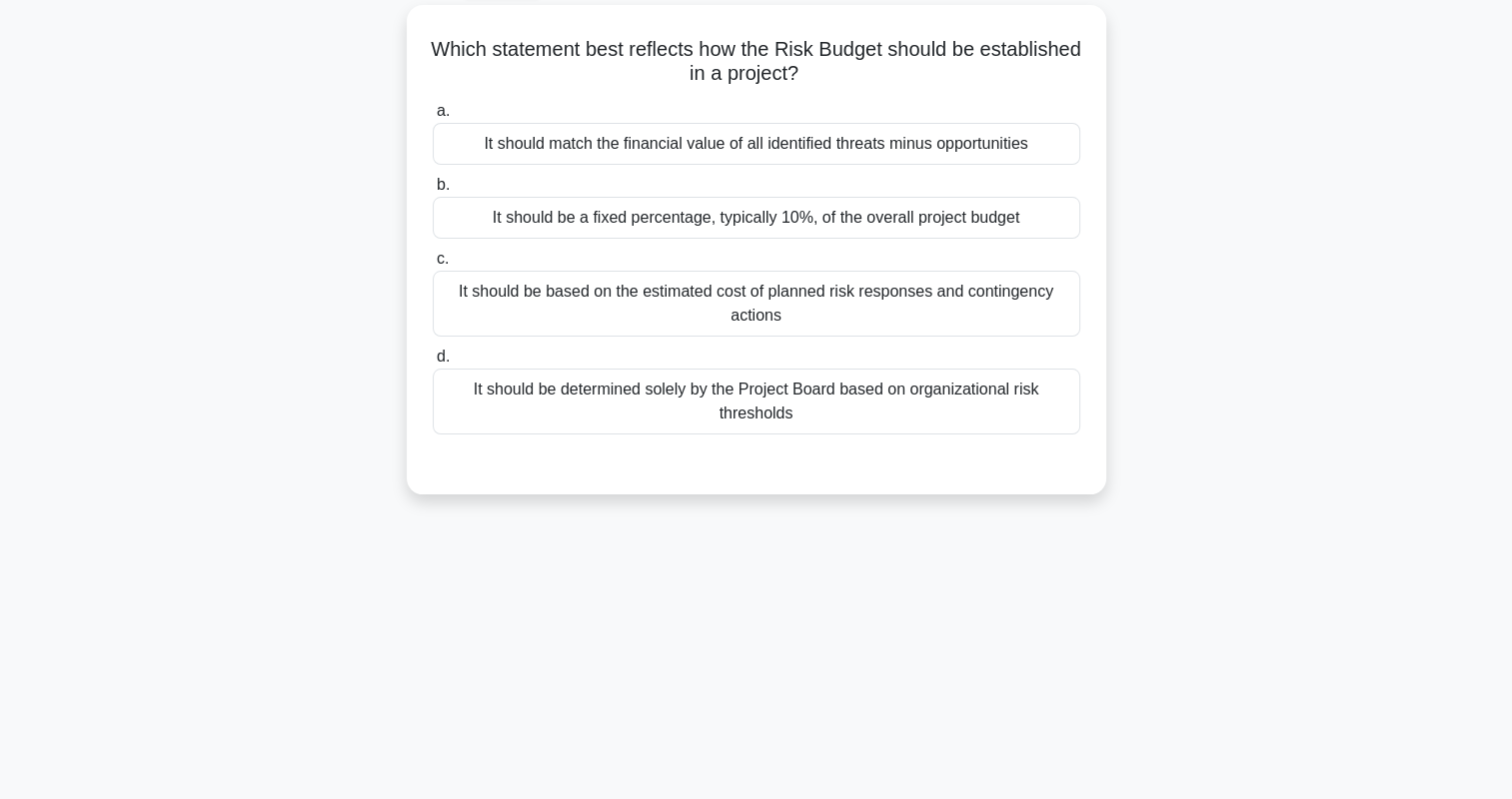 scroll, scrollTop: 0, scrollLeft: 0, axis: both 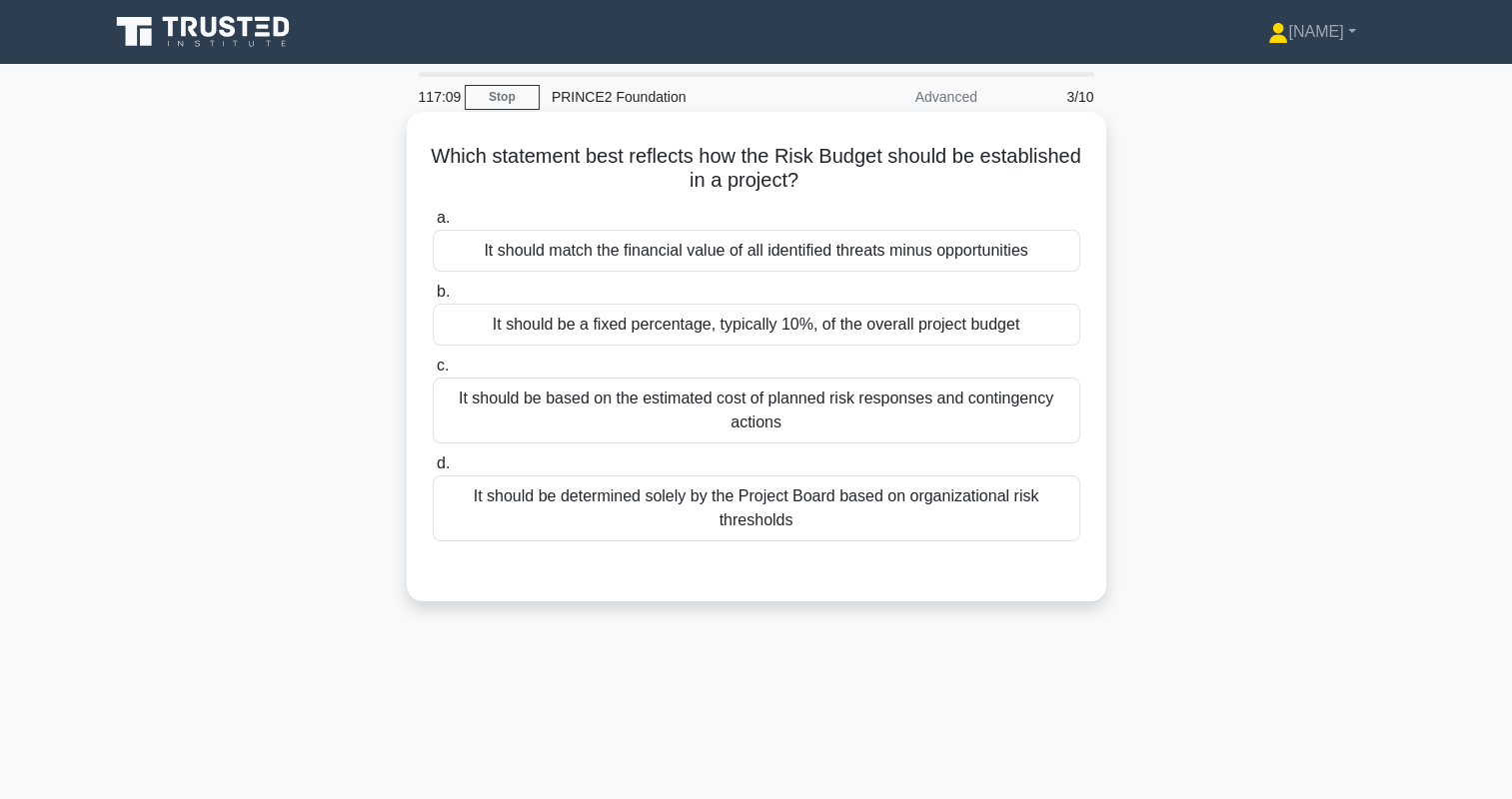 click on "It should be based on the estimated cost of planned risk responses and contingency actions" at bounding box center [756, 410] 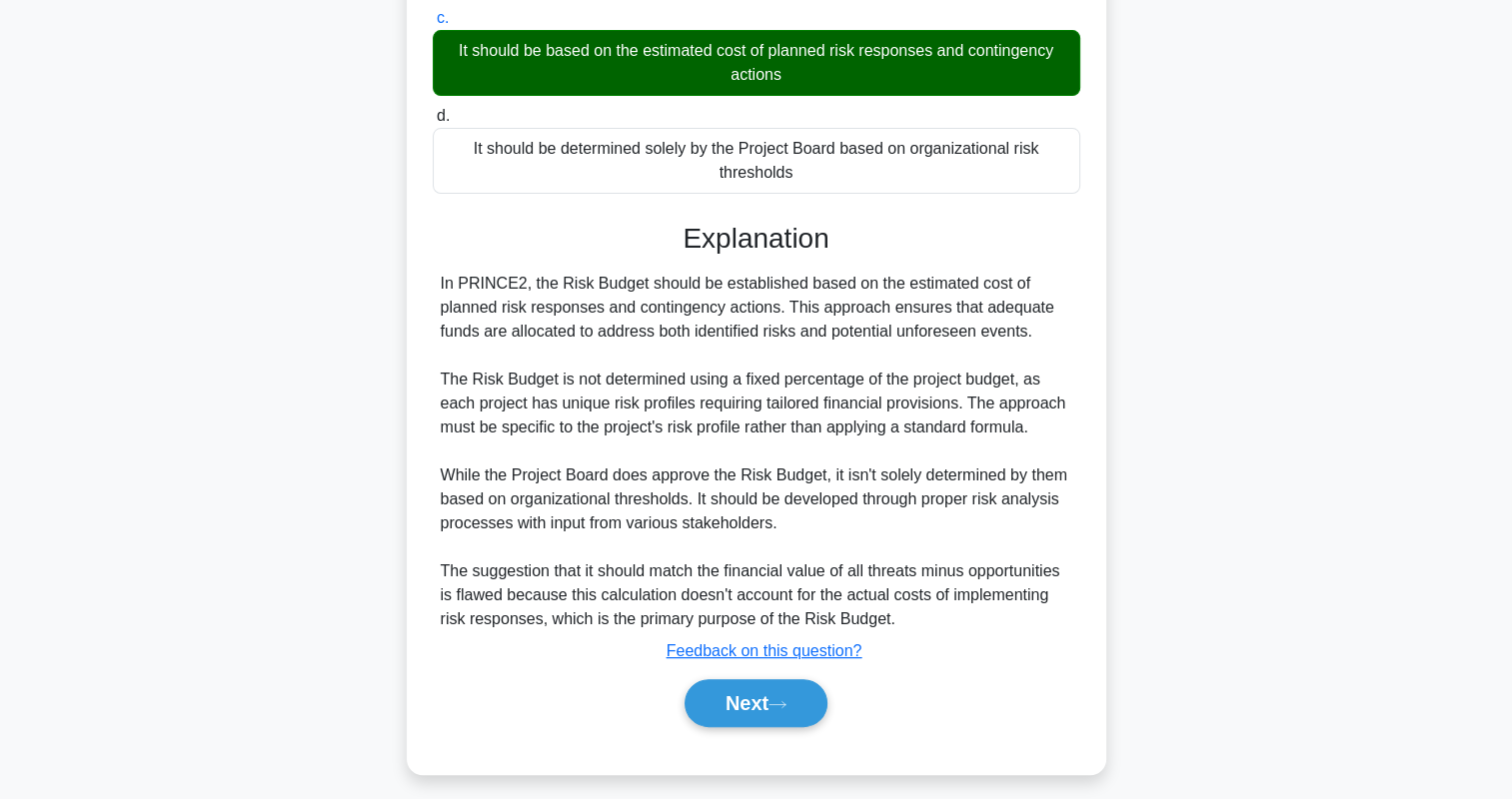 scroll, scrollTop: 360, scrollLeft: 0, axis: vertical 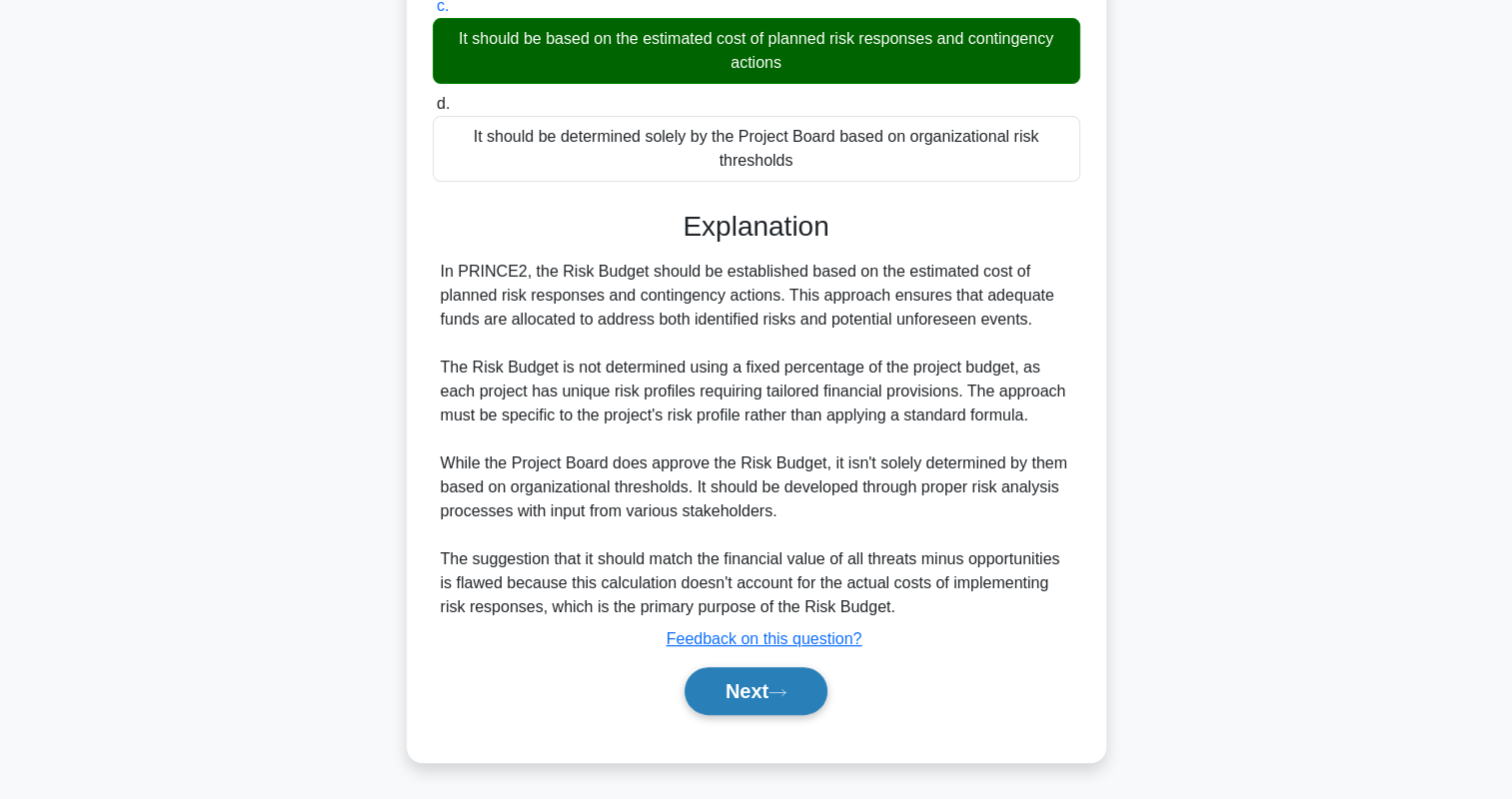 click on "Next" at bounding box center [756, 691] 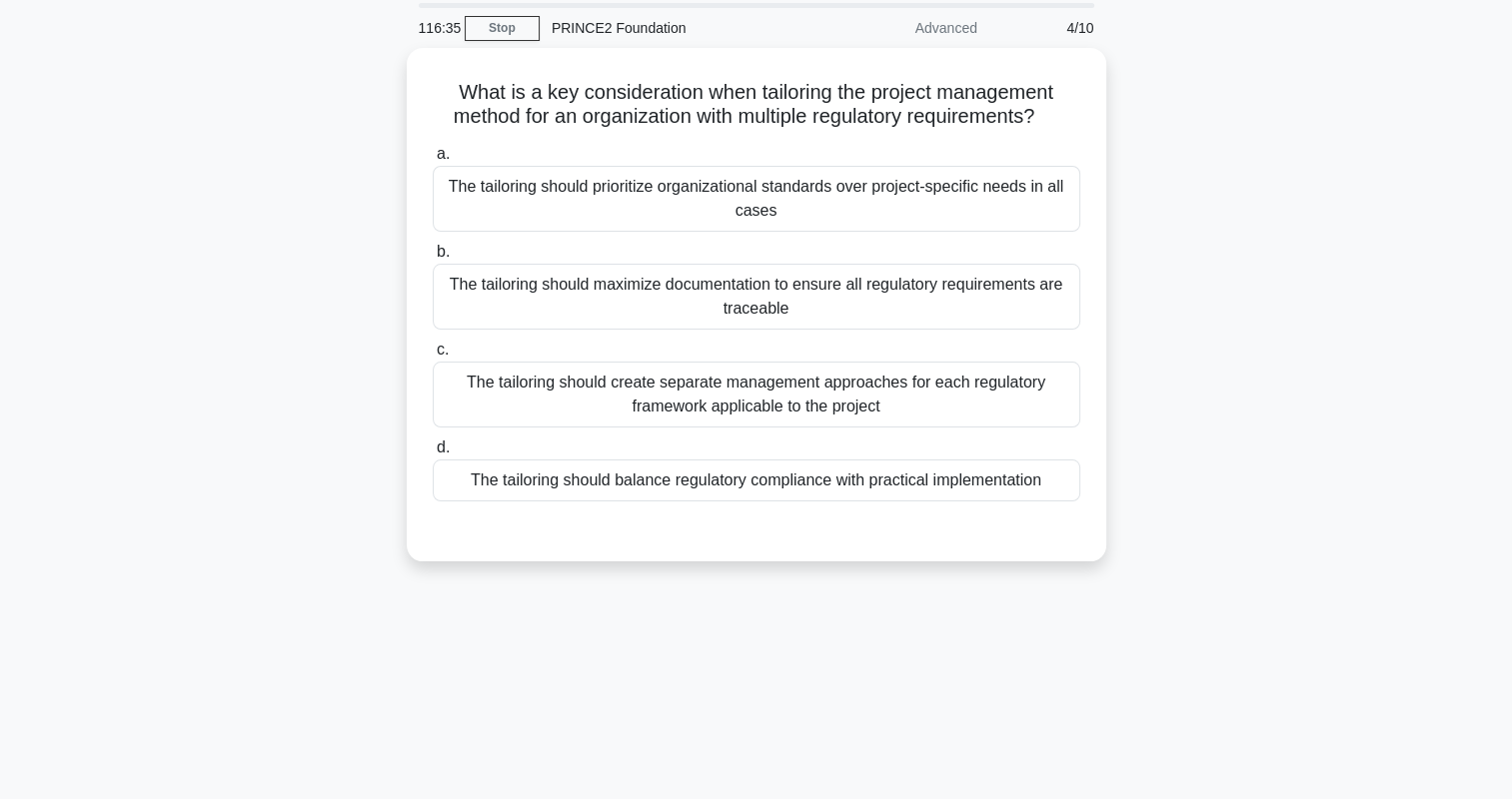 scroll, scrollTop: 0, scrollLeft: 0, axis: both 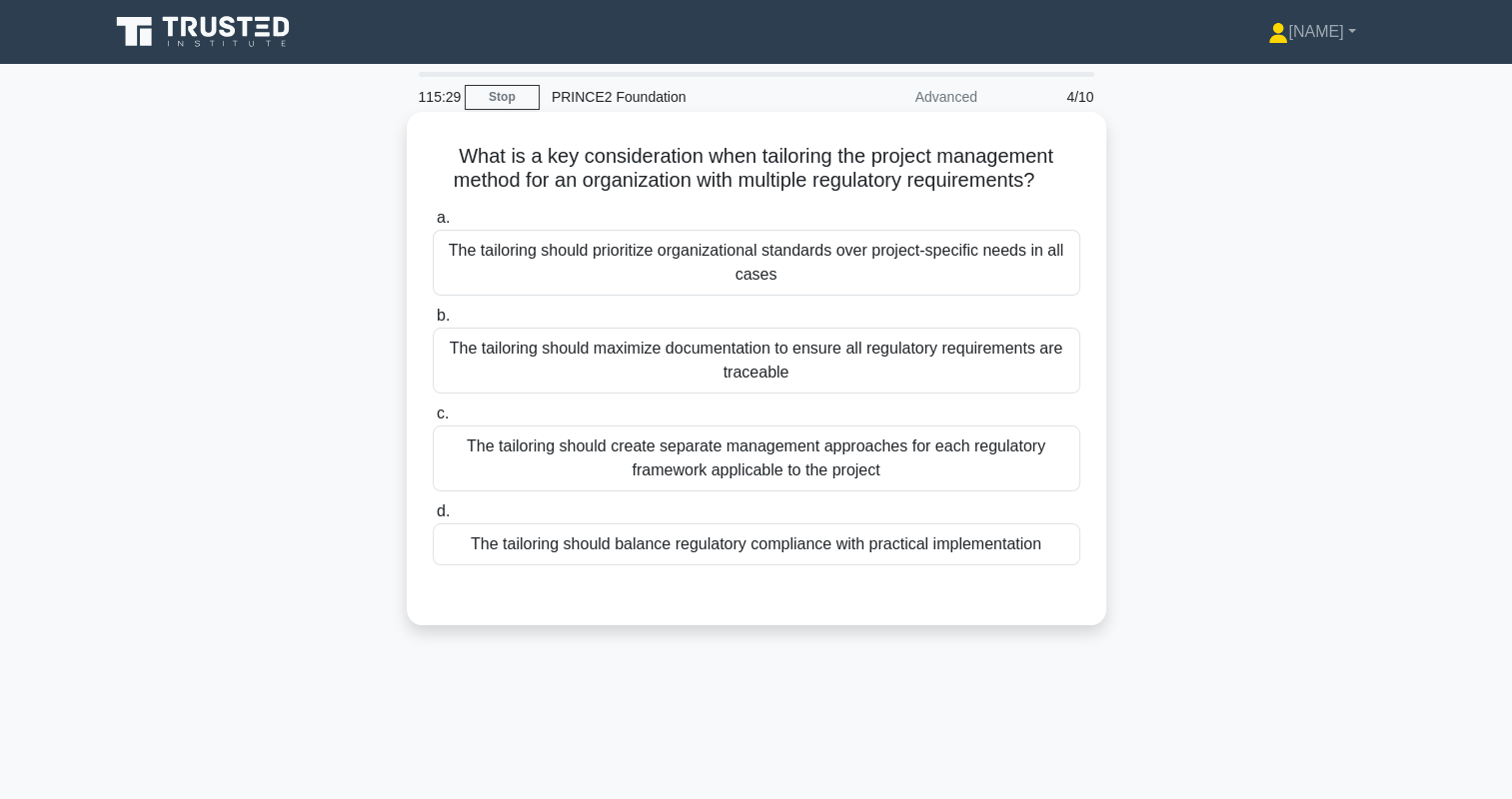 click on "The tailoring should balance regulatory compliance with practical implementation" at bounding box center (756, 544) 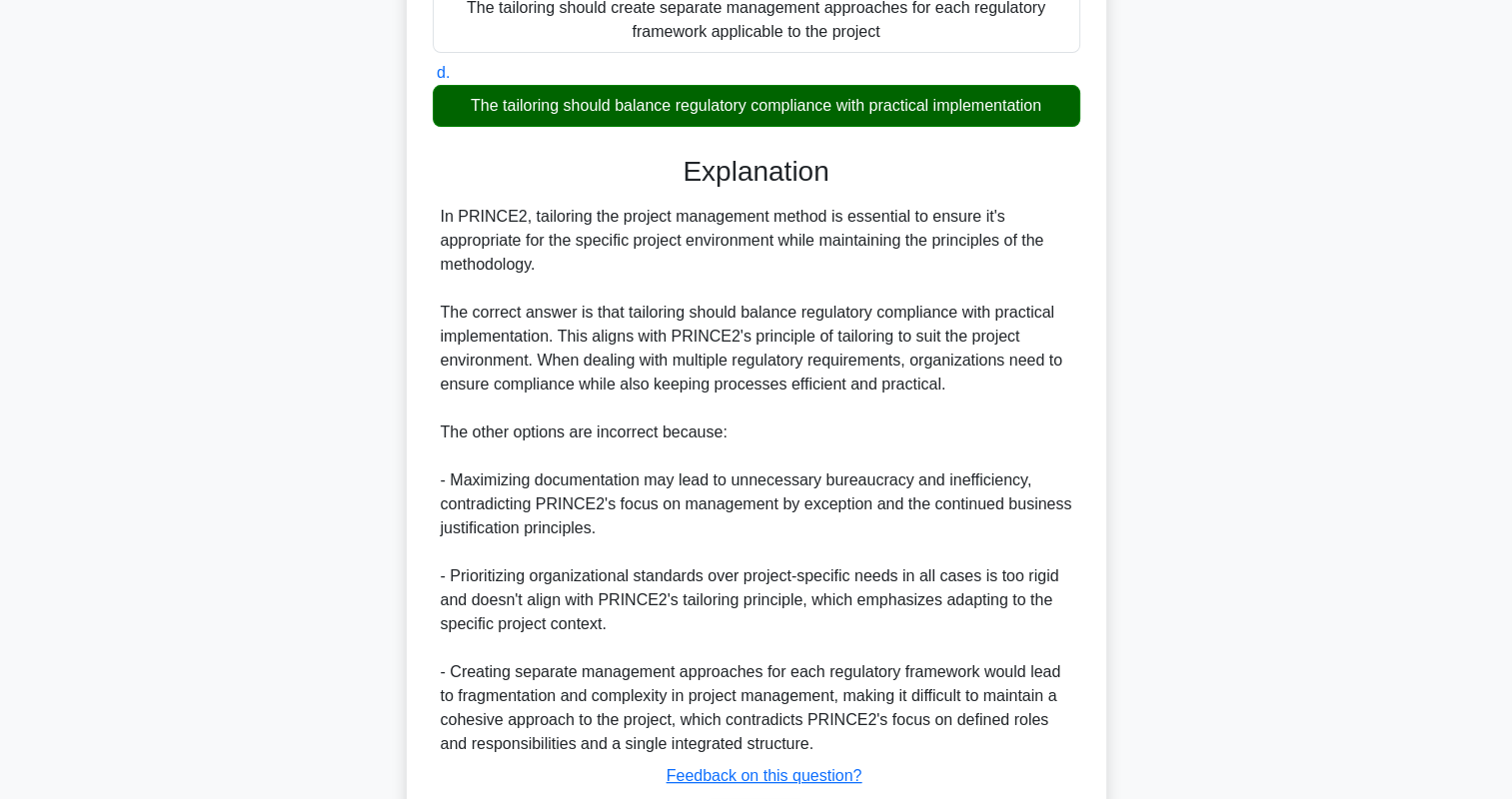 scroll, scrollTop: 575, scrollLeft: 0, axis: vertical 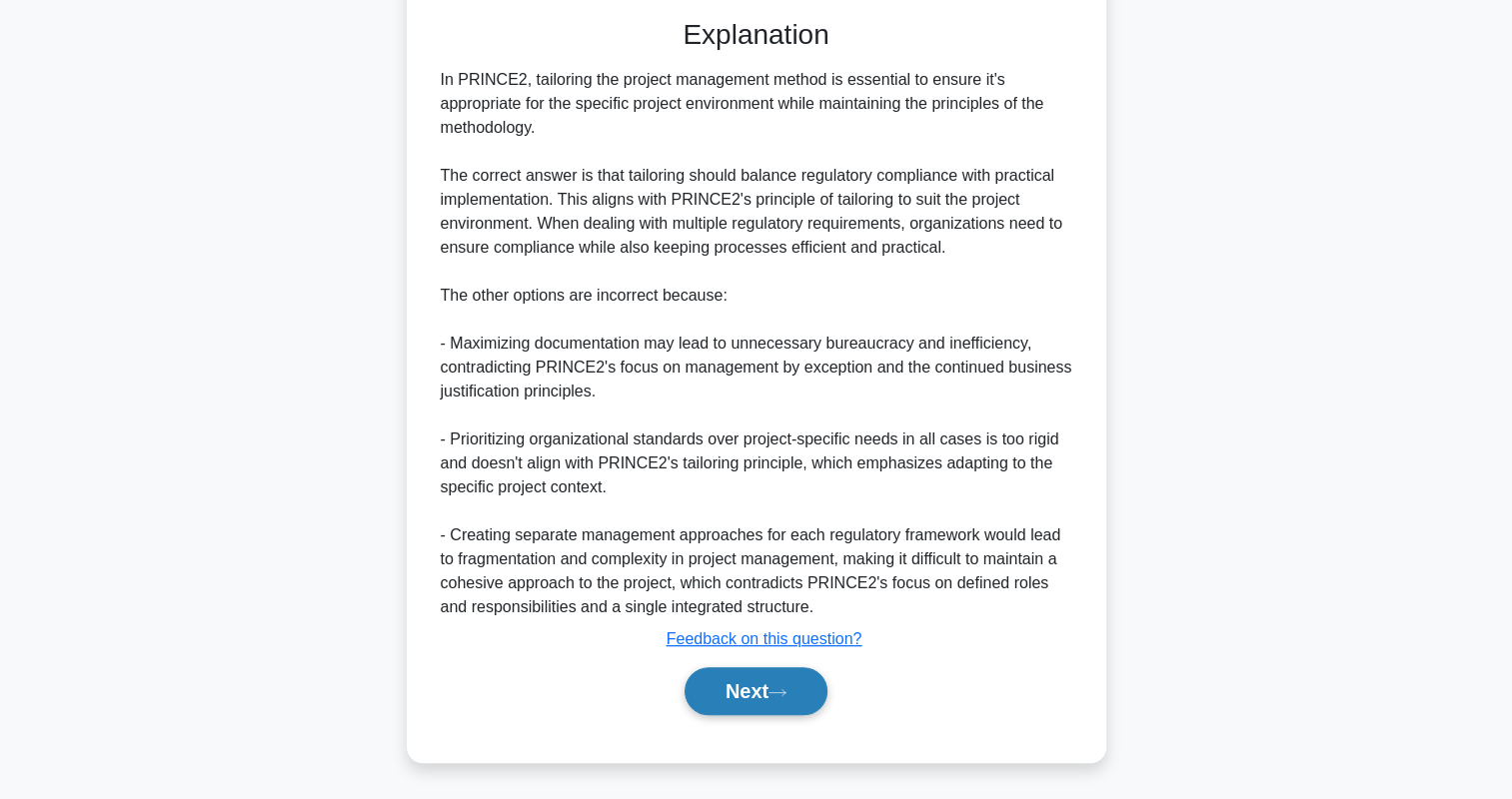 click on "Next" at bounding box center [756, 691] 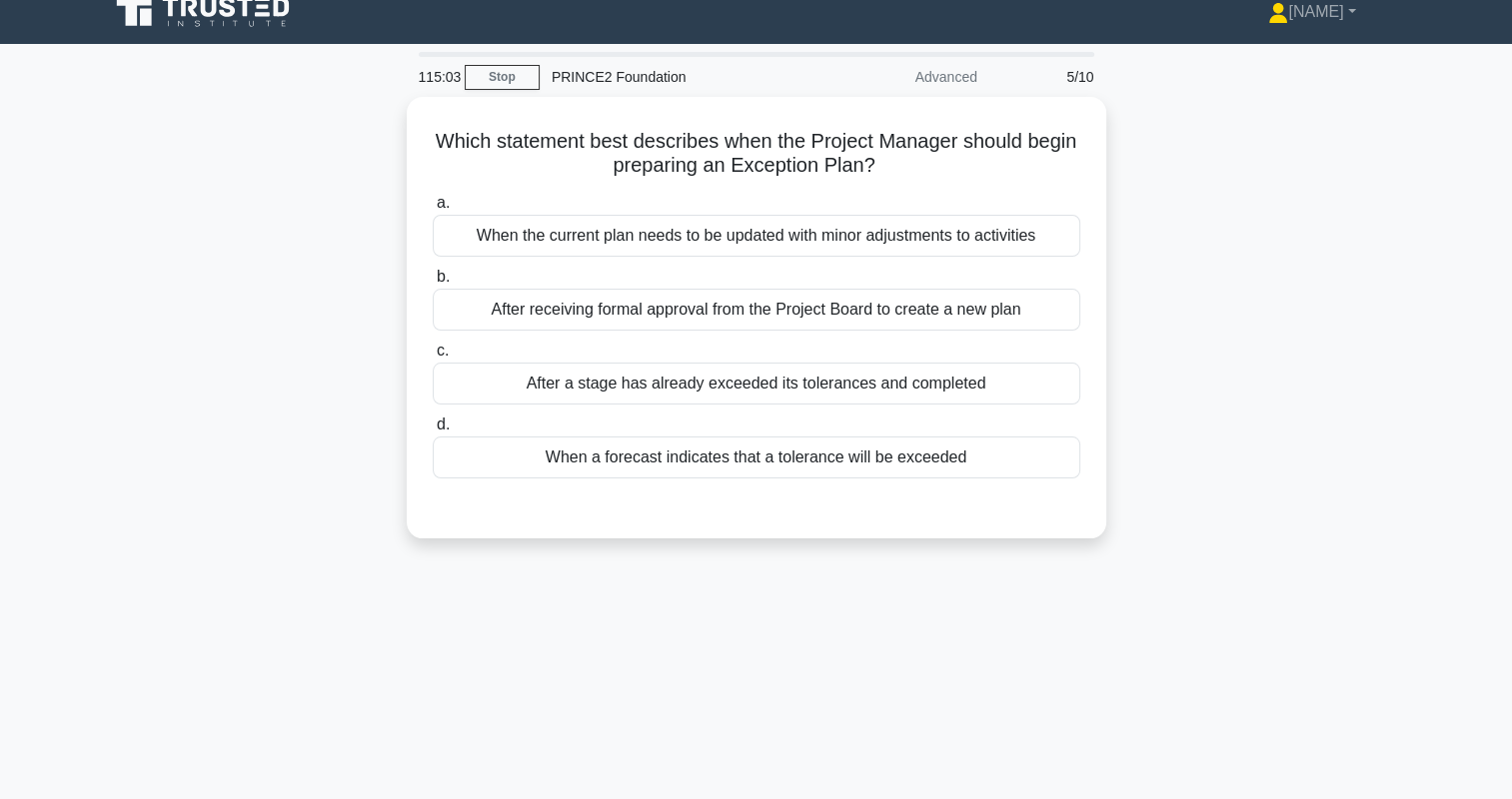 scroll, scrollTop: 0, scrollLeft: 0, axis: both 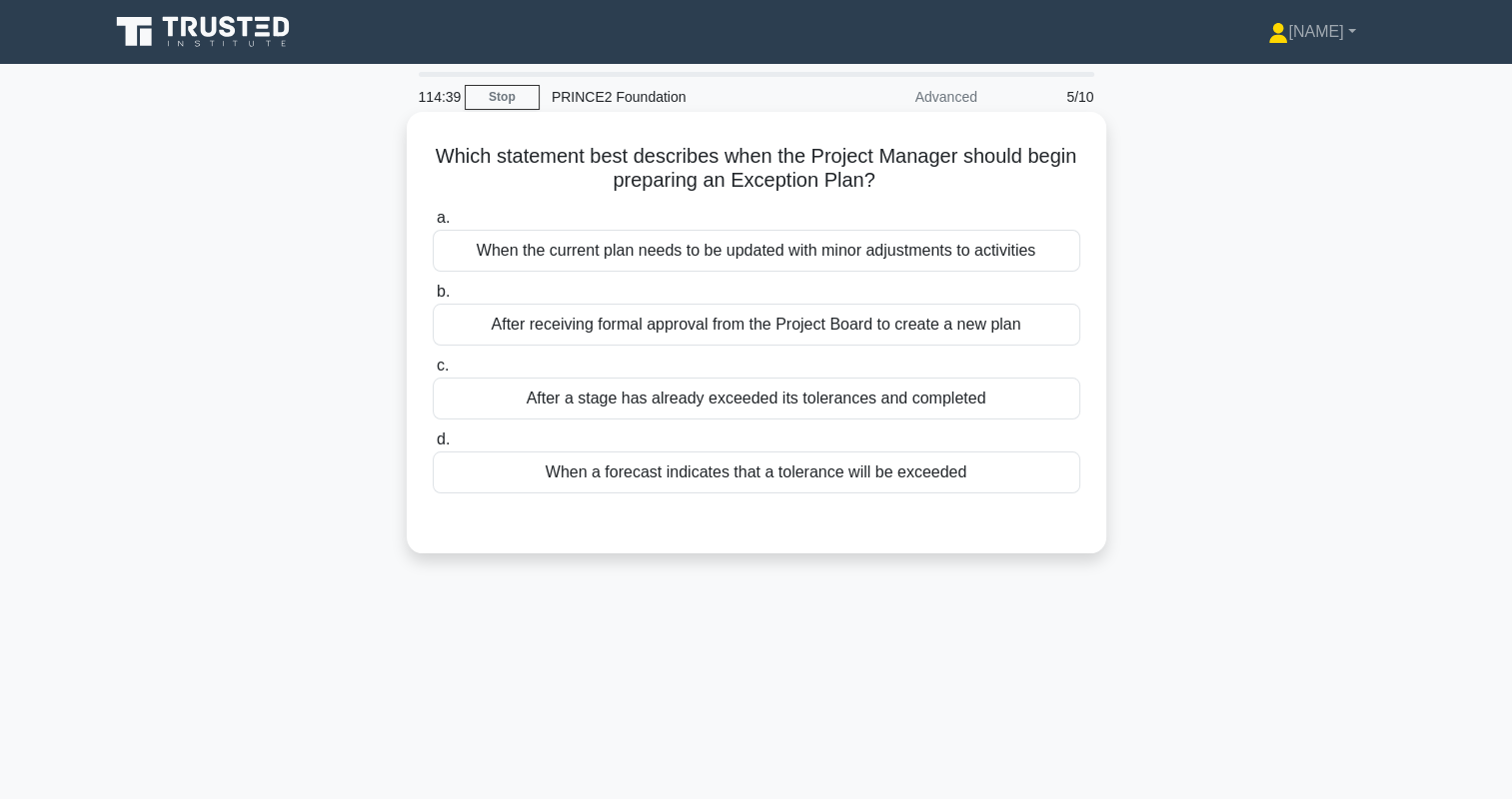 click on "When a forecast indicates that a tolerance will be exceeded" at bounding box center (756, 472) 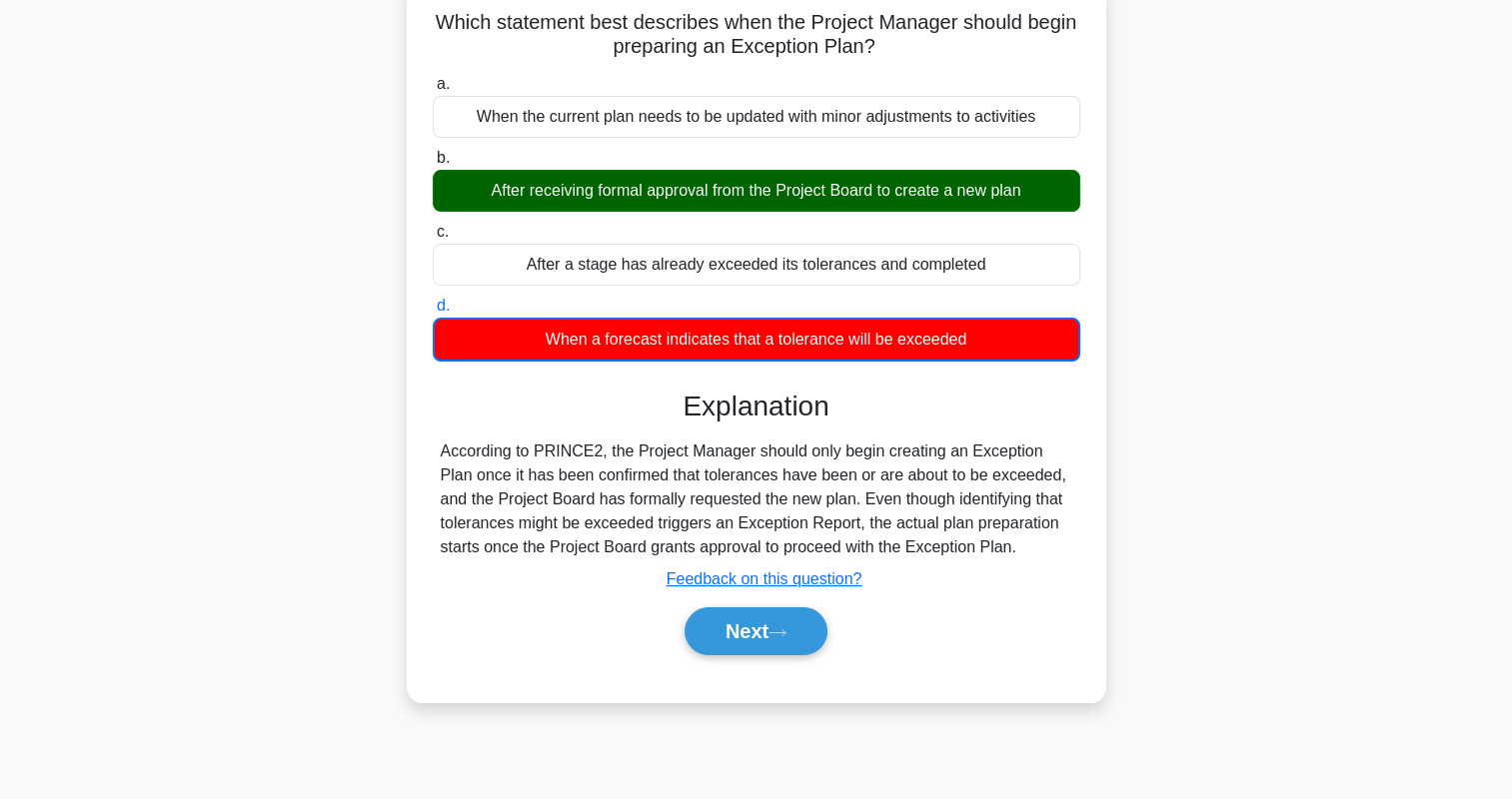 scroll, scrollTop: 143, scrollLeft: 0, axis: vertical 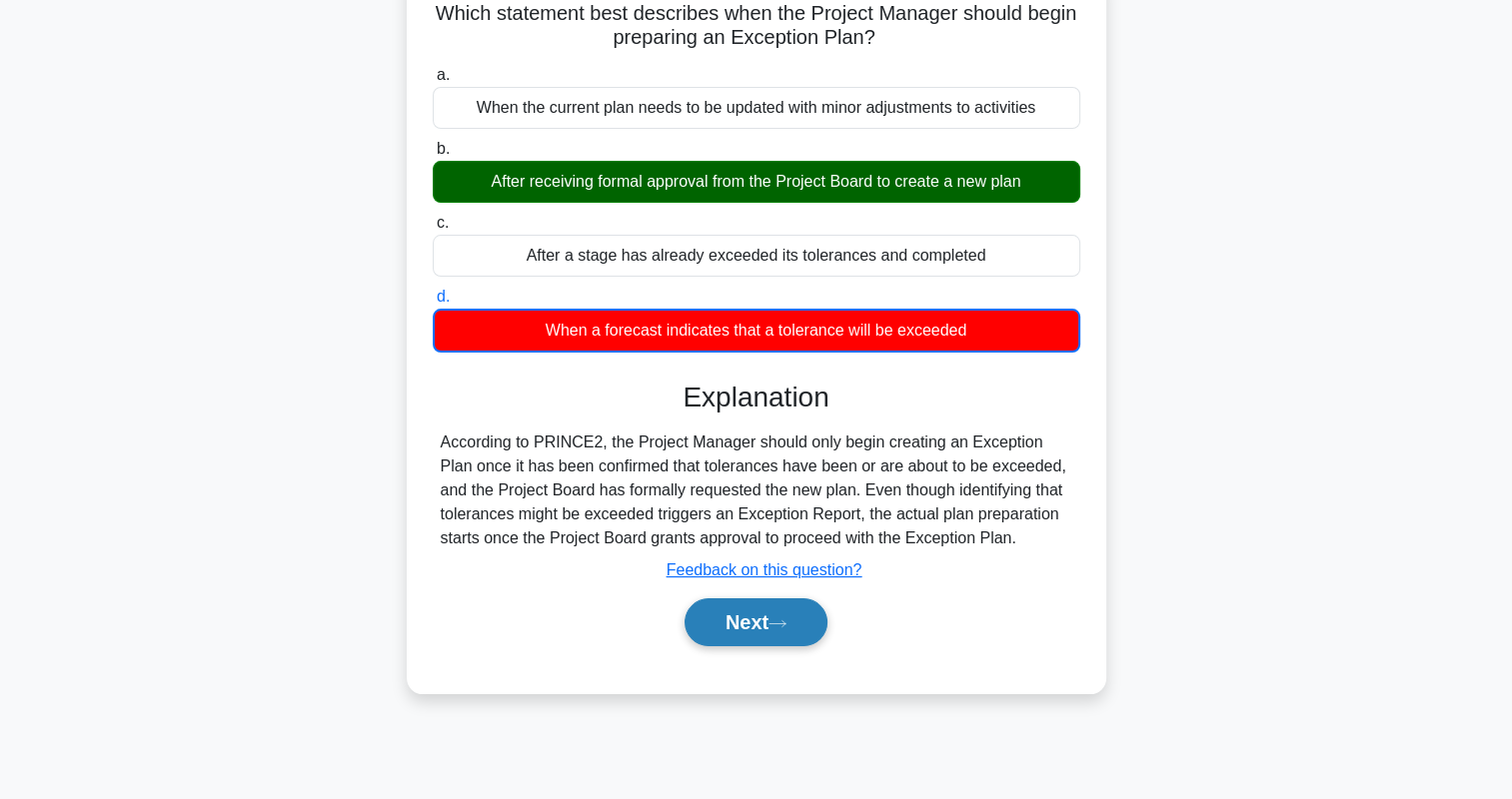 click on "Next" at bounding box center [756, 622] 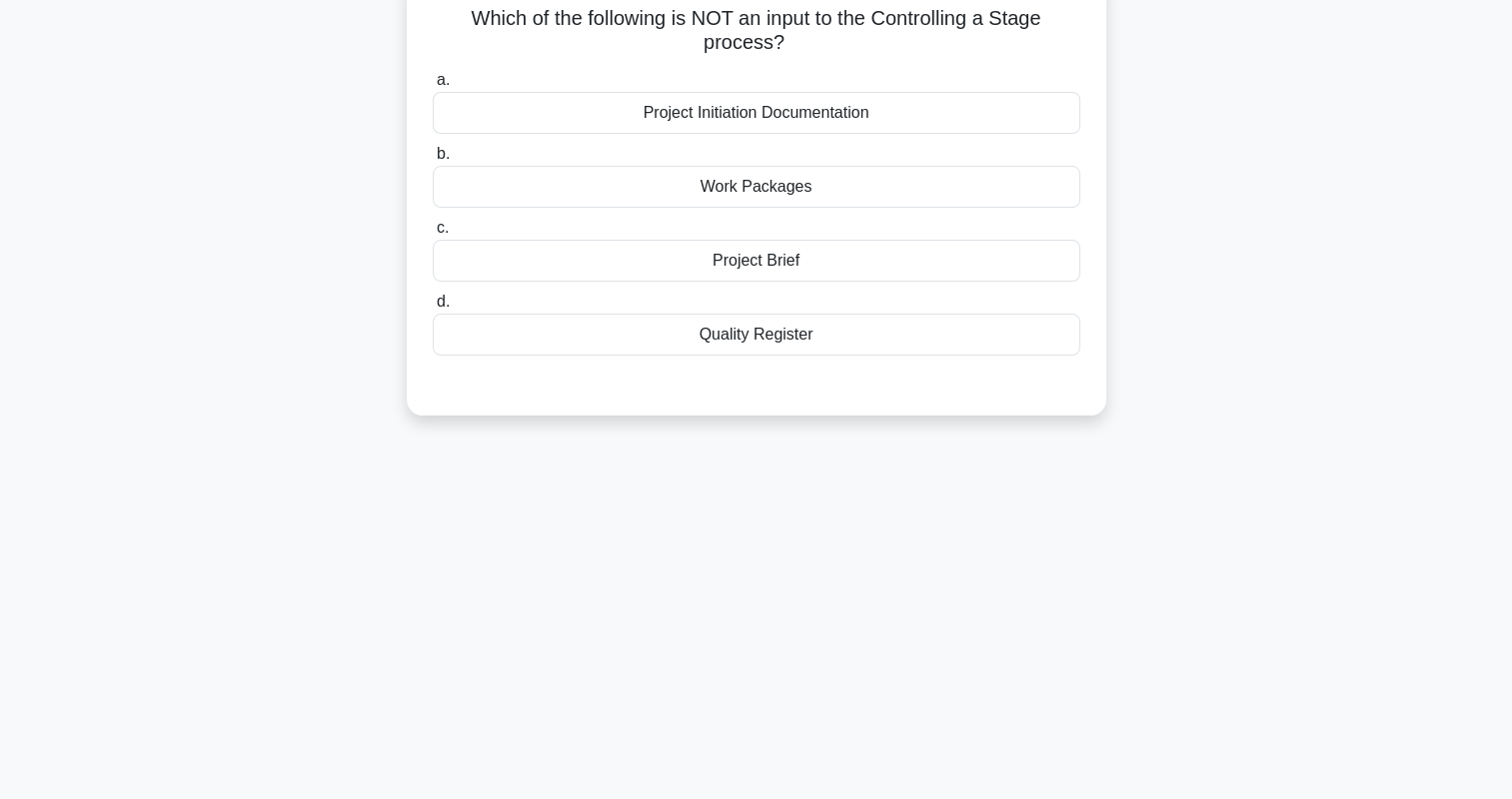 scroll, scrollTop: 0, scrollLeft: 0, axis: both 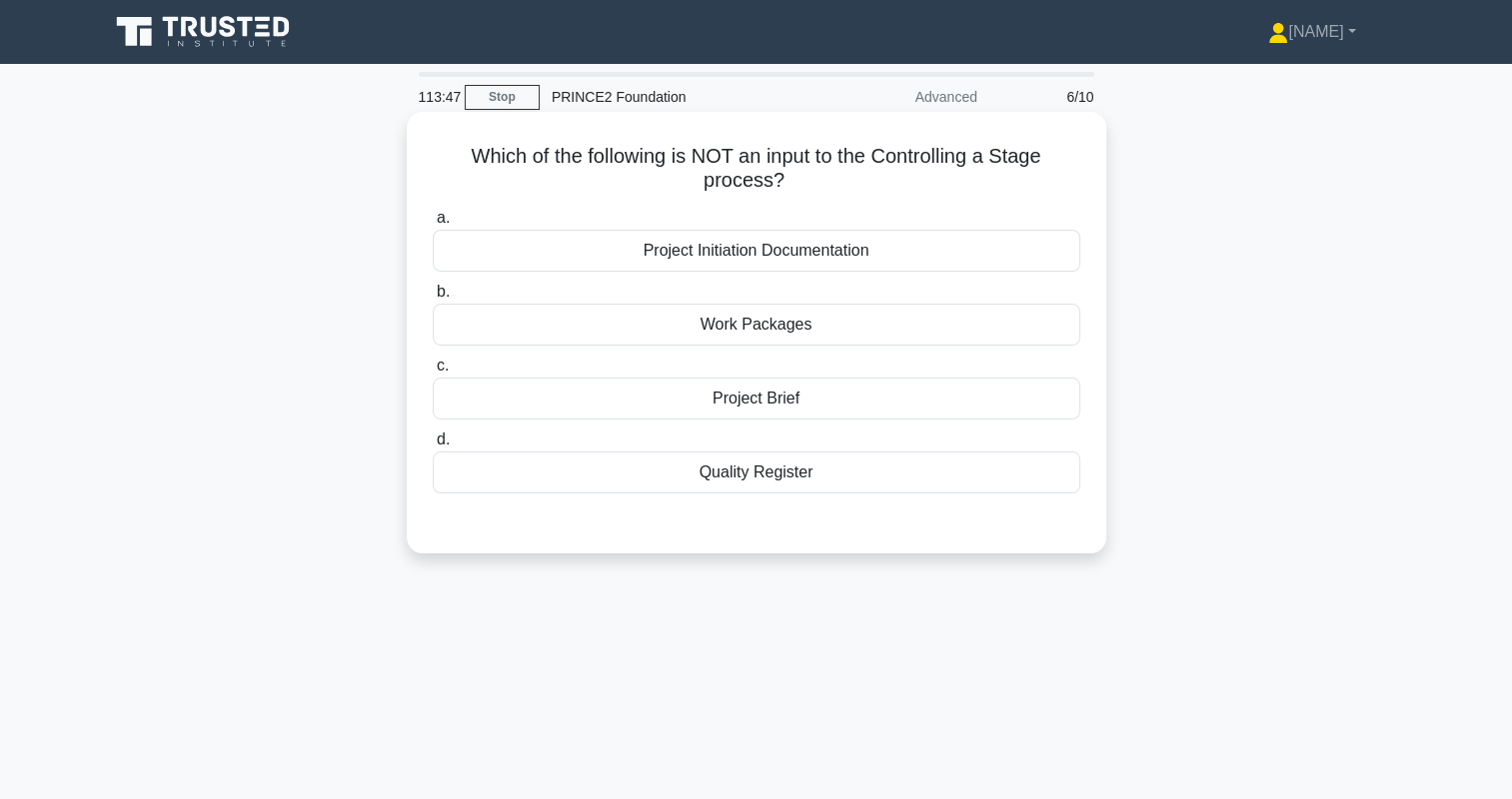 click on "Project Brief" at bounding box center [756, 399] 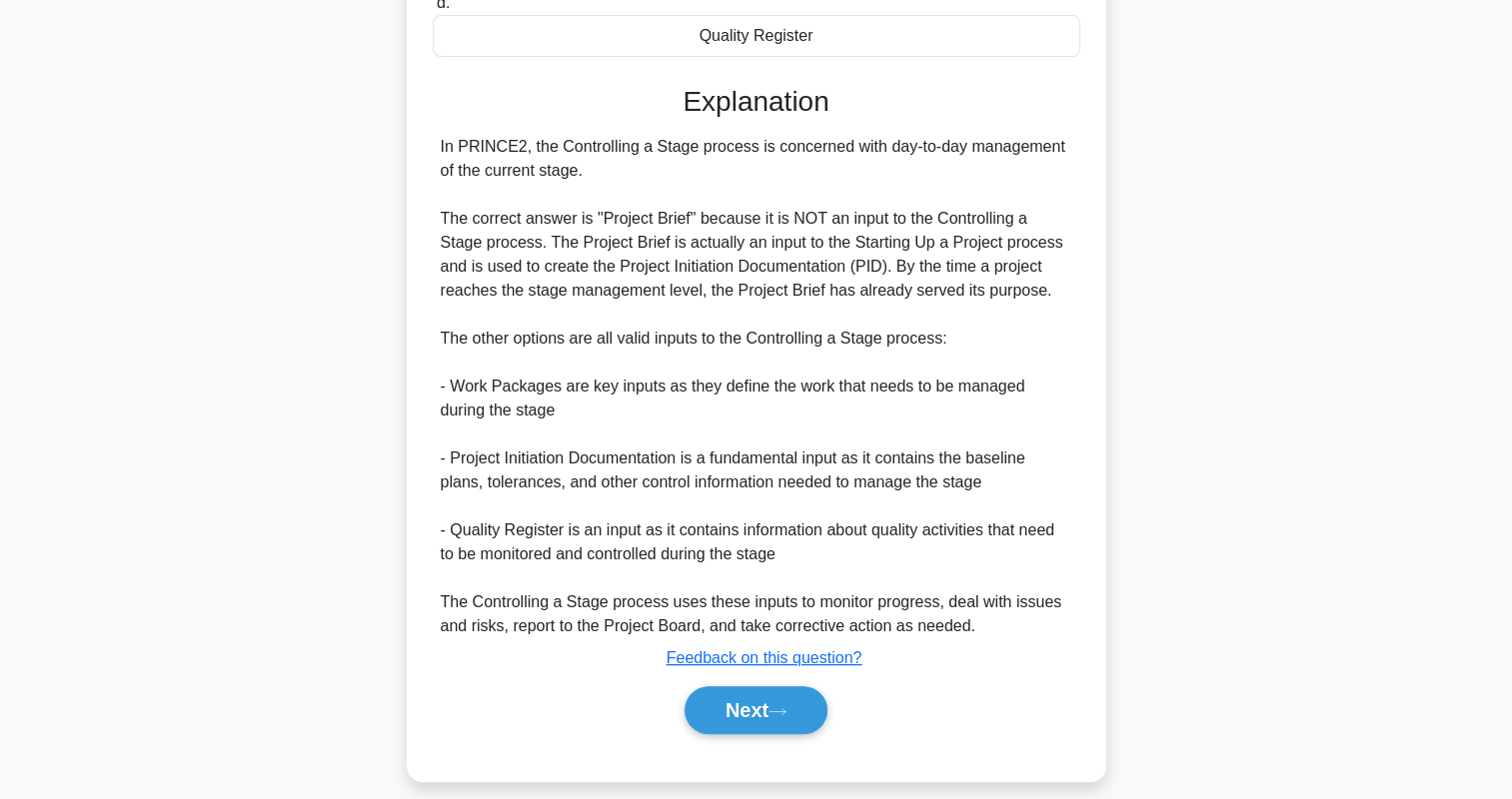 scroll, scrollTop: 455, scrollLeft: 0, axis: vertical 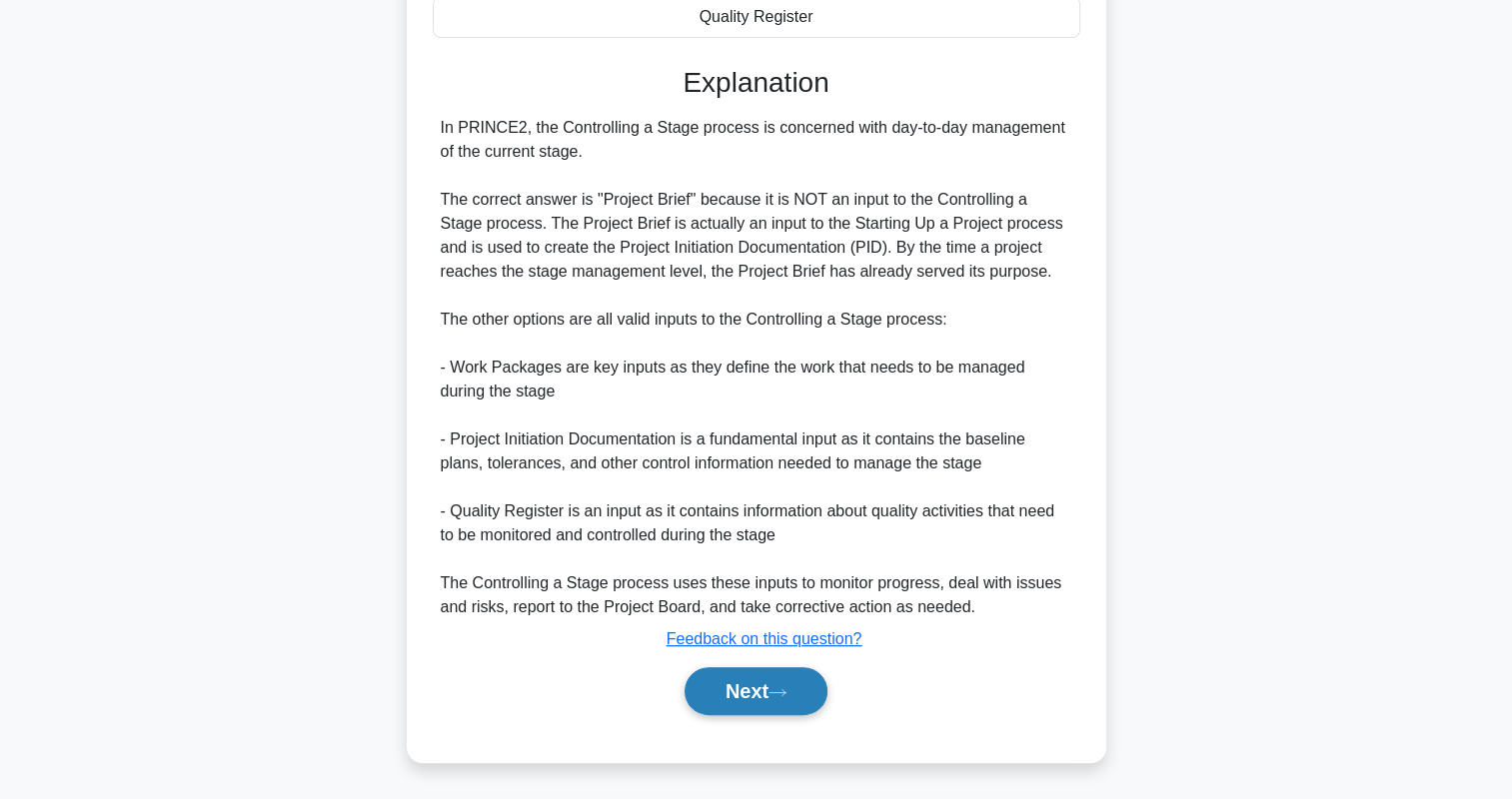 click on "Next" at bounding box center (756, 691) 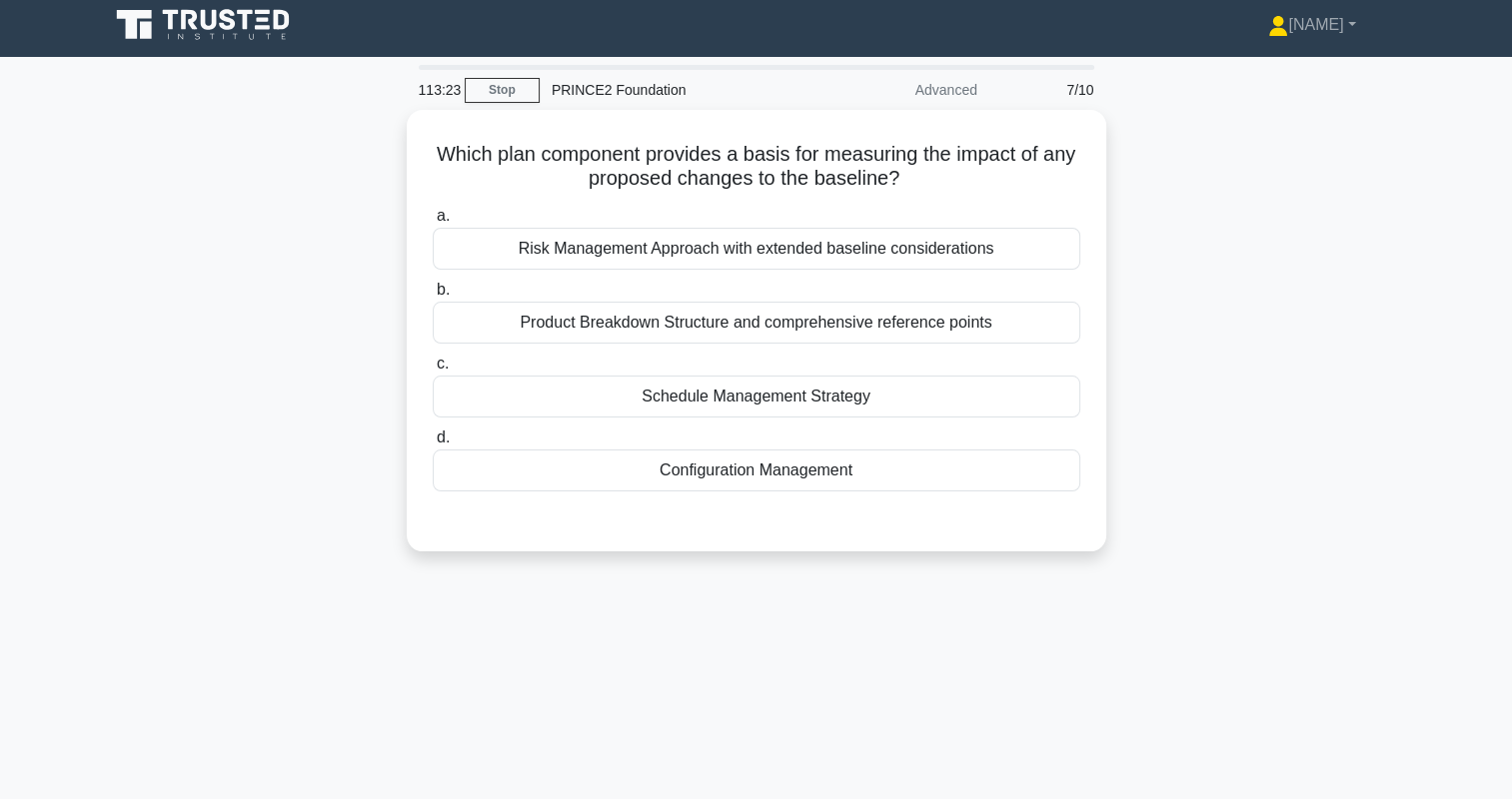 scroll, scrollTop: 0, scrollLeft: 0, axis: both 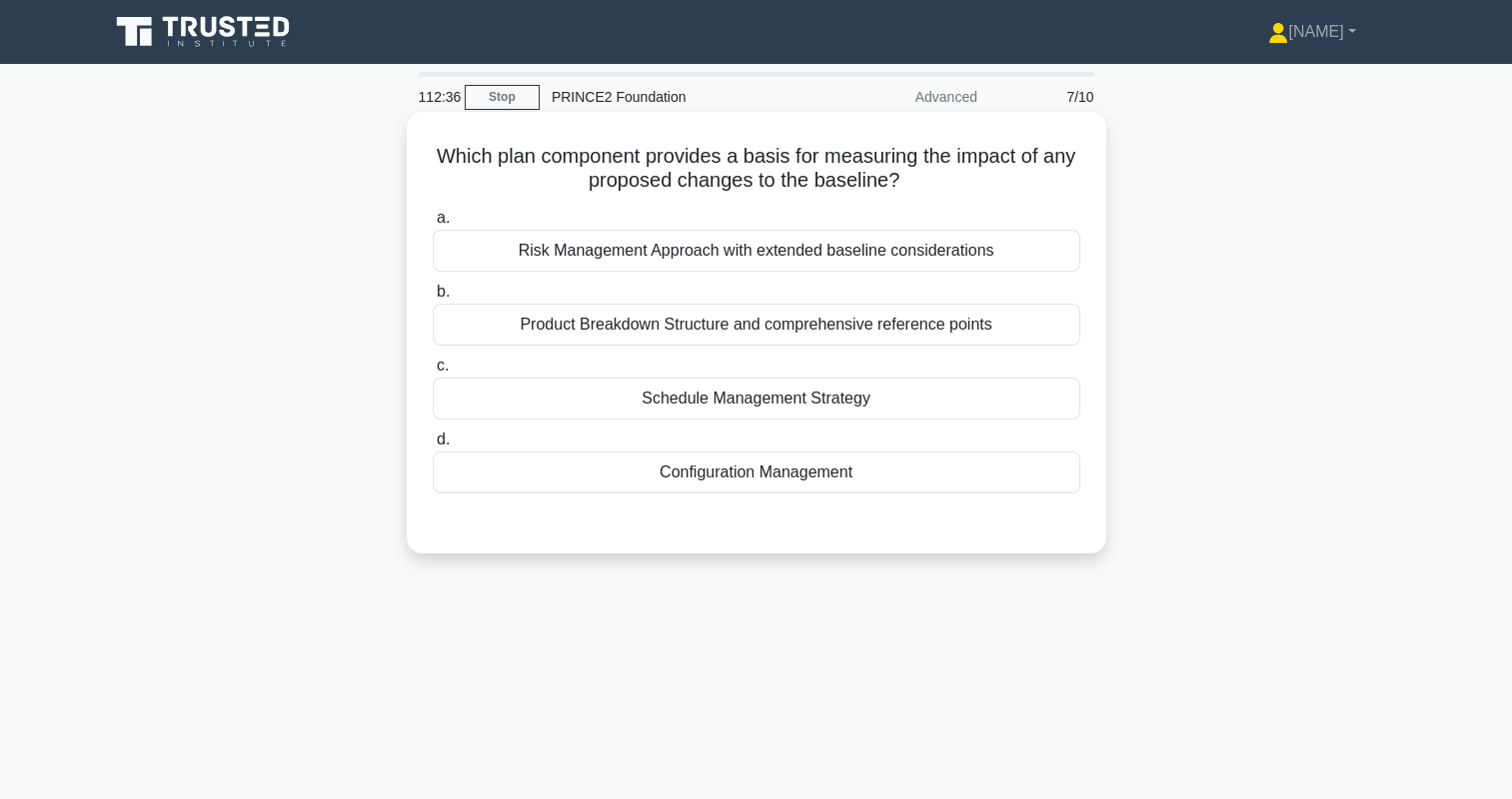 click on "Risk Management Approach with extended baseline considerations" at bounding box center [756, 251] 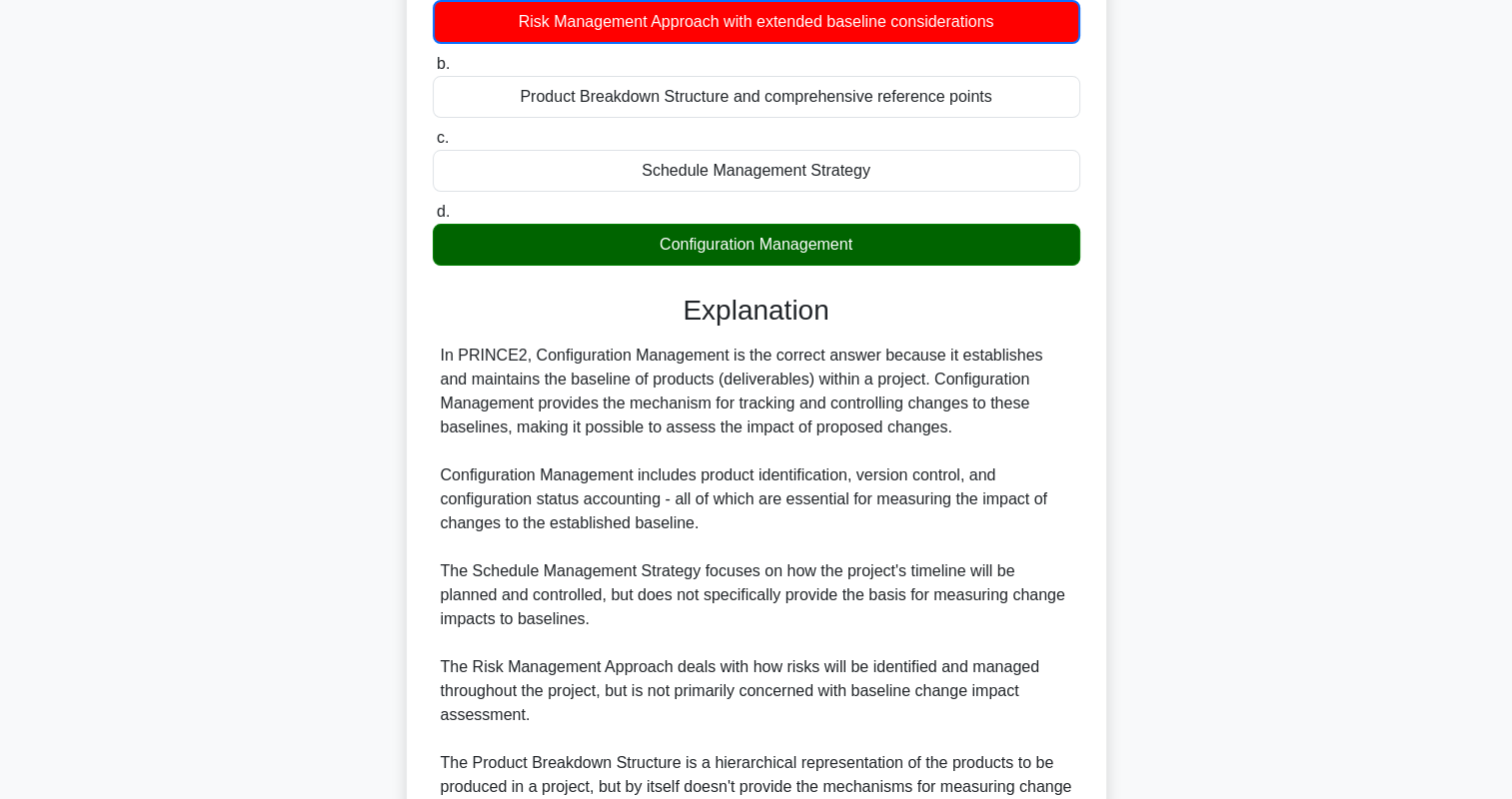 scroll, scrollTop: 432, scrollLeft: 0, axis: vertical 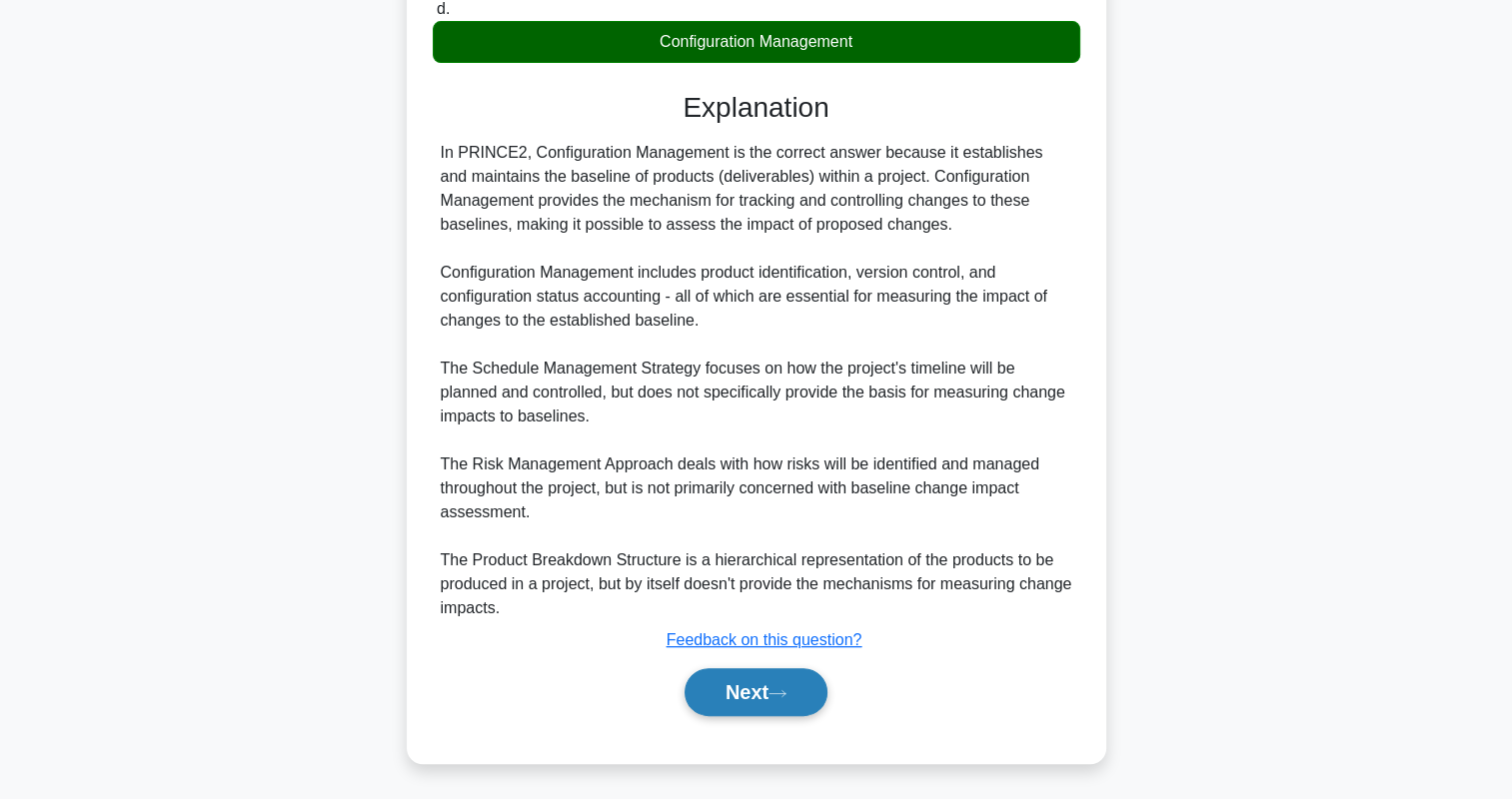 click on "Next" at bounding box center (756, 692) 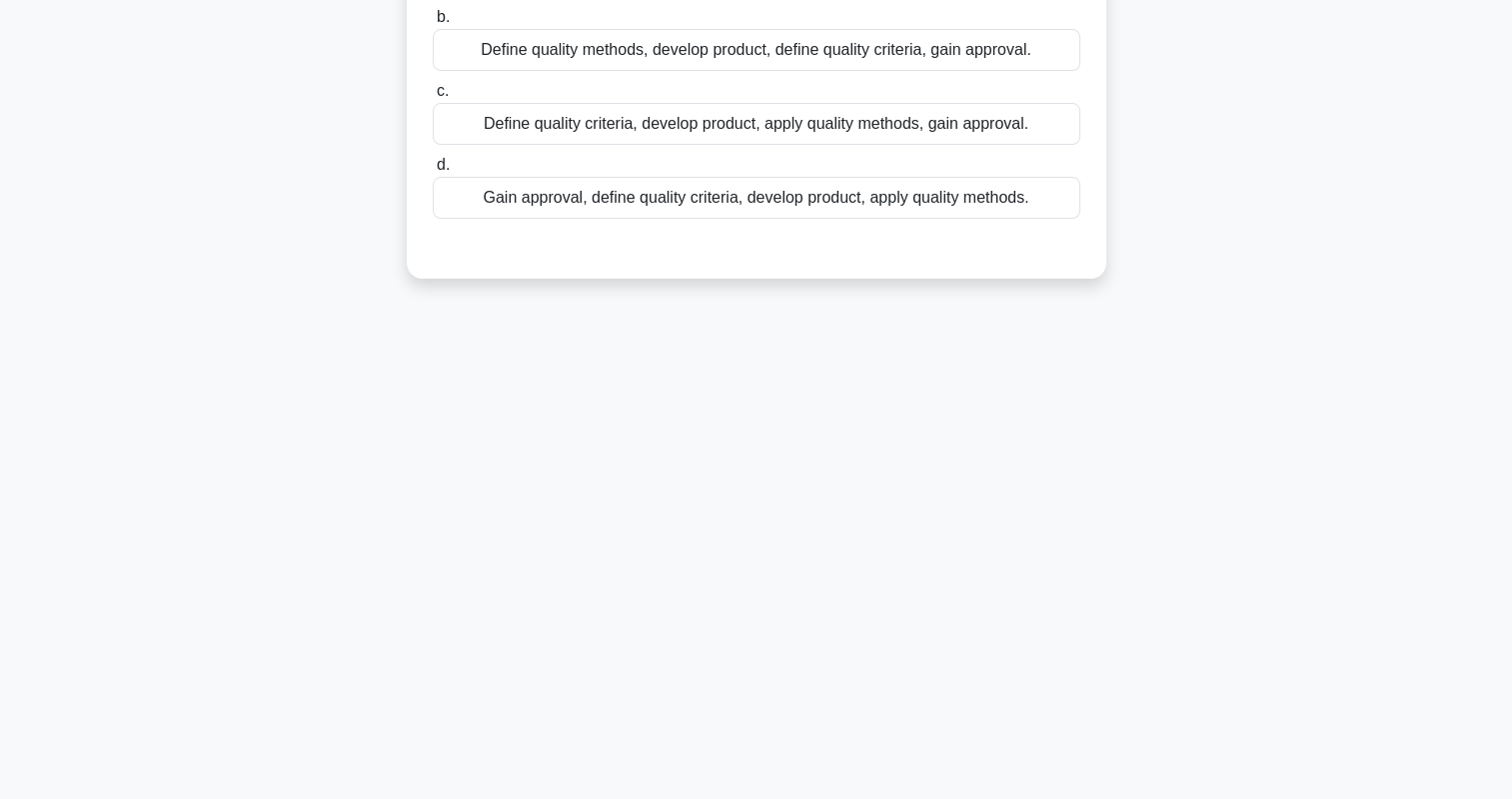 scroll, scrollTop: 0, scrollLeft: 0, axis: both 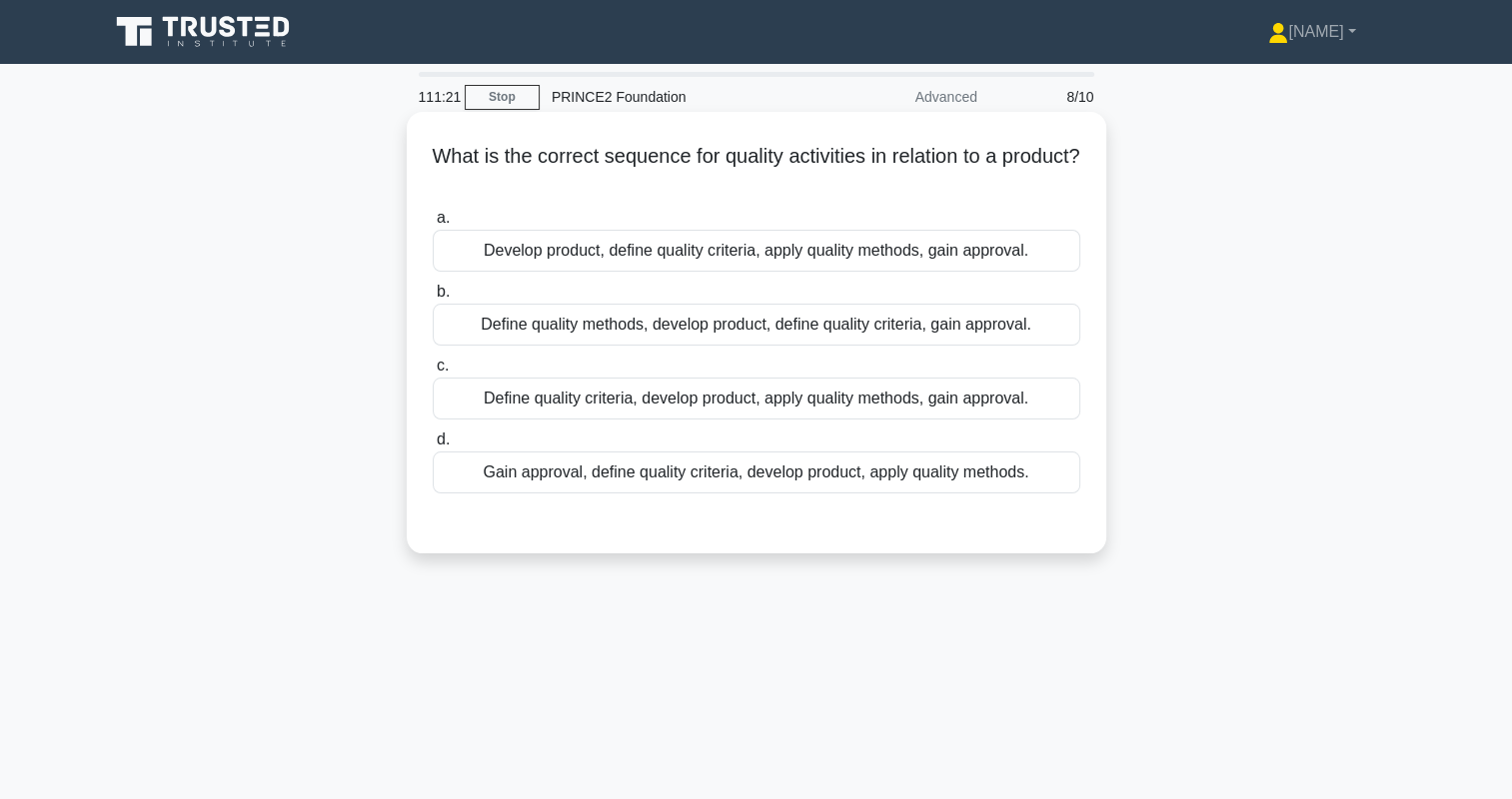 click on "Define quality criteria, develop product, apply quality methods, gain approval." at bounding box center (756, 399) 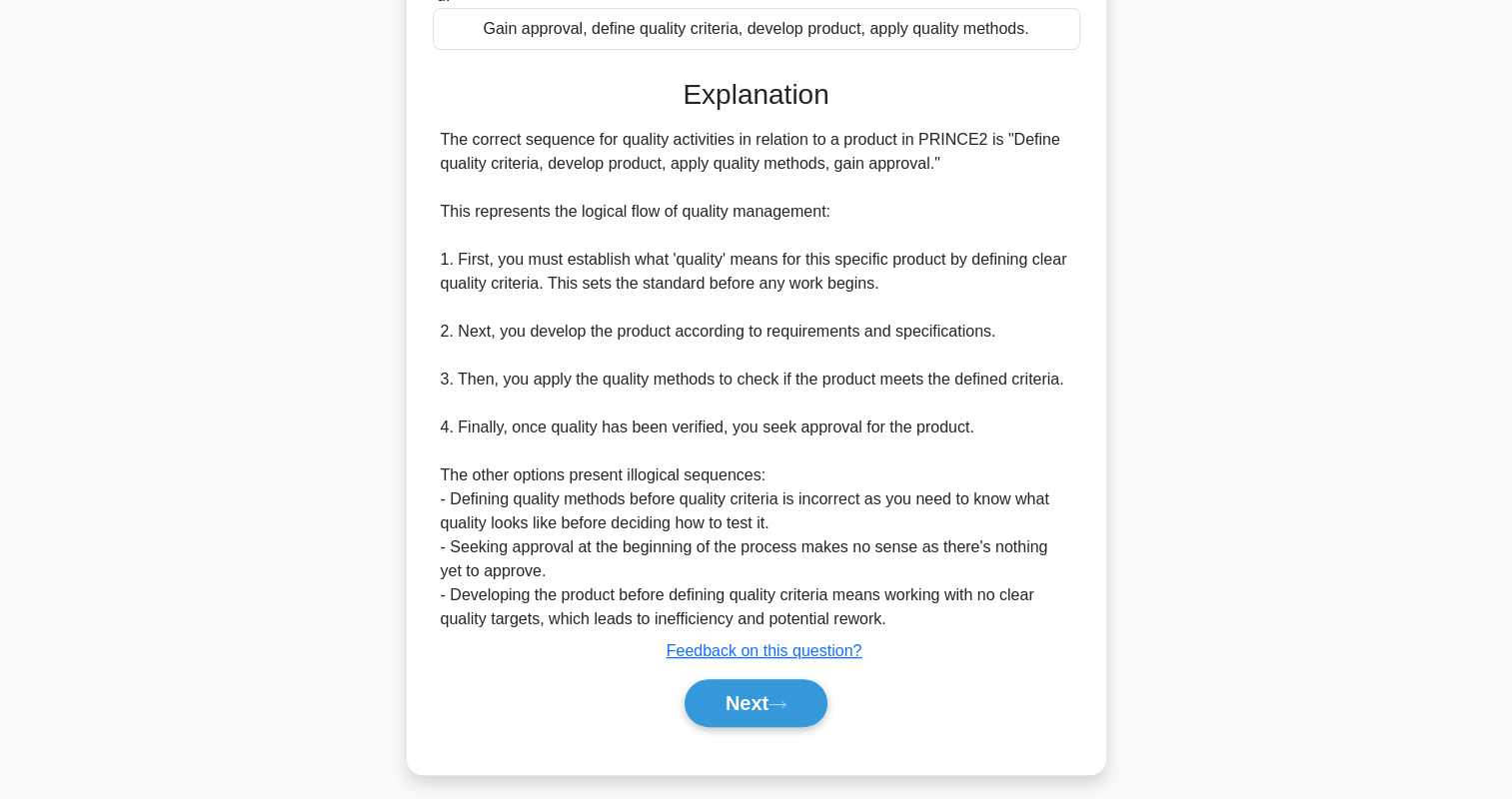 scroll, scrollTop: 455, scrollLeft: 0, axis: vertical 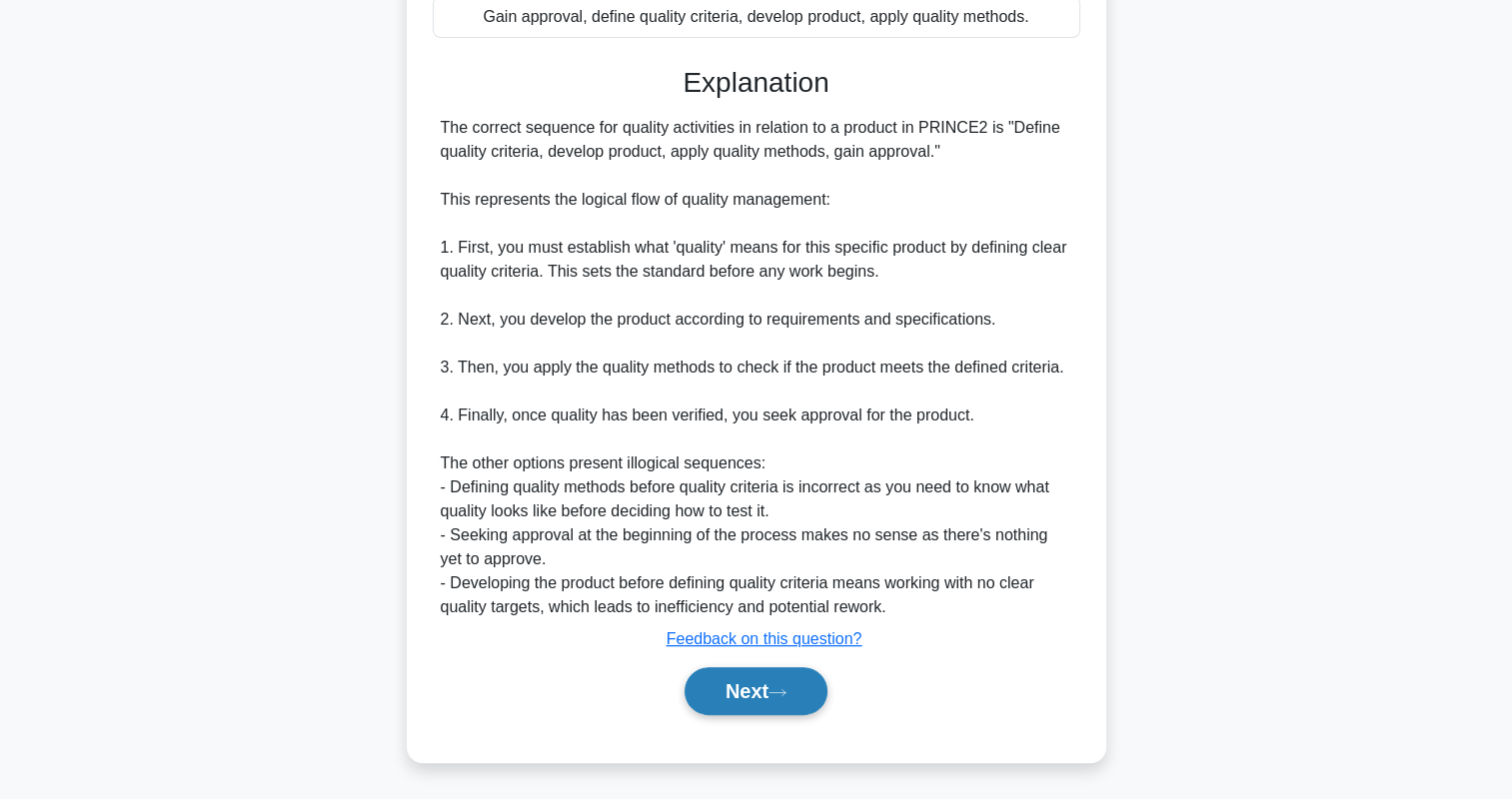 click 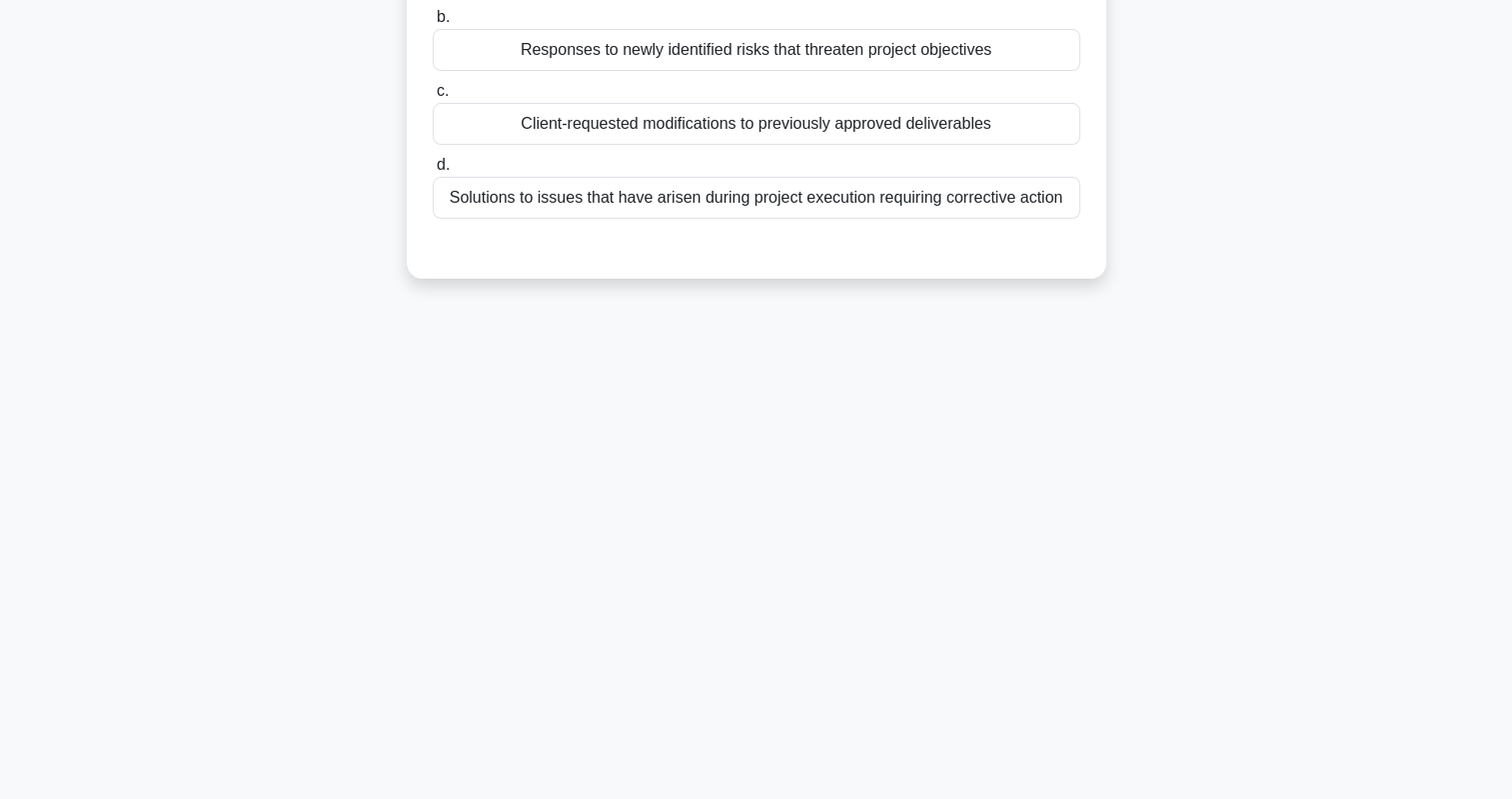 scroll, scrollTop: 0, scrollLeft: 0, axis: both 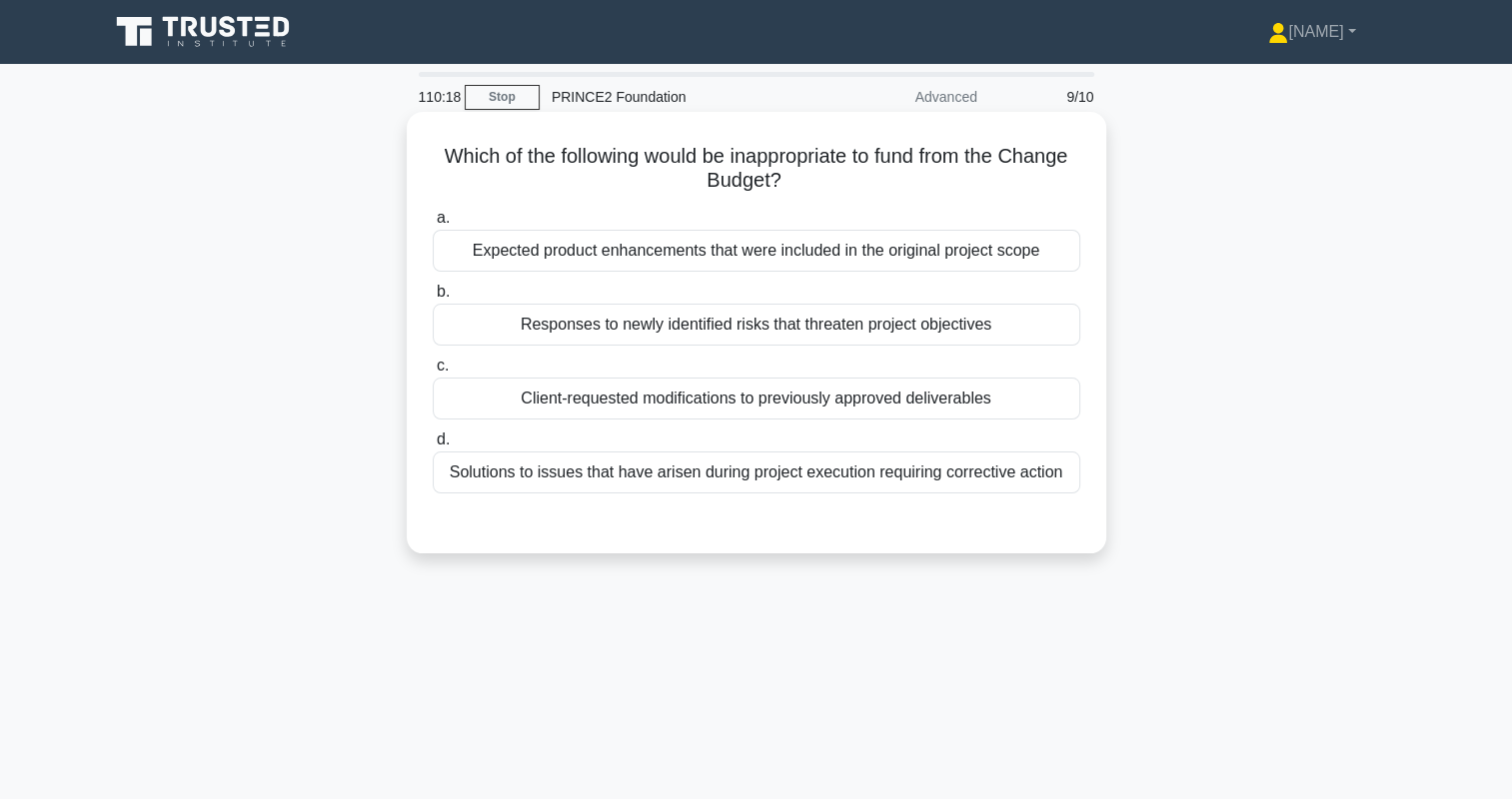 click on "Responses to newly identified risks that threaten project objectives" at bounding box center (756, 325) 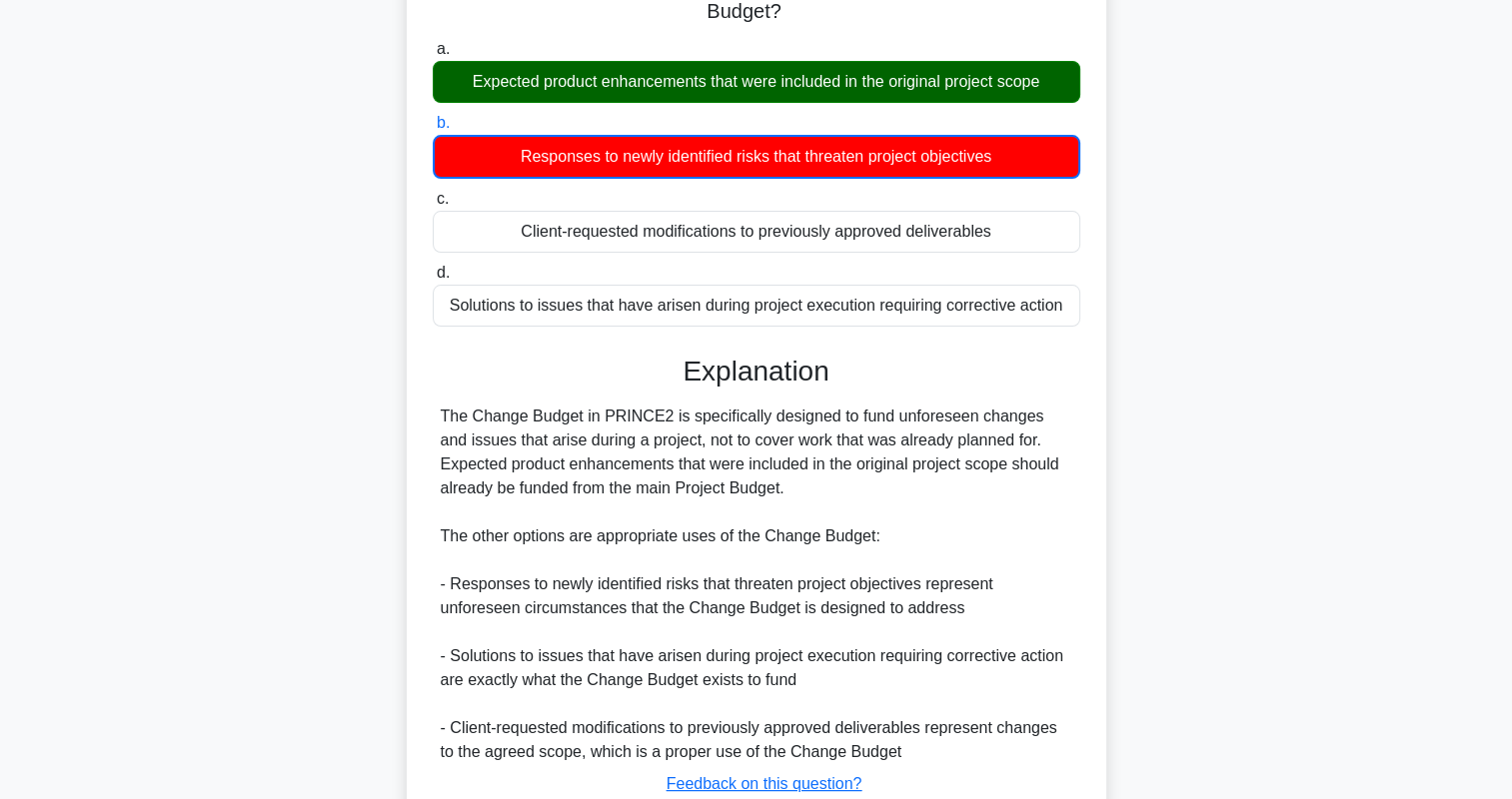 scroll, scrollTop: 313, scrollLeft: 0, axis: vertical 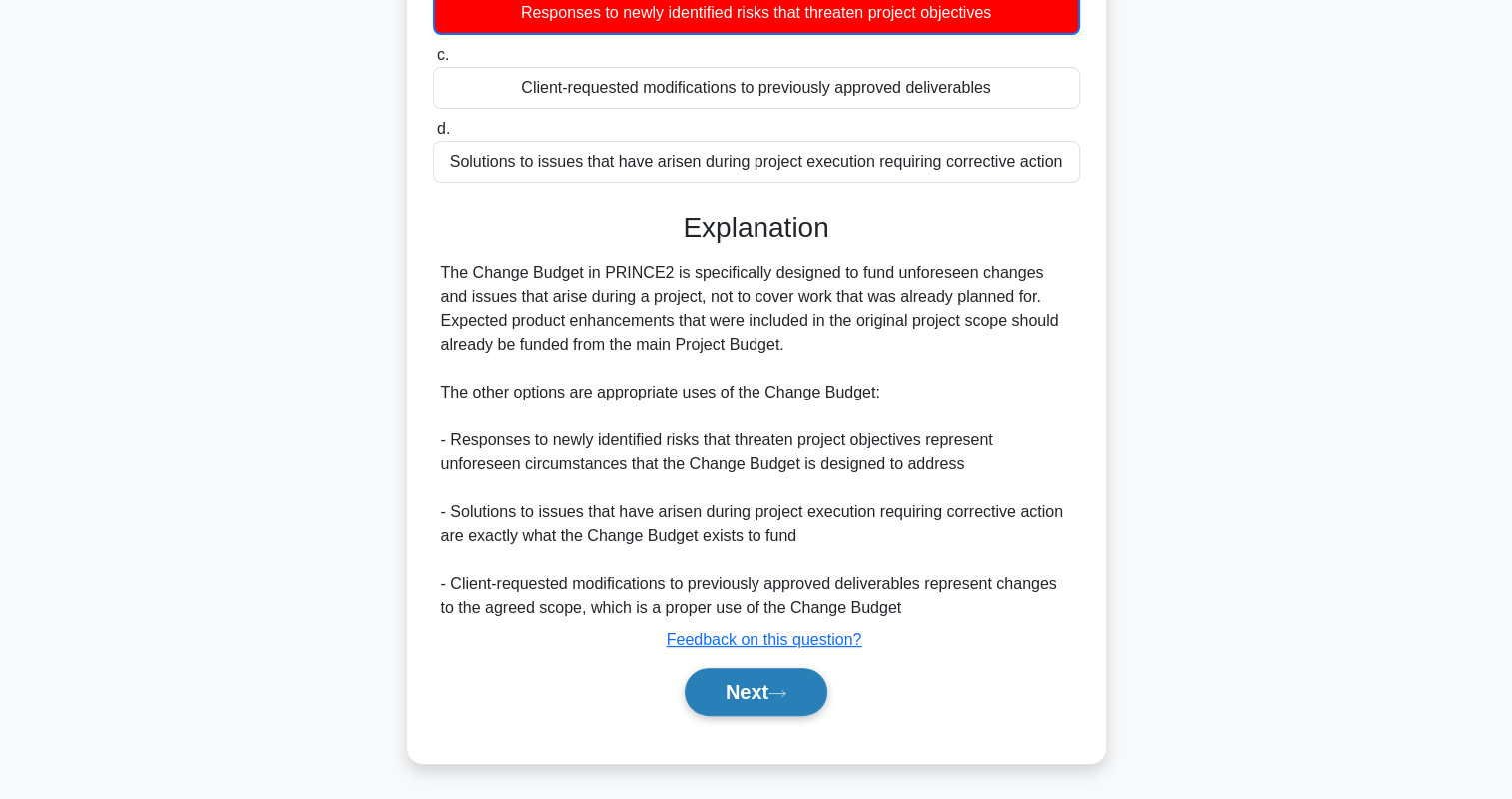 click on "Next" at bounding box center [756, 692] 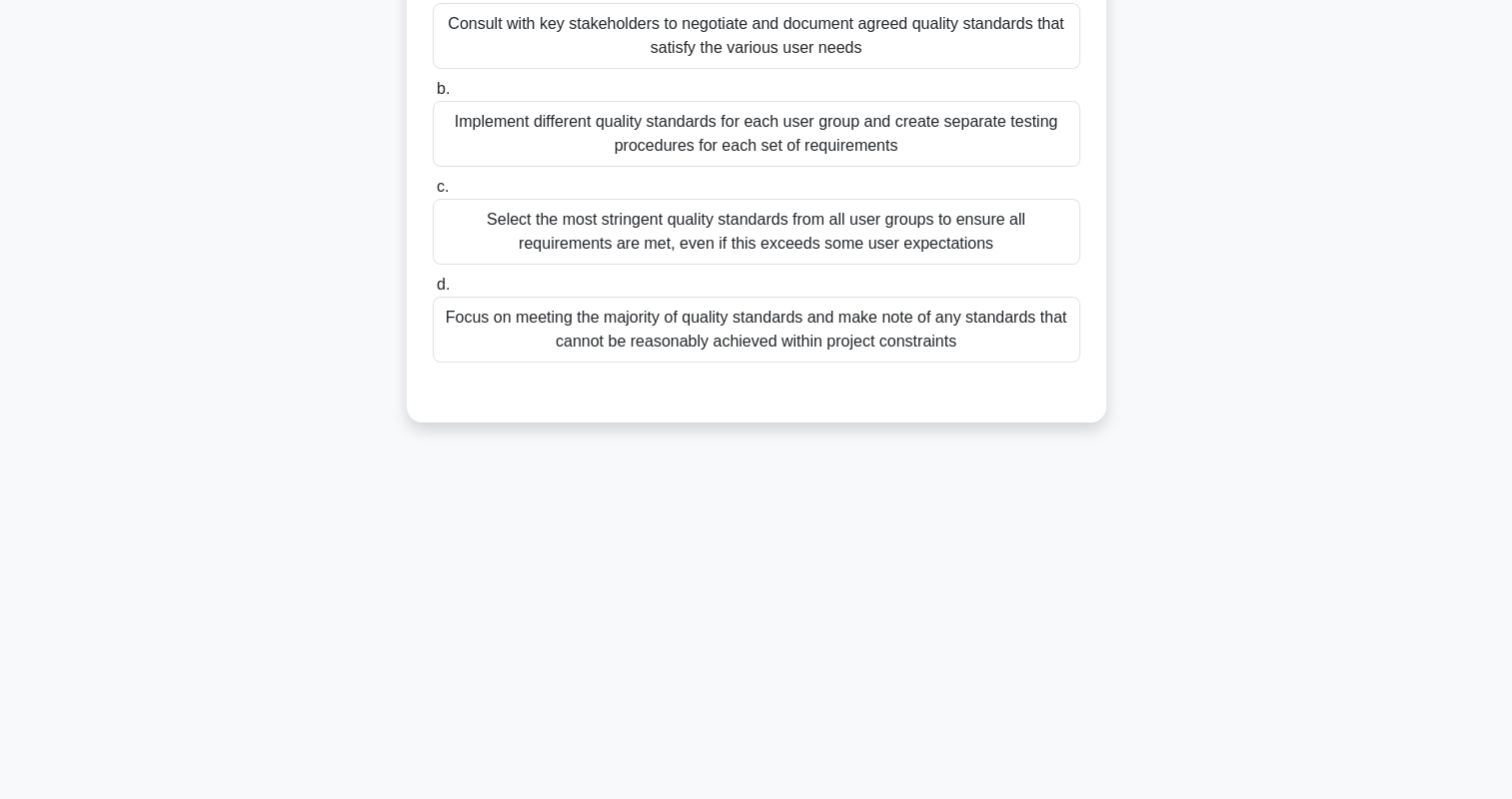 scroll, scrollTop: 0, scrollLeft: 0, axis: both 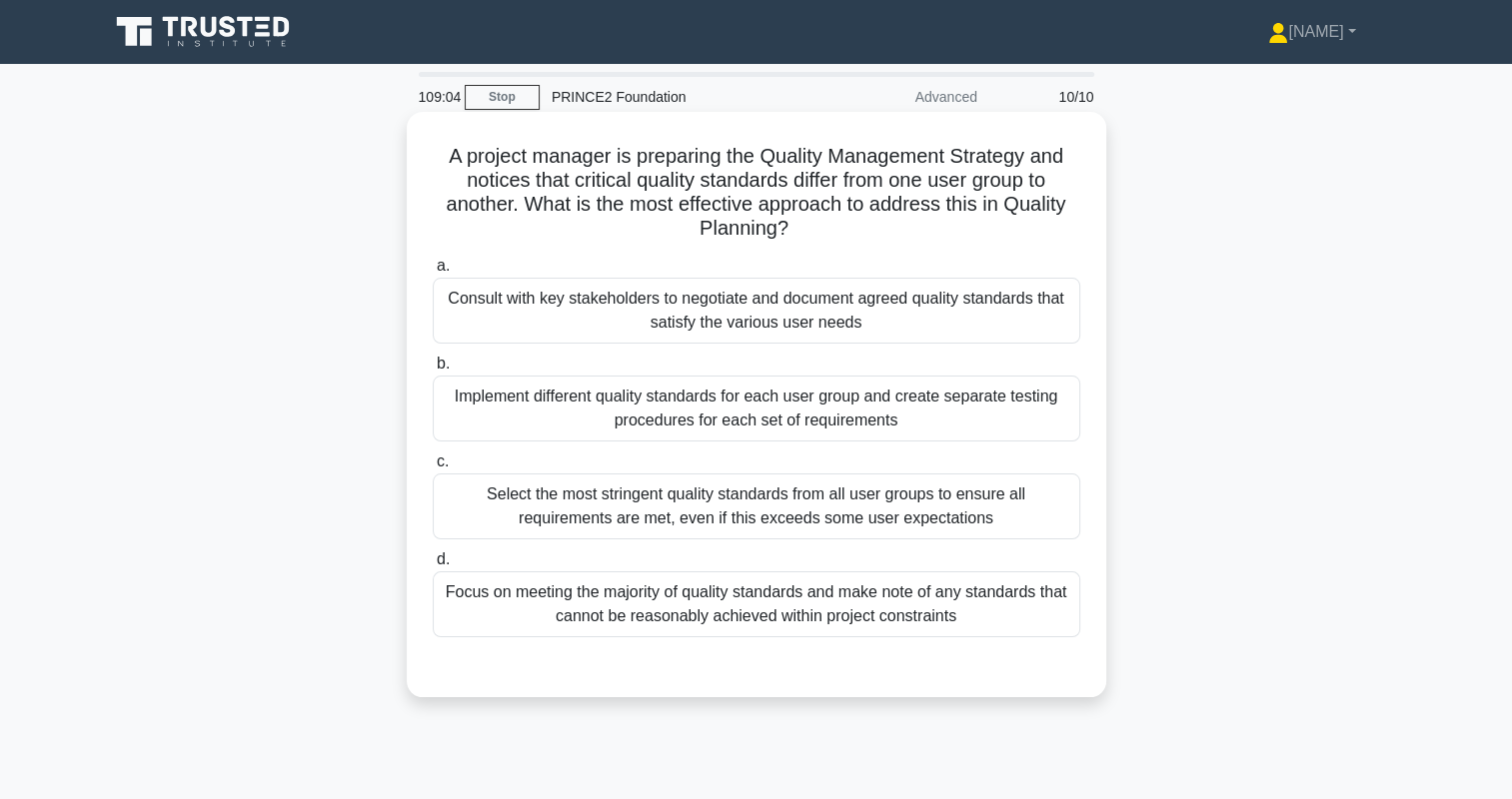 click on "Consult with key stakeholders to negotiate and document agreed quality standards that satisfy the various user needs" at bounding box center (756, 311) 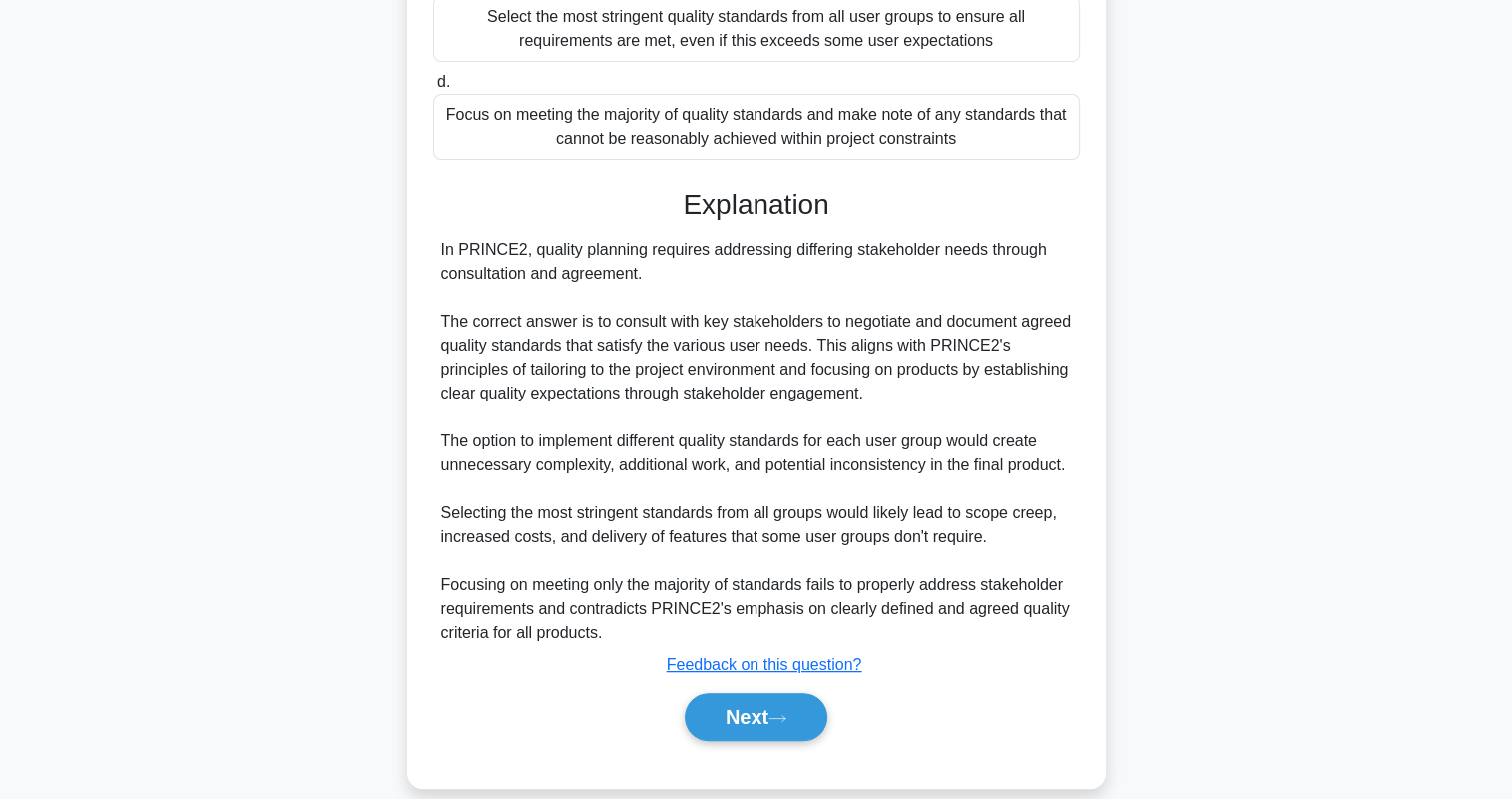 scroll, scrollTop: 485, scrollLeft: 0, axis: vertical 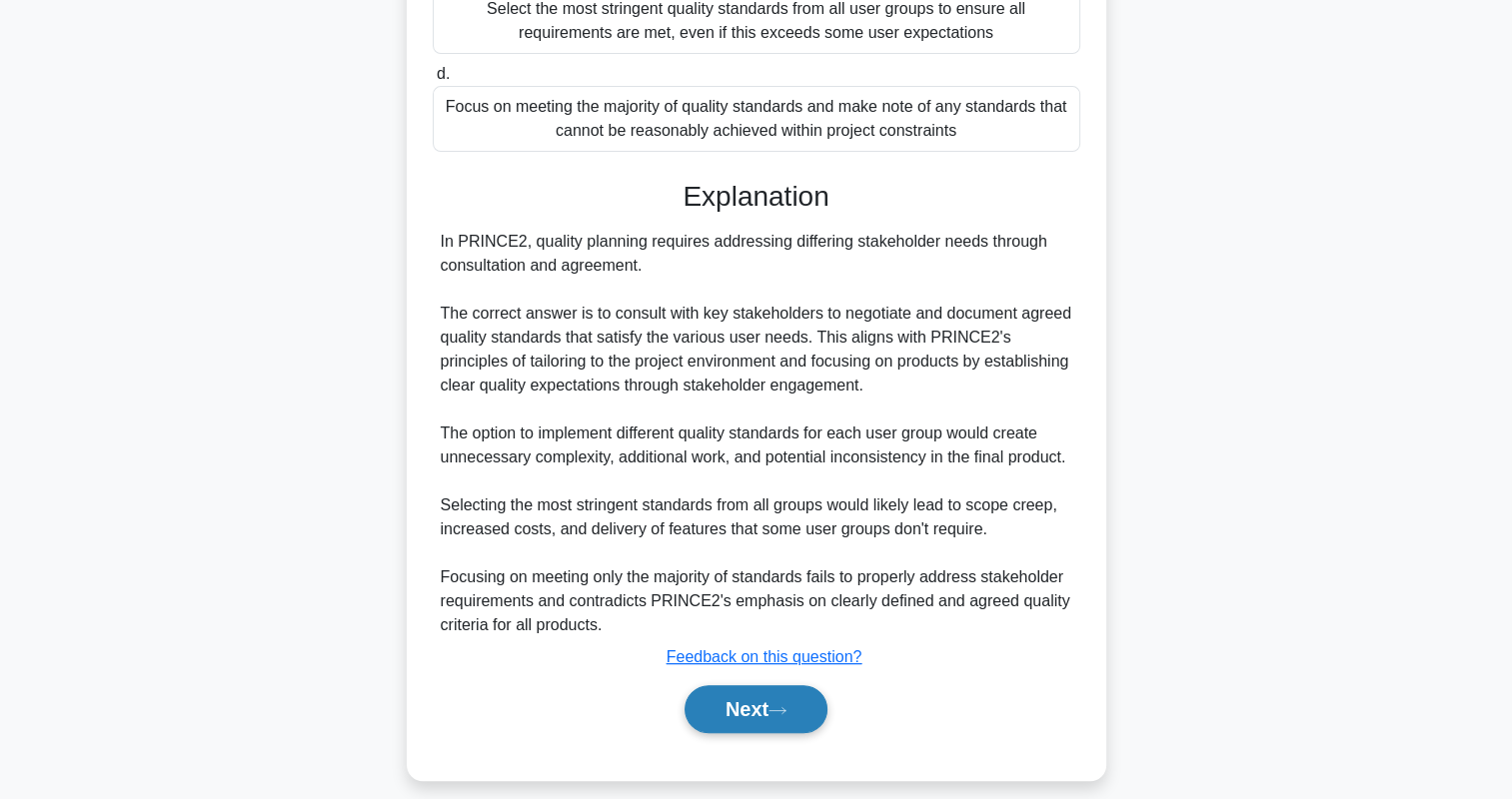 click on "Next" at bounding box center (756, 709) 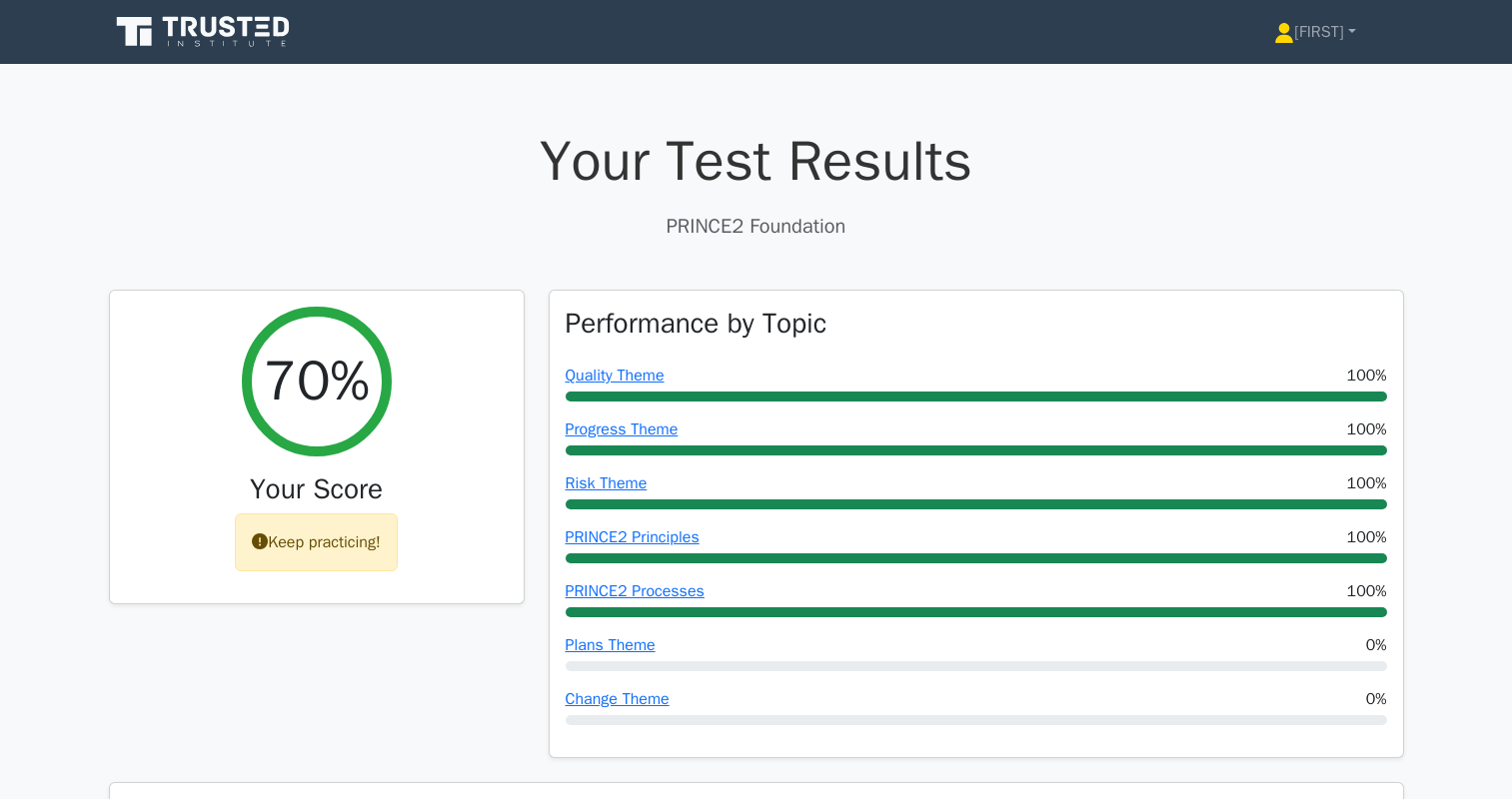 scroll, scrollTop: 0, scrollLeft: 0, axis: both 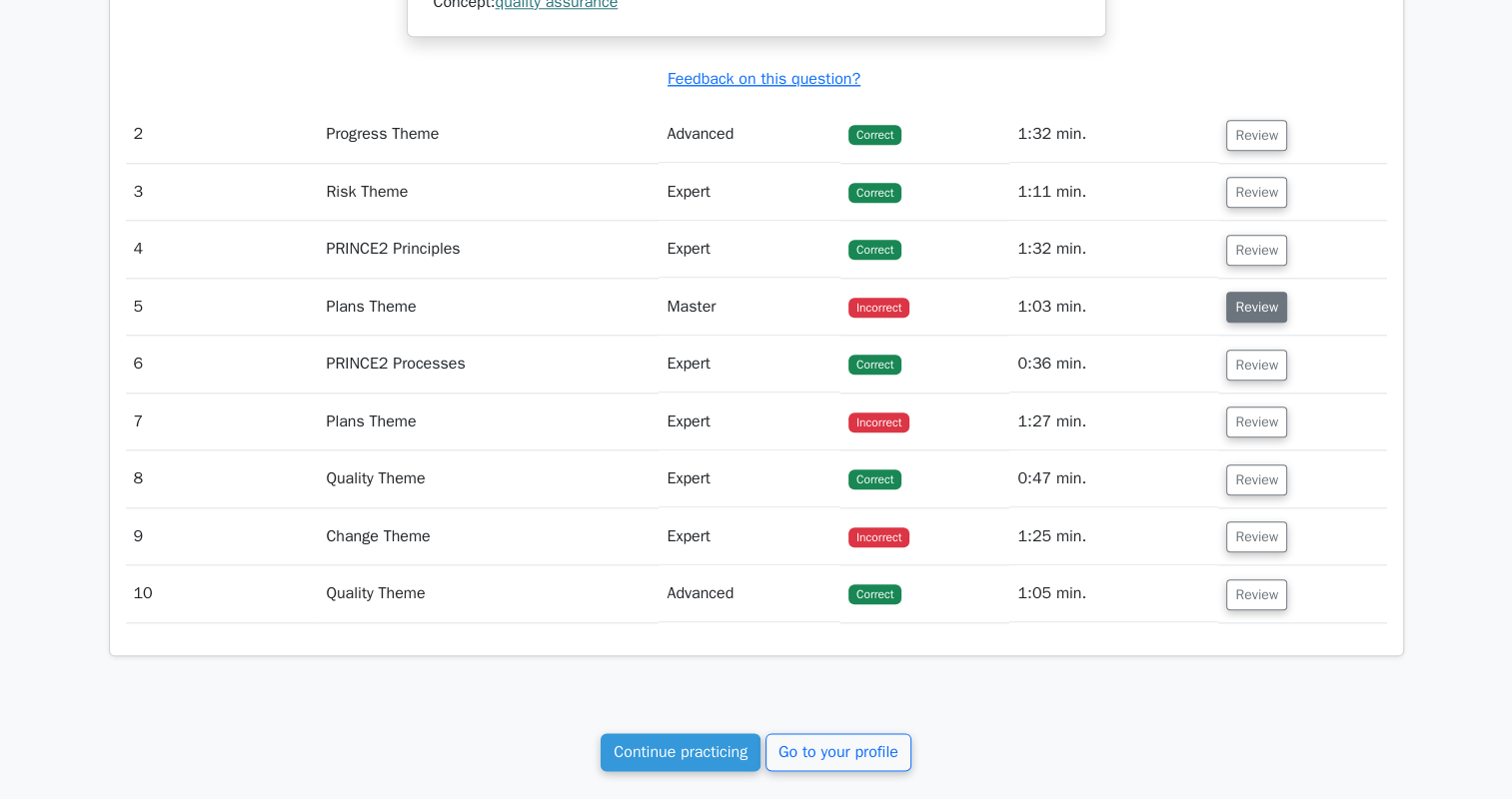 click on "Review" at bounding box center [1256, 307] 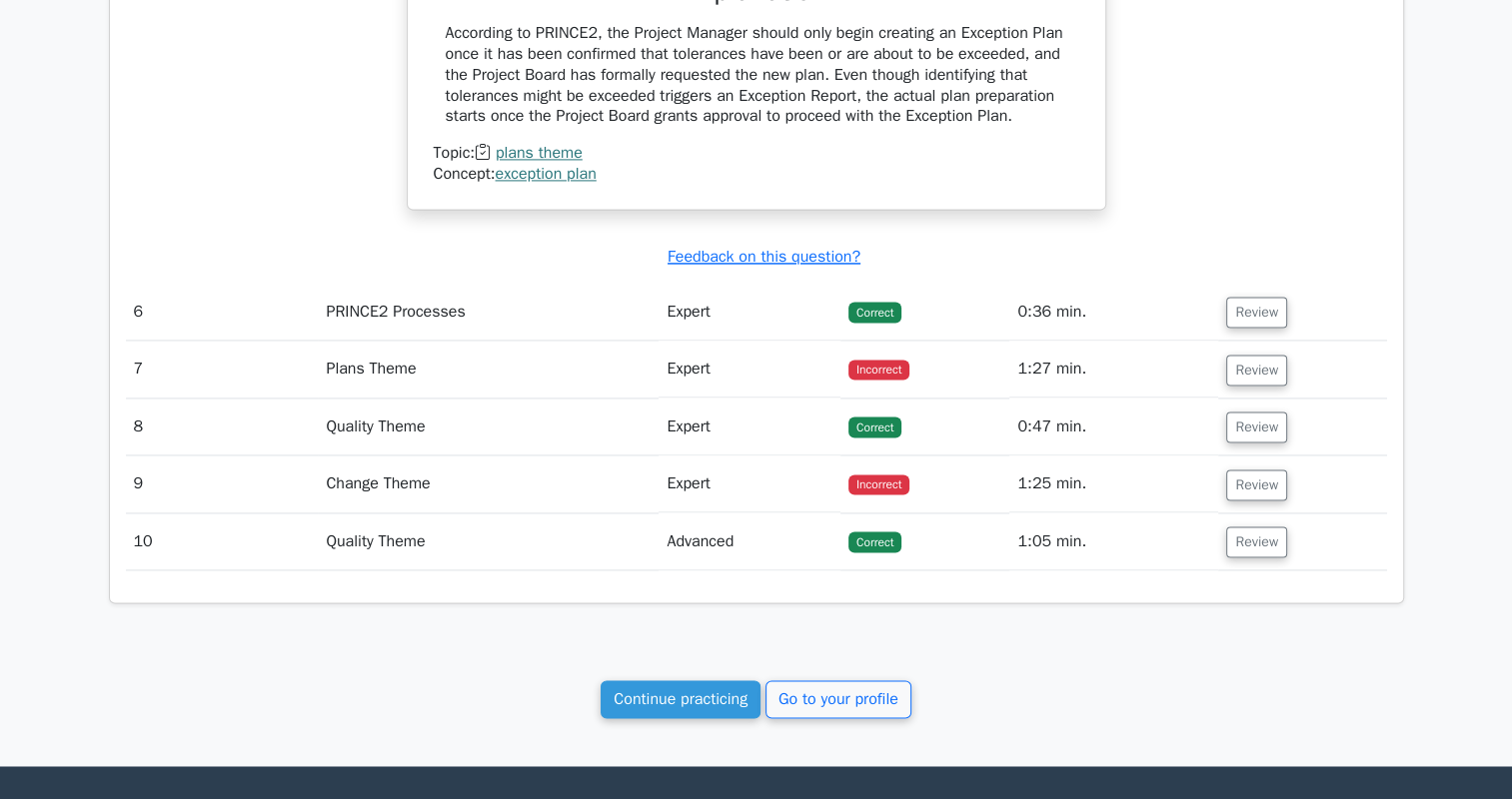 scroll, scrollTop: 2870, scrollLeft: 0, axis: vertical 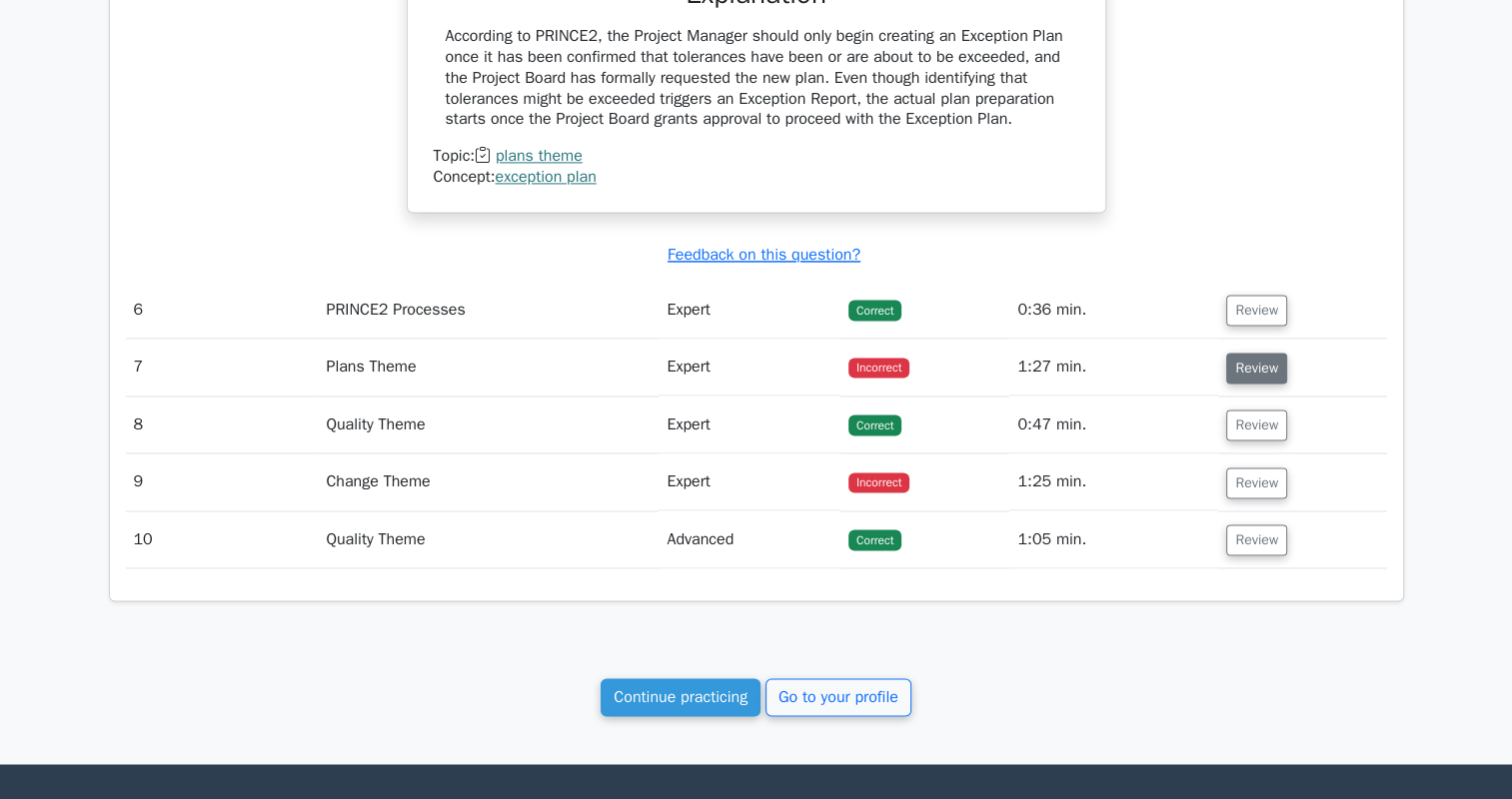 click on "Review" at bounding box center [1256, 368] 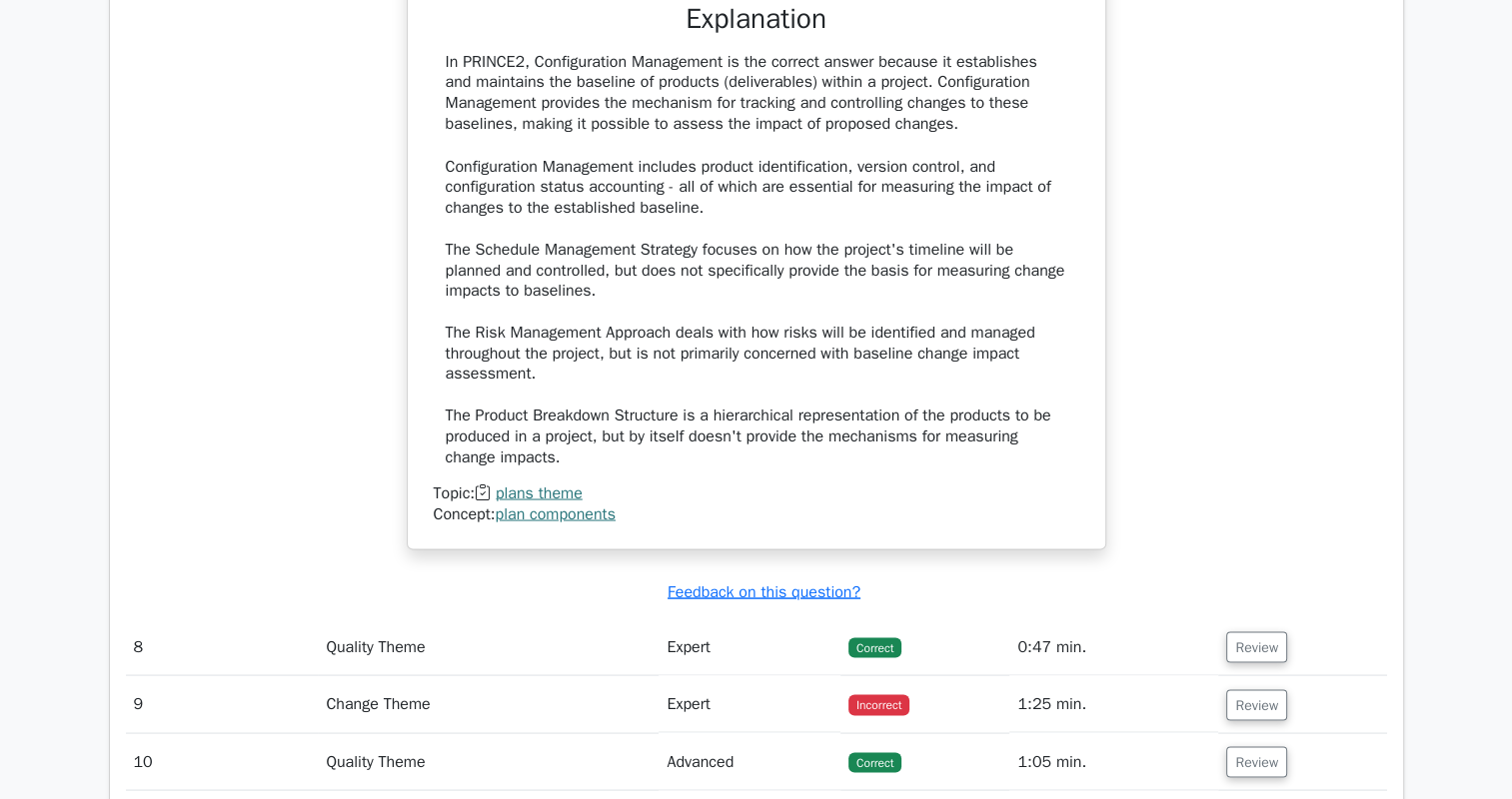 scroll, scrollTop: 3879, scrollLeft: 0, axis: vertical 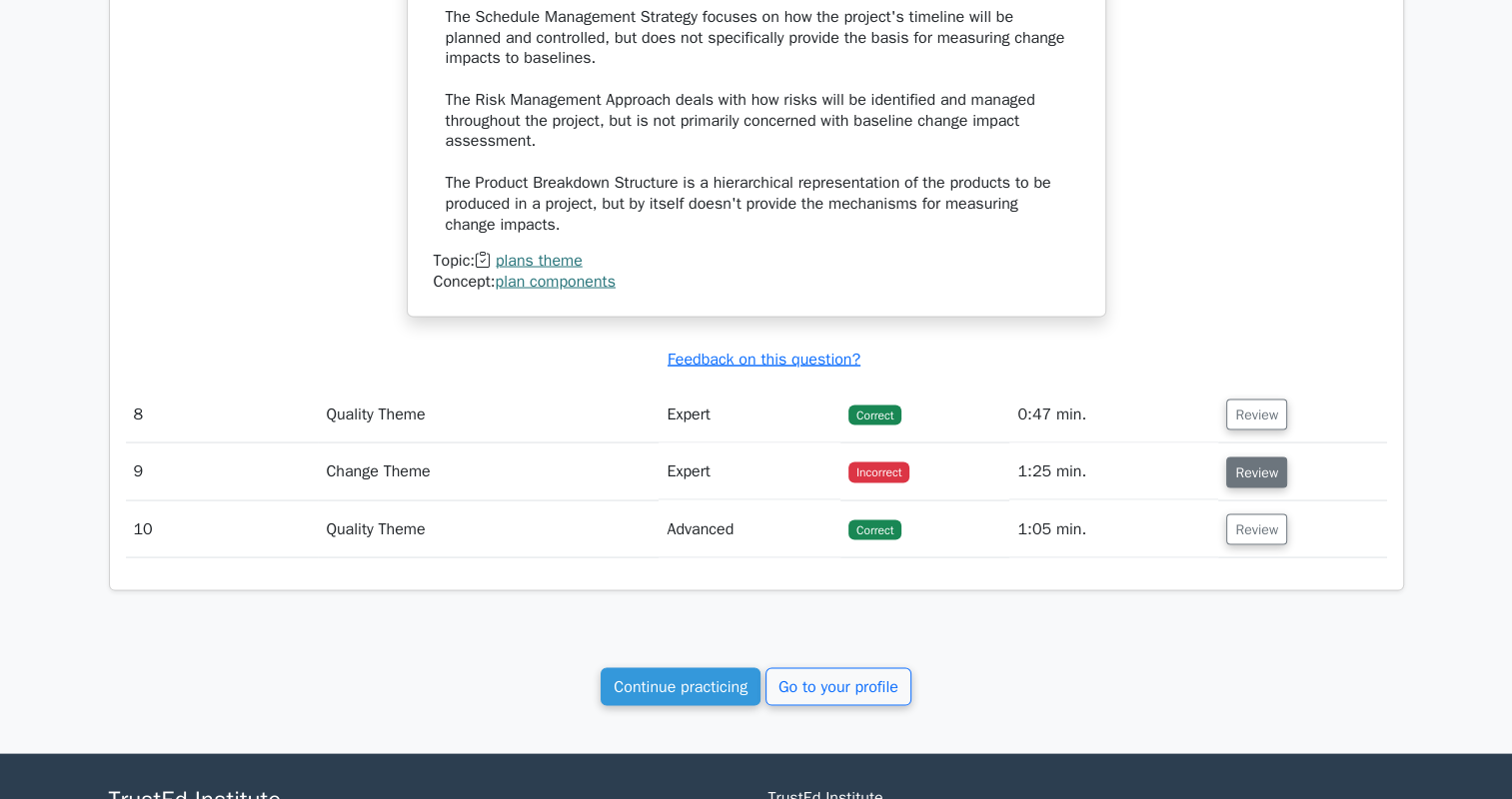 click on "Review" at bounding box center (1256, 472) 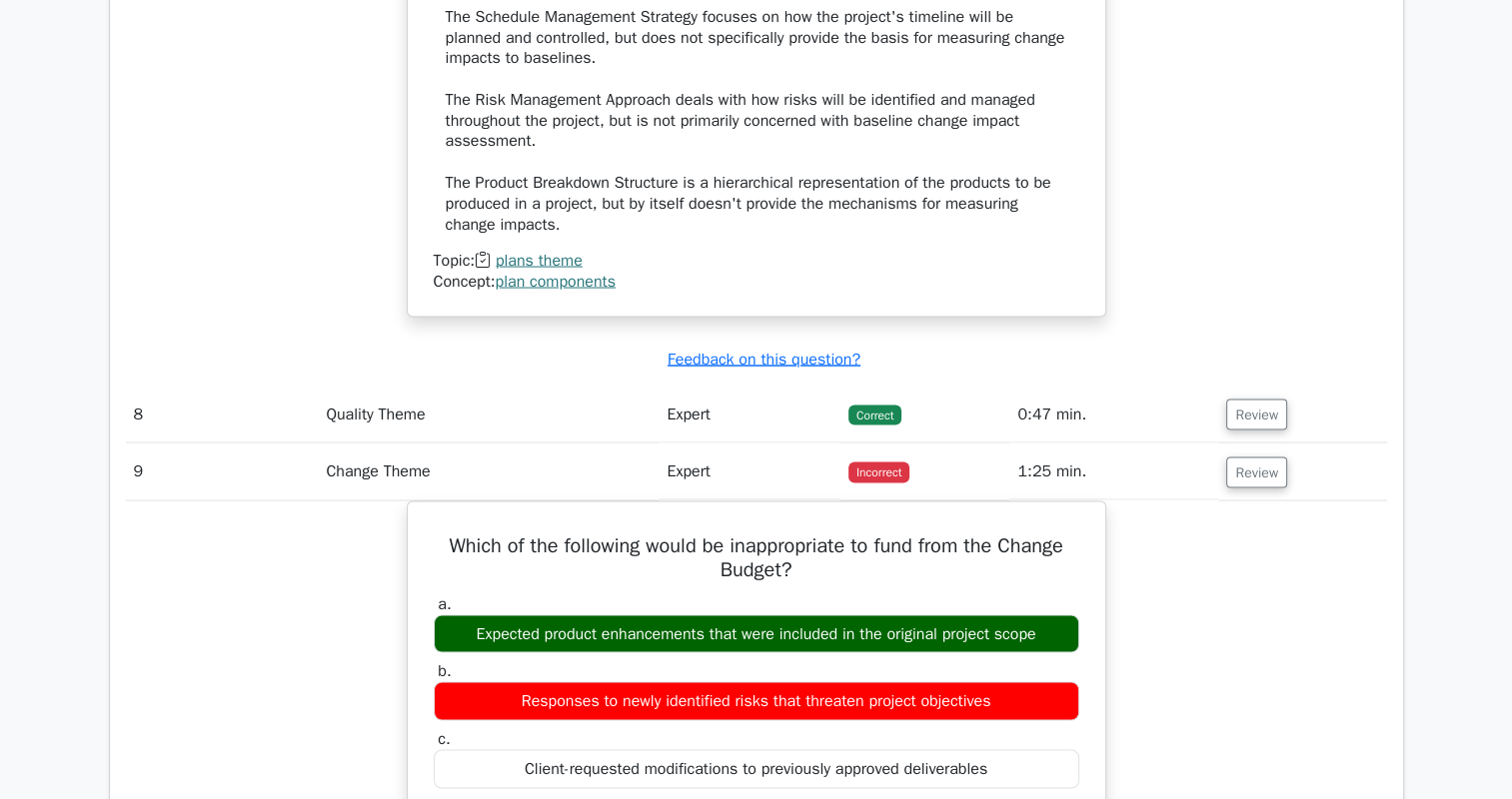scroll, scrollTop: 0, scrollLeft: 12, axis: horizontal 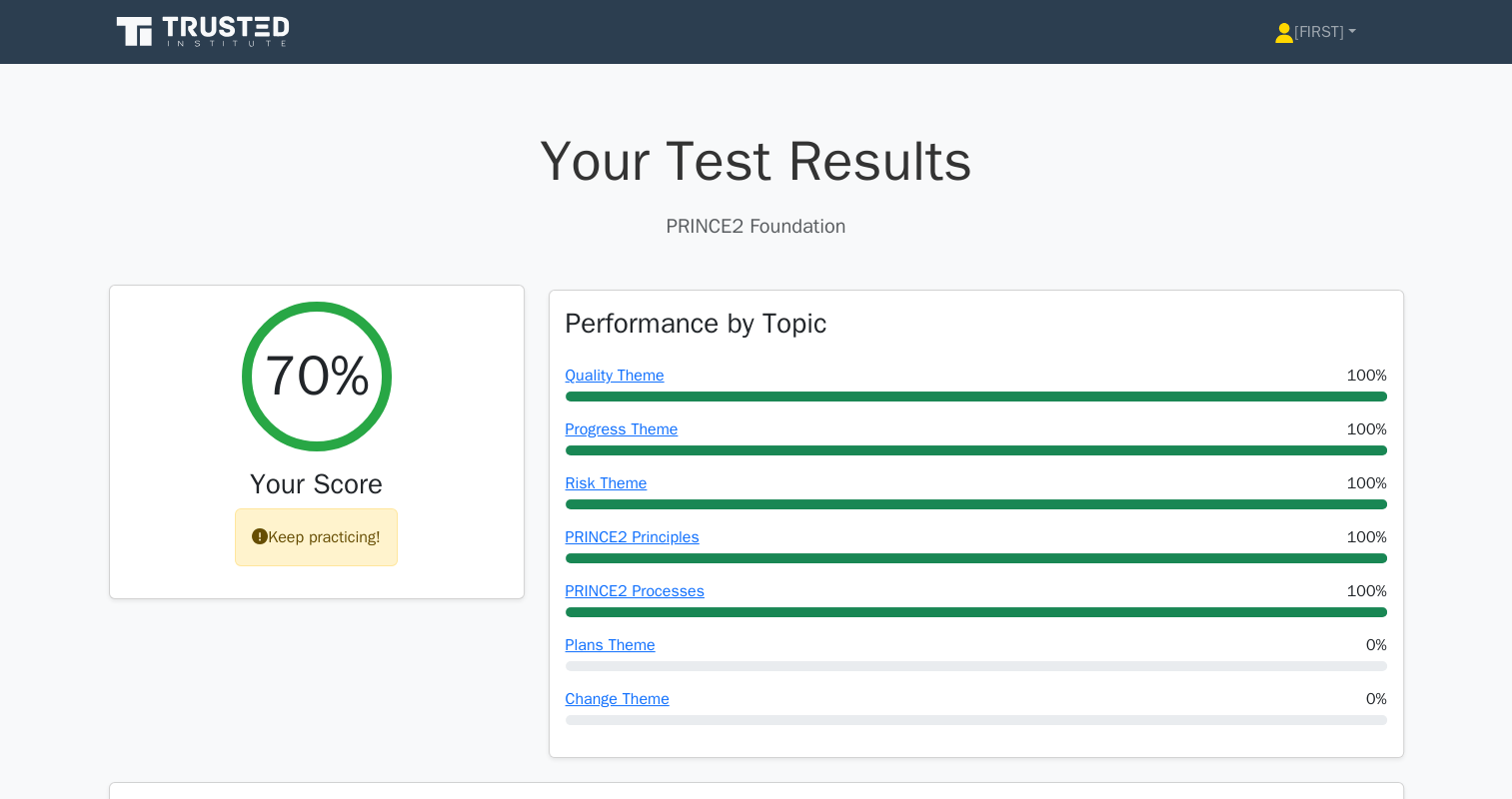 click on "Keep practicing!" at bounding box center [316, 537] 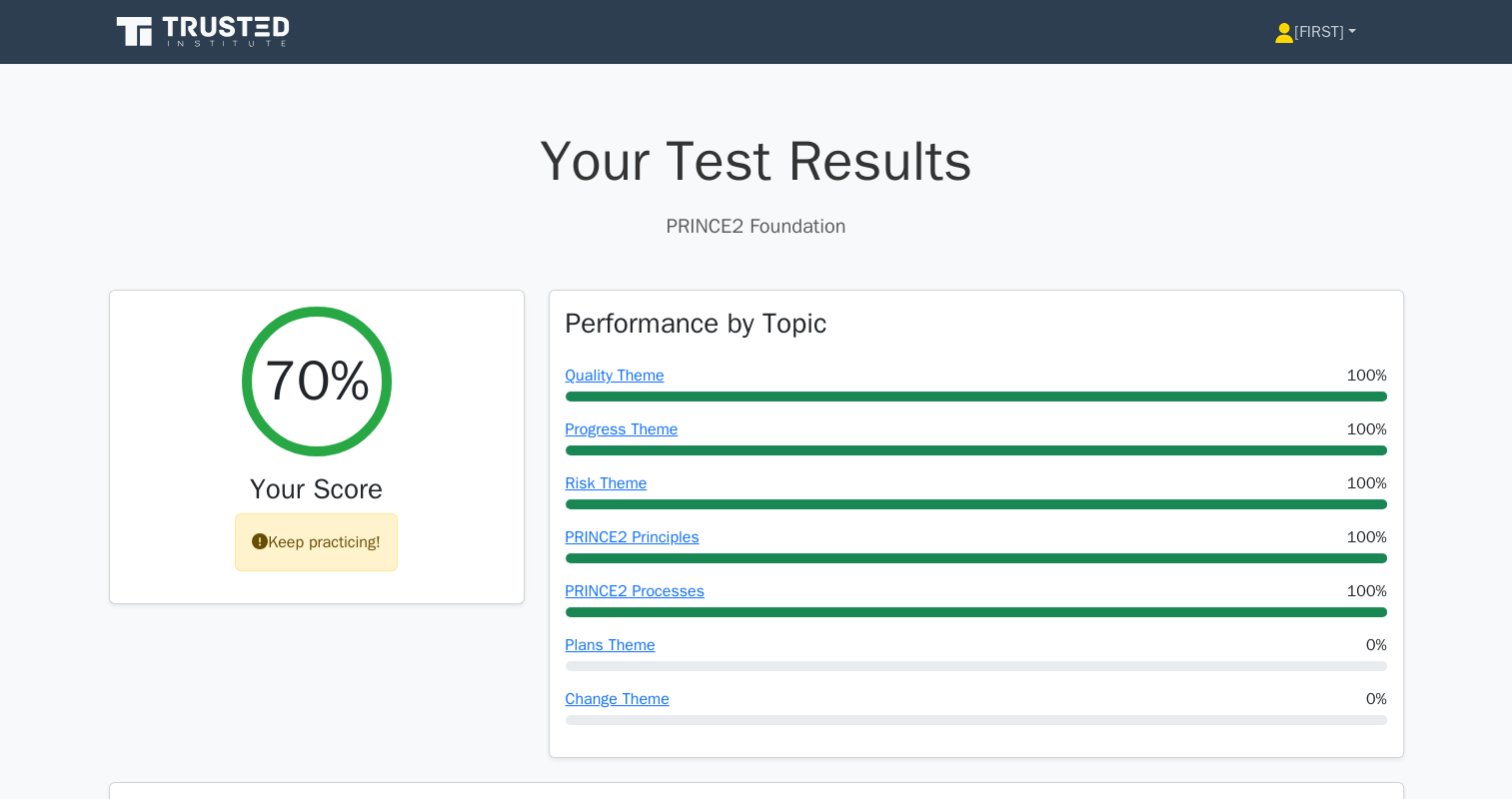 click on "[FIRST]" at bounding box center [1314, 32] 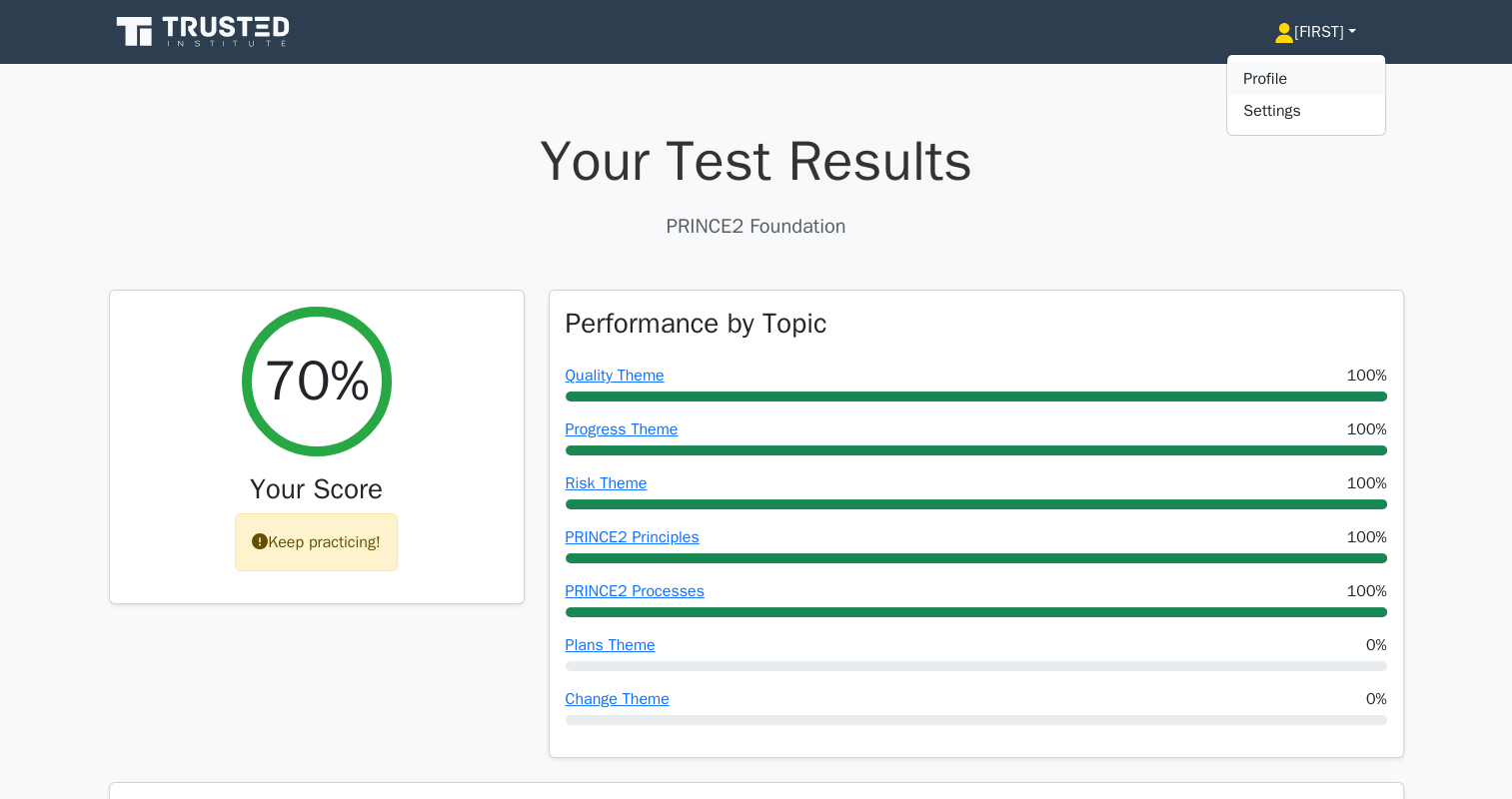 click on "Profile" at bounding box center [1306, 79] 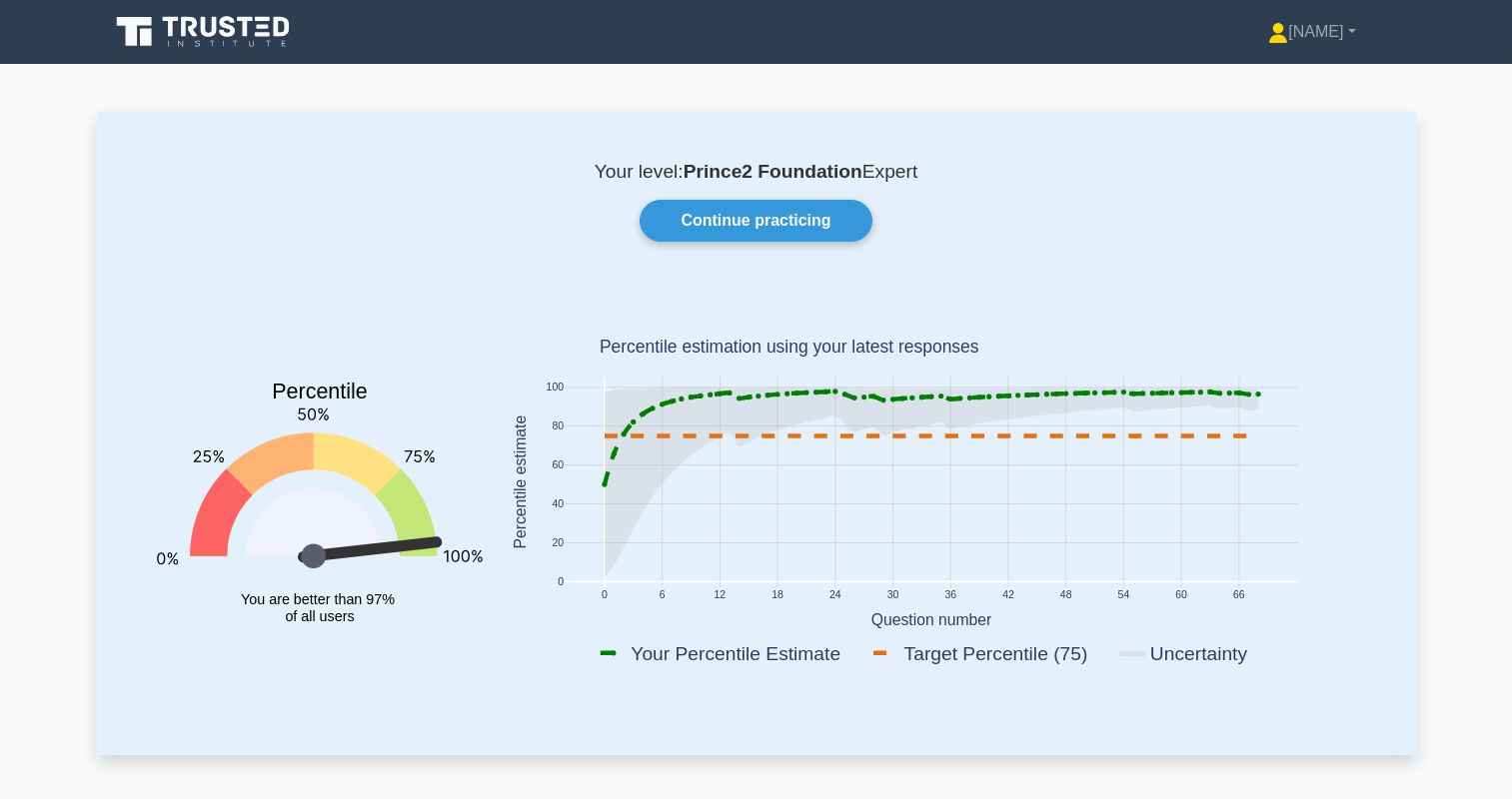 scroll, scrollTop: 0, scrollLeft: 0, axis: both 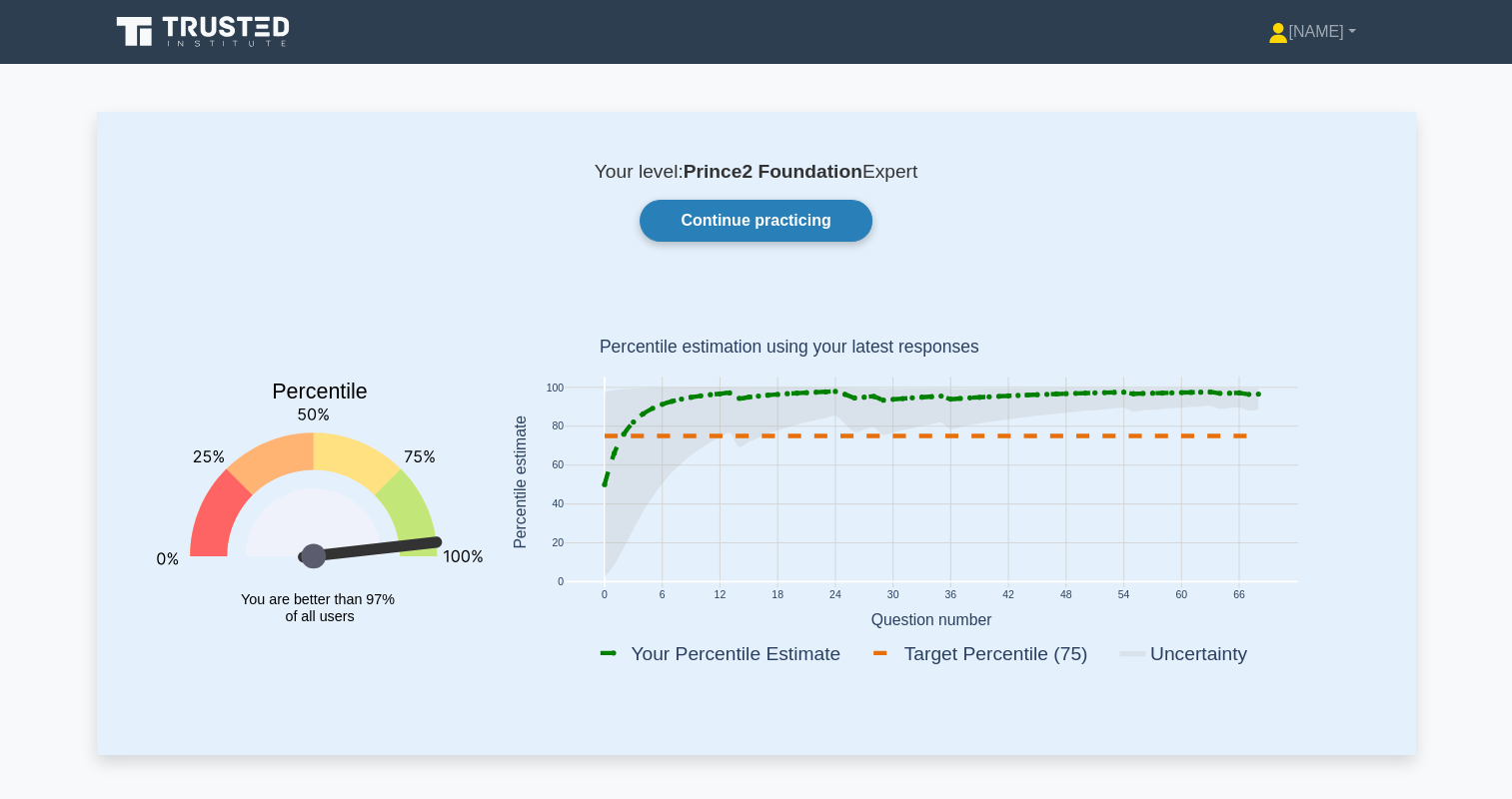click on "Continue practicing" at bounding box center (756, 221) 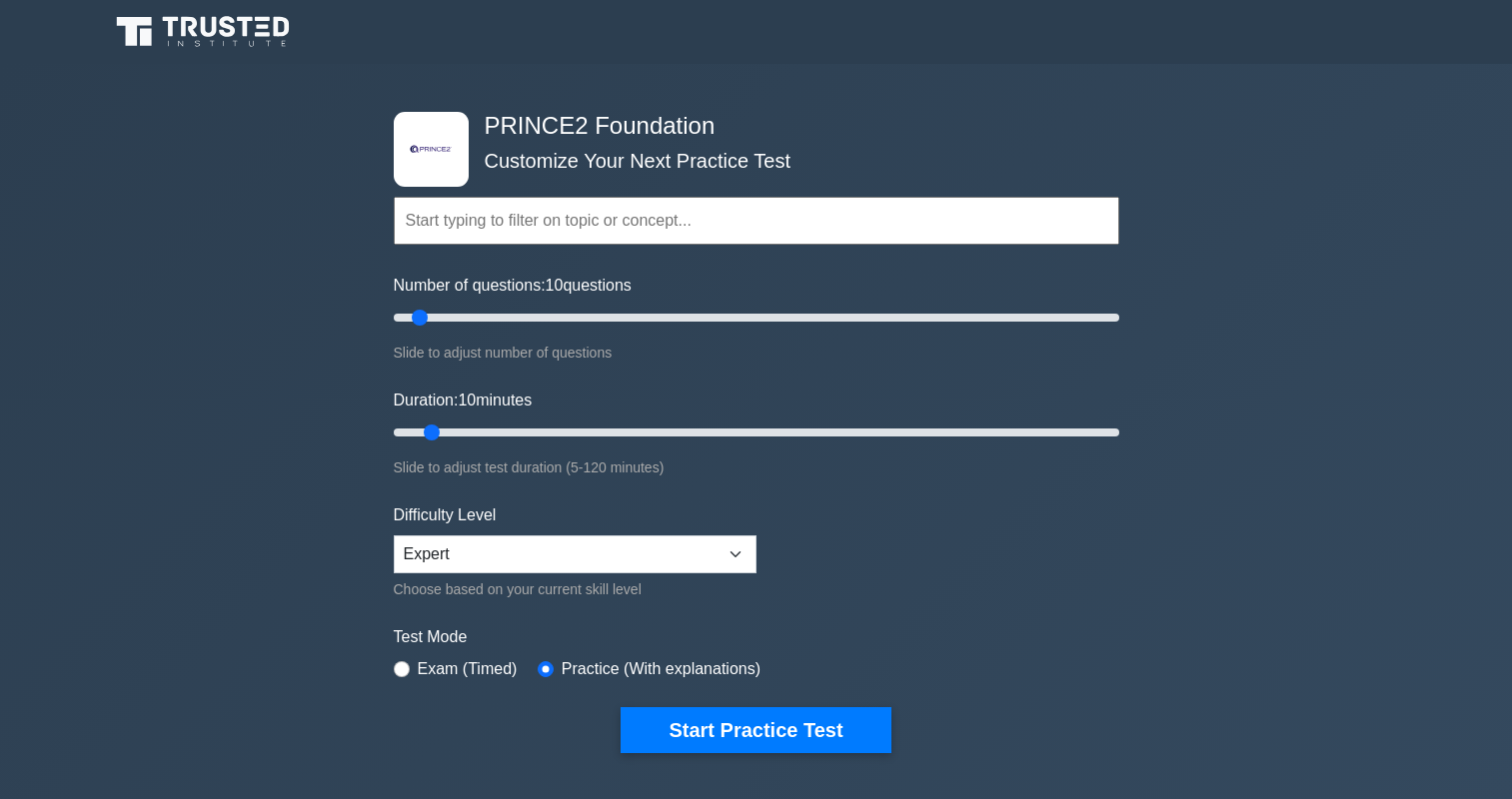 scroll, scrollTop: 0, scrollLeft: 0, axis: both 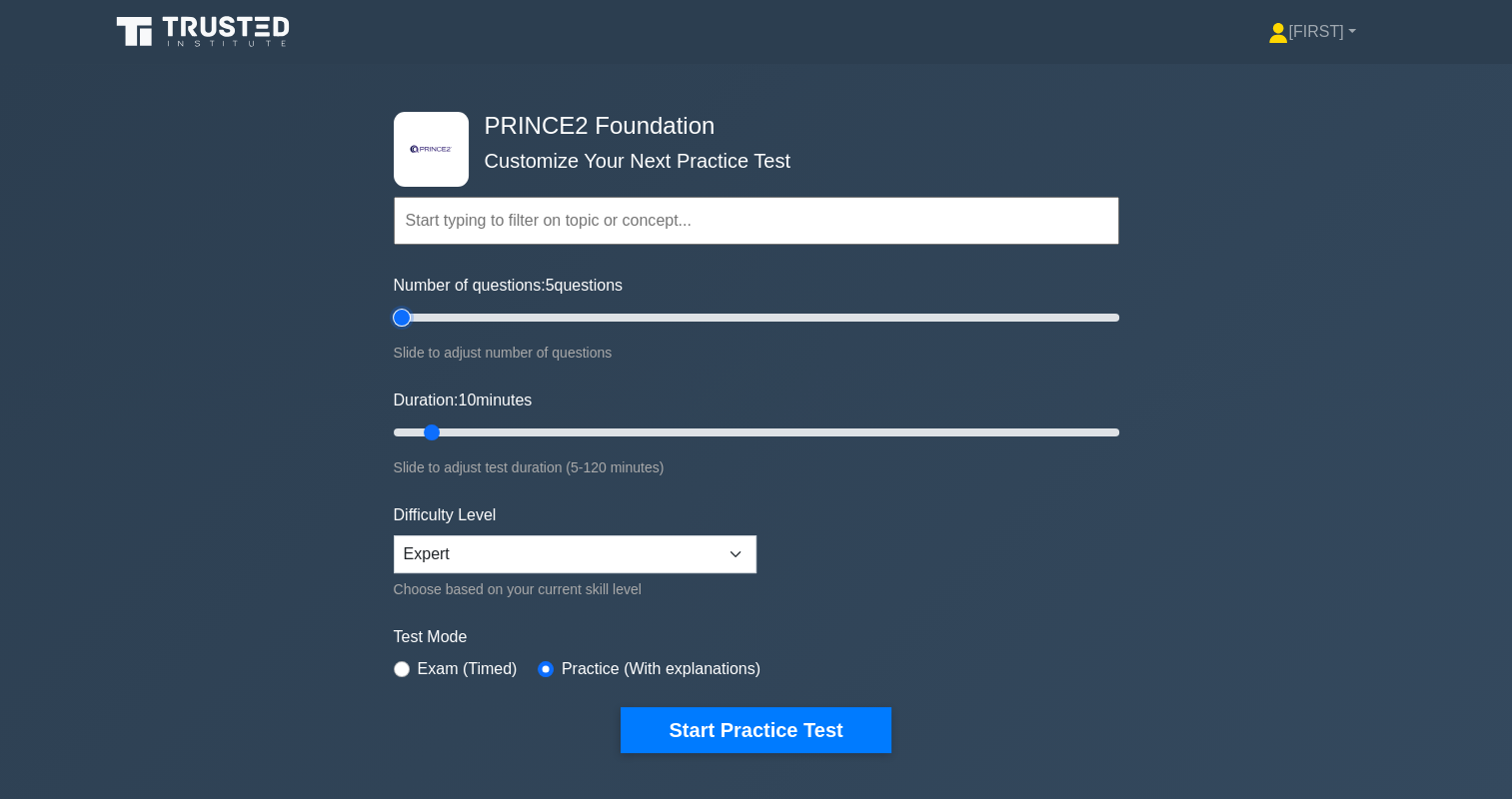 drag, startPoint x: 411, startPoint y: 315, endPoint x: 382, endPoint y: 328, distance: 31.780497 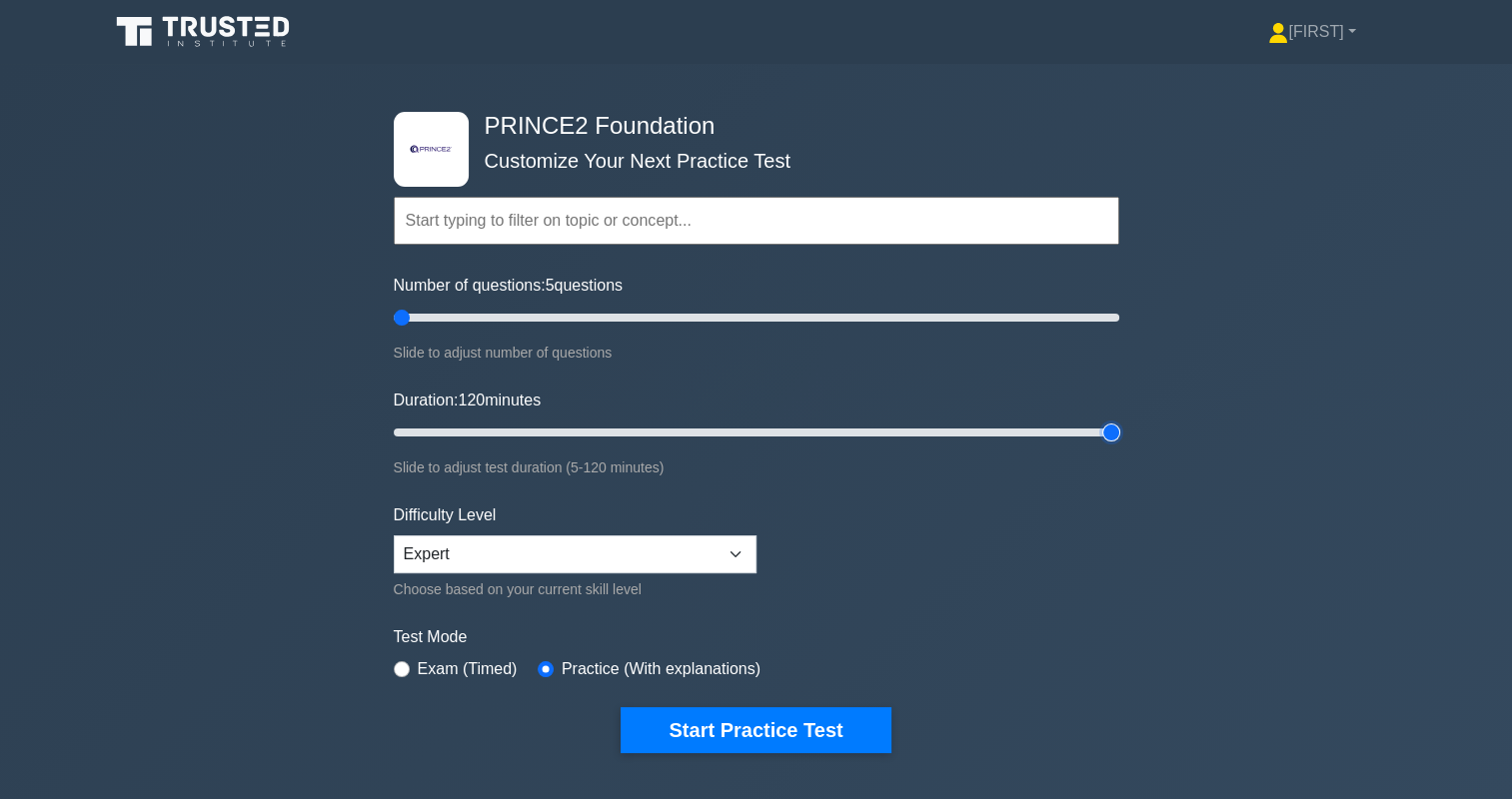 drag, startPoint x: 428, startPoint y: 427, endPoint x: 1115, endPoint y: 495, distance: 690.3572 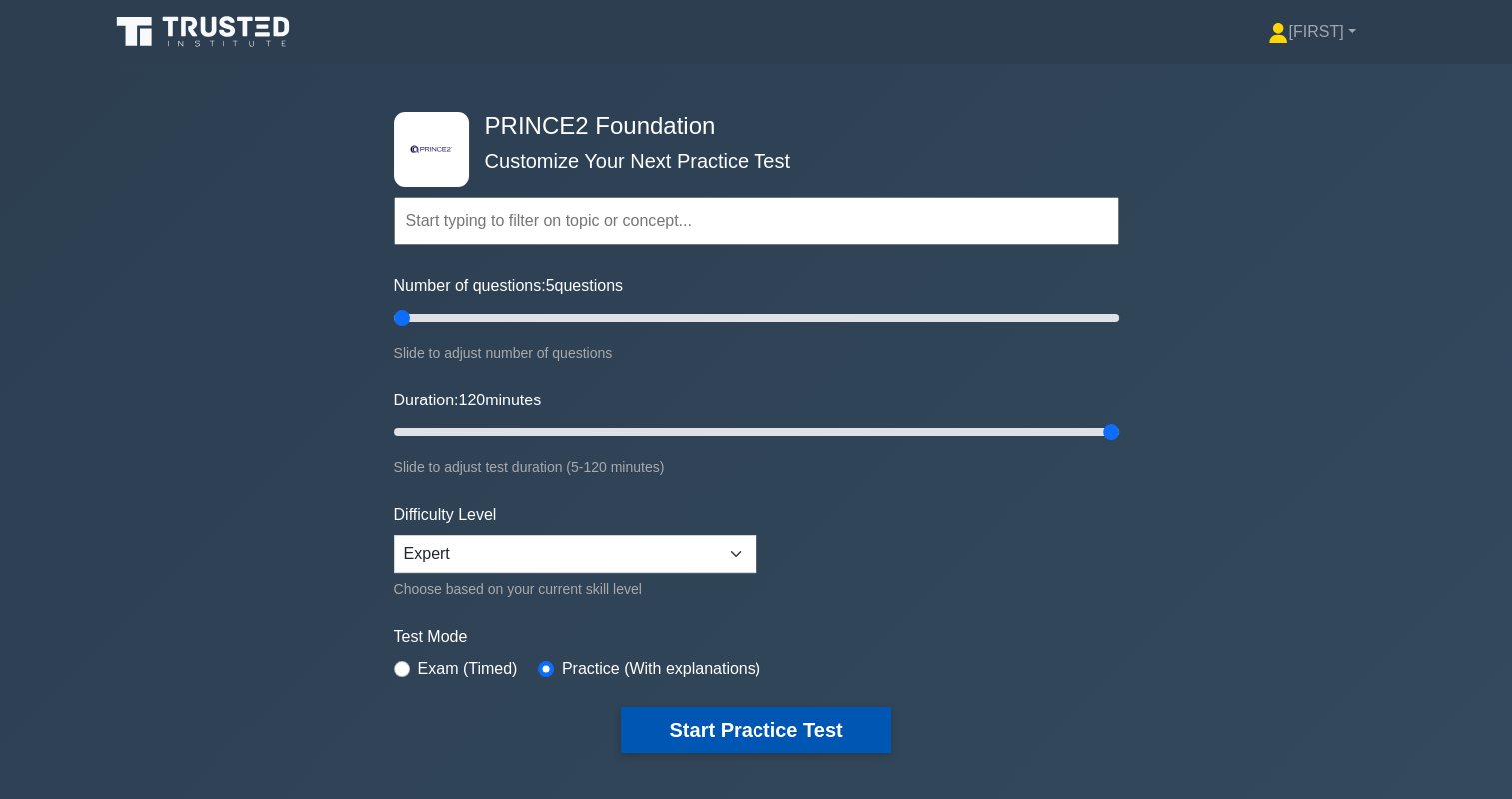 click on "Start Practice Test" at bounding box center (756, 730) 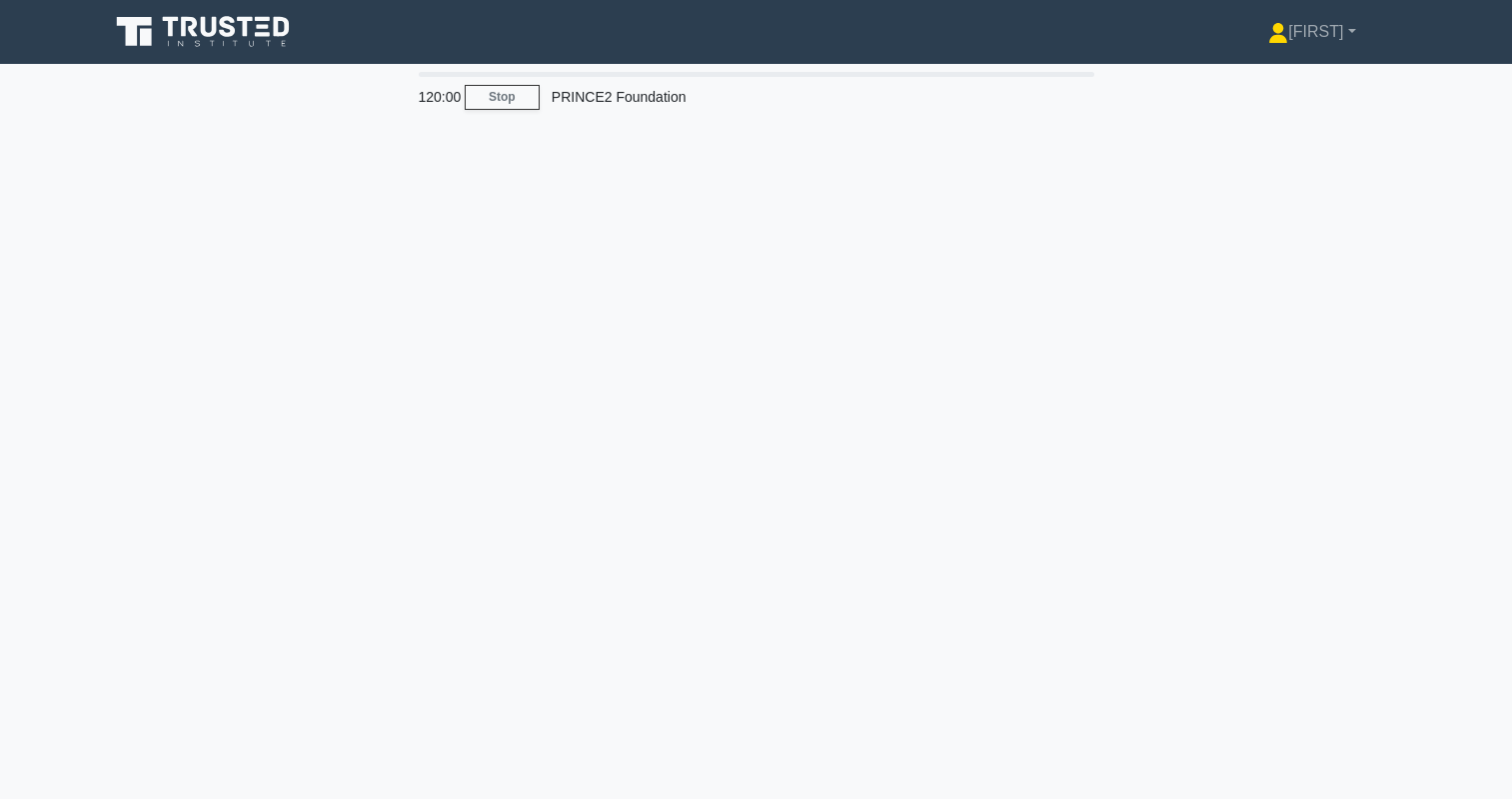 scroll, scrollTop: 0, scrollLeft: 0, axis: both 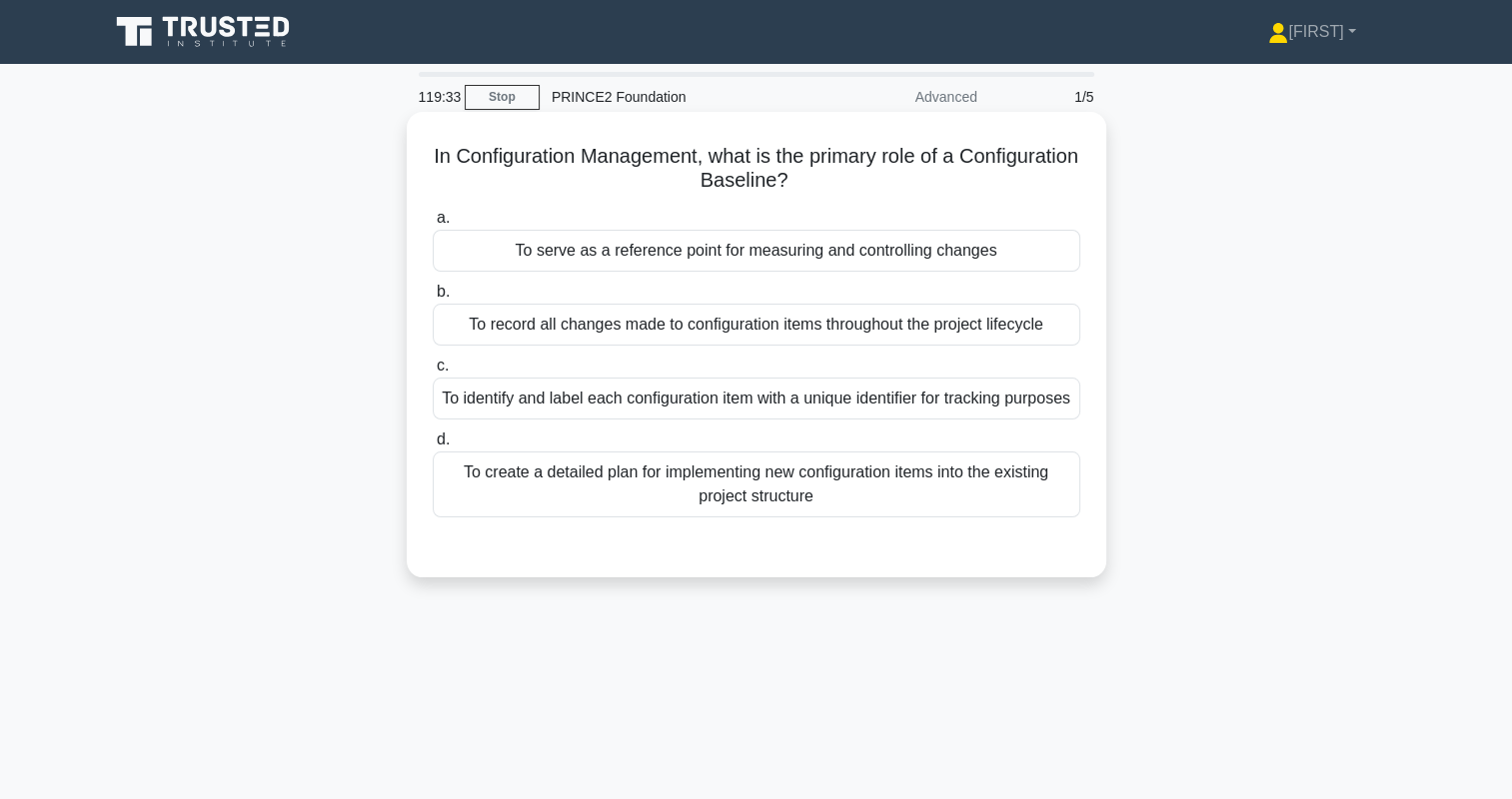 click on "To serve as a reference point for measuring and controlling changes" at bounding box center (756, 251) 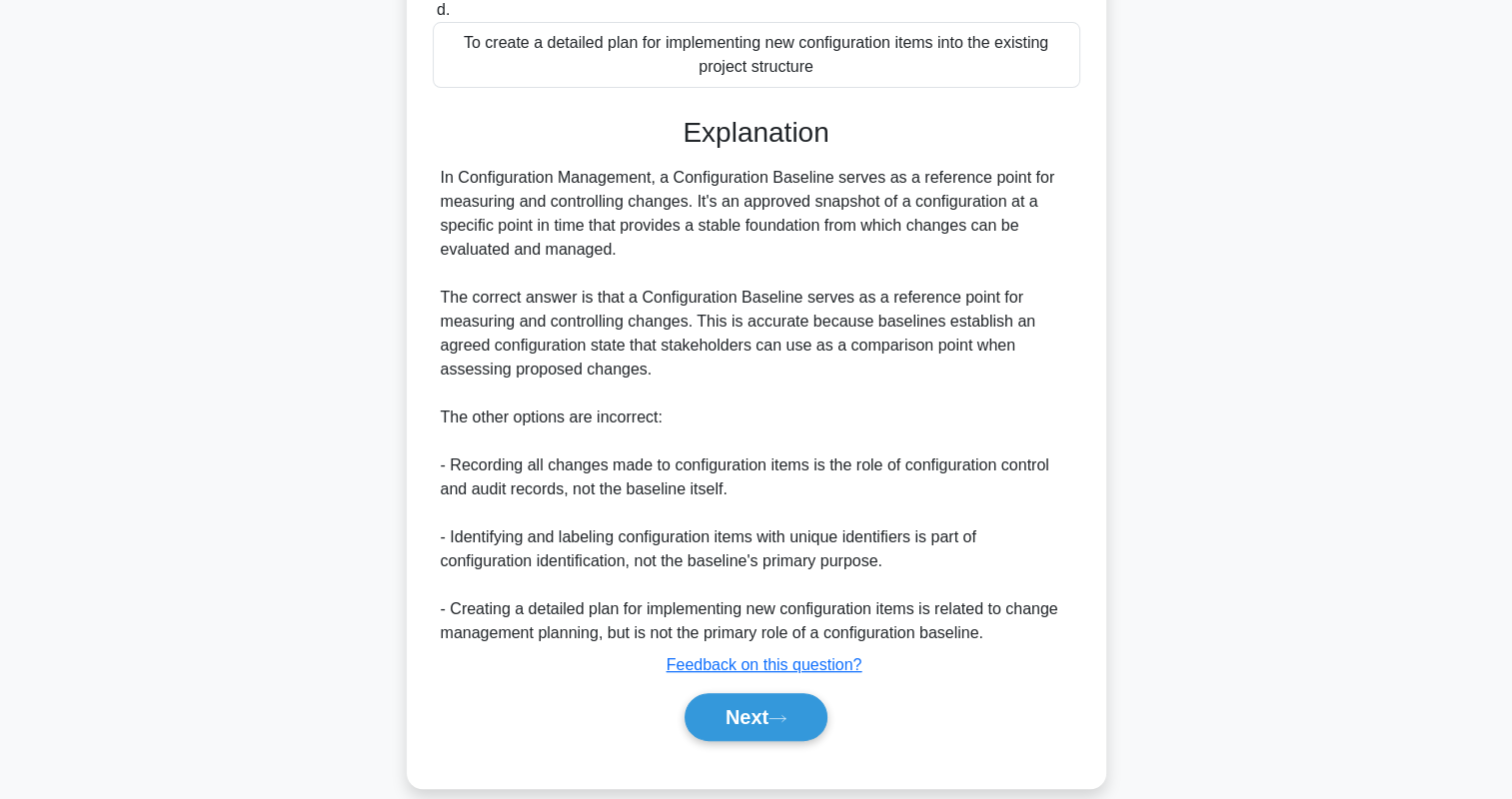 scroll, scrollTop: 430, scrollLeft: 0, axis: vertical 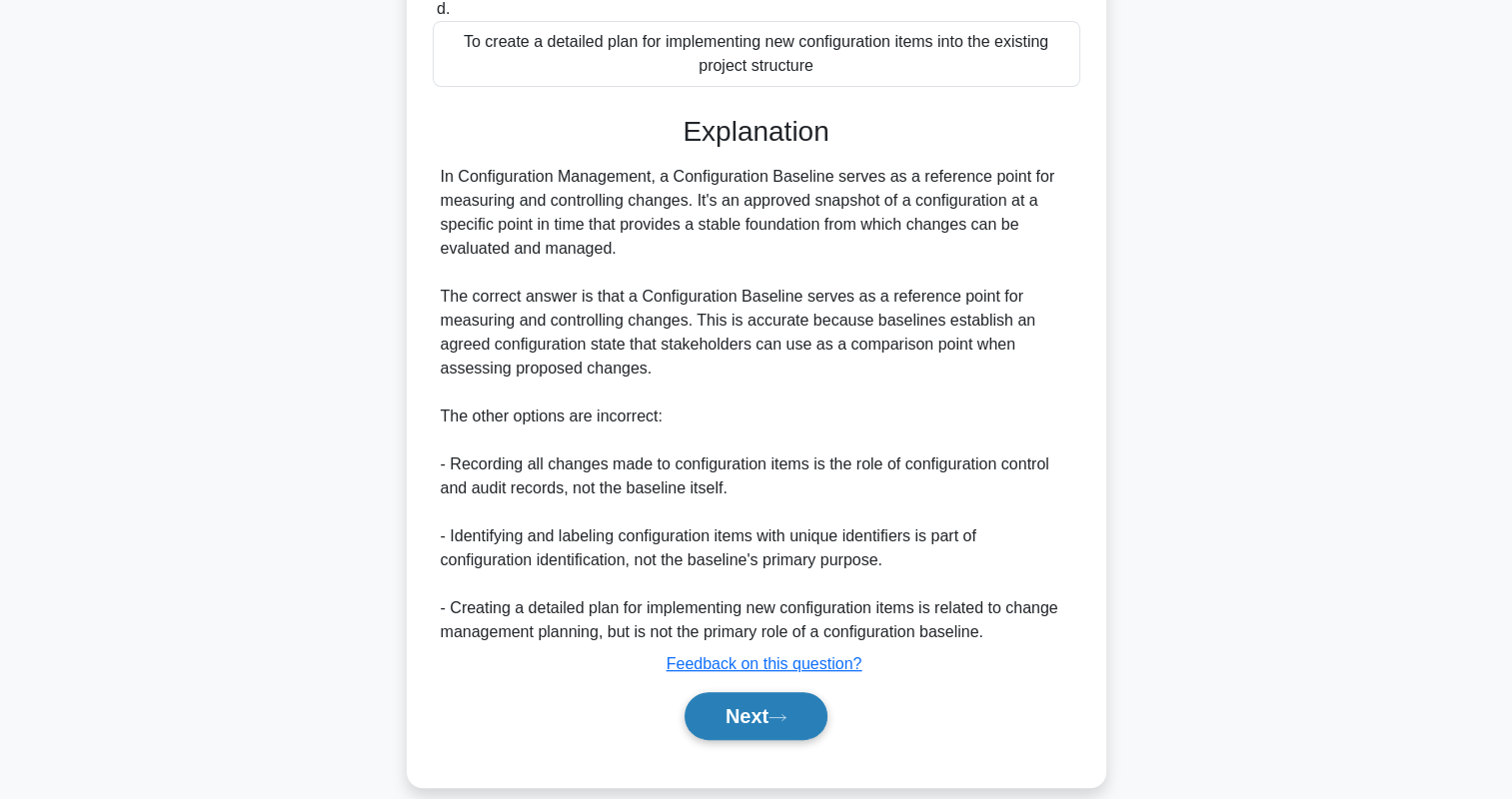 click on "Next" at bounding box center [756, 716] 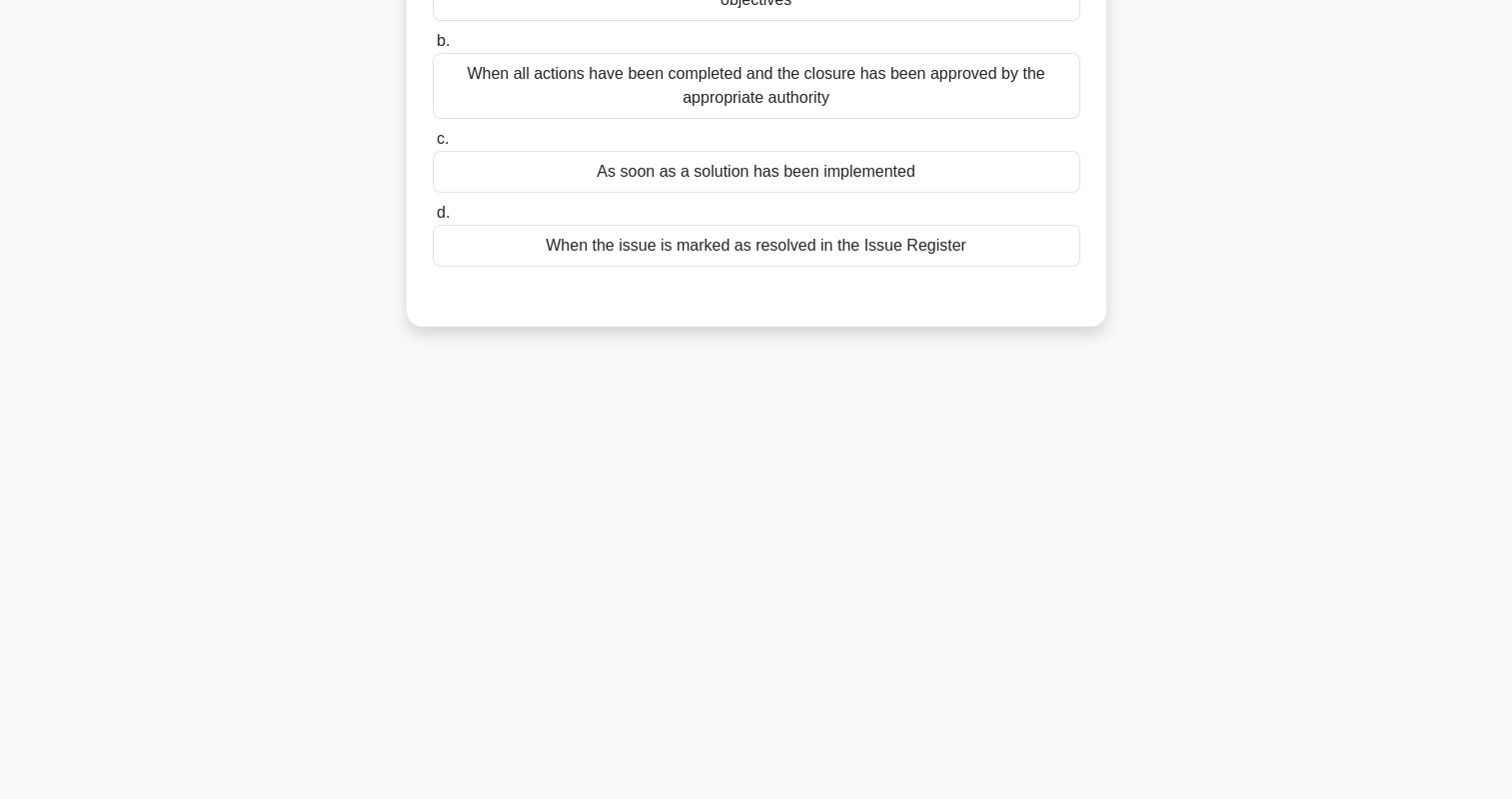 scroll, scrollTop: 0, scrollLeft: 0, axis: both 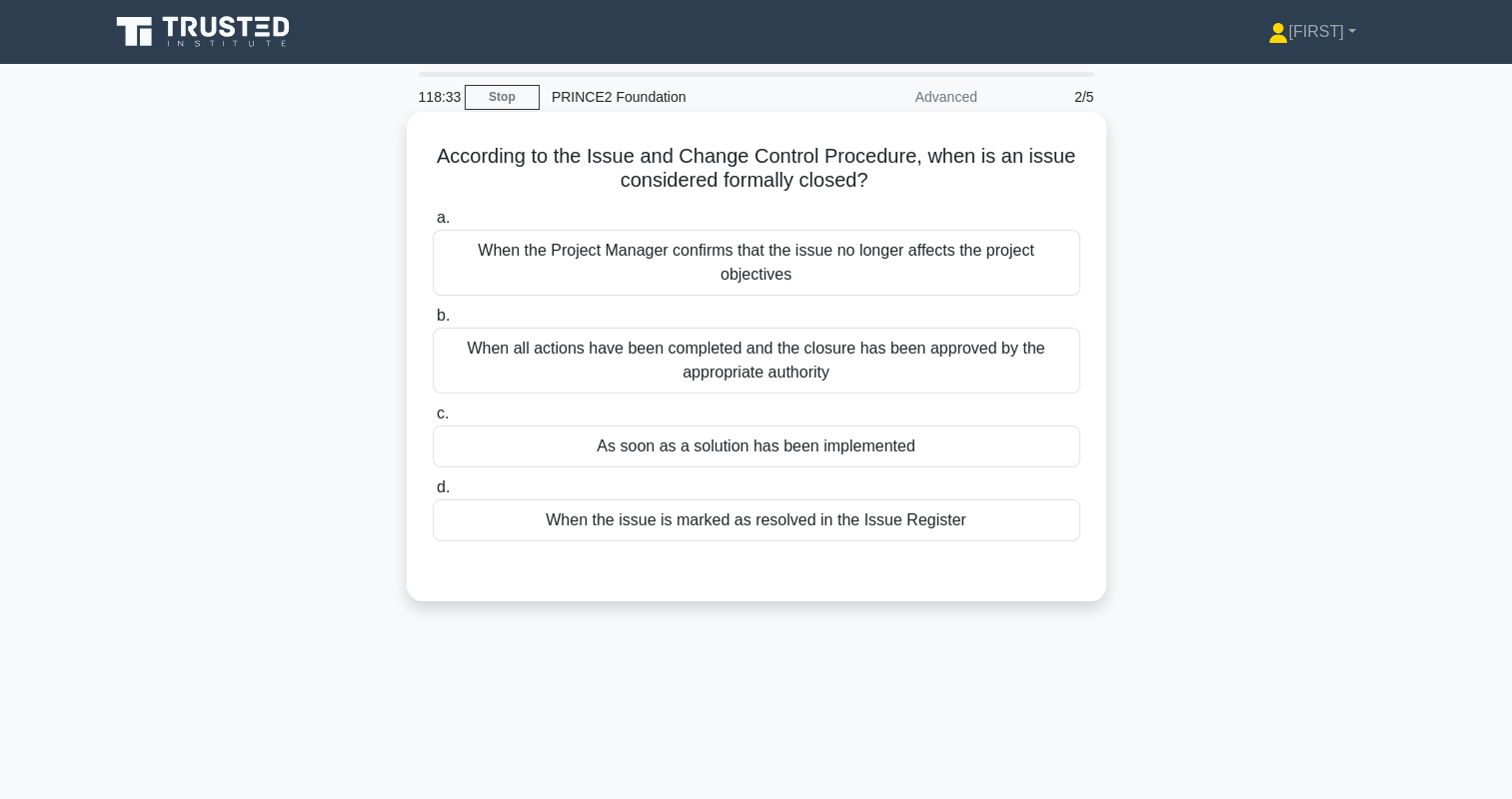 click on "When all actions have been completed and the closure has been approved by the appropriate authority" at bounding box center (756, 361) 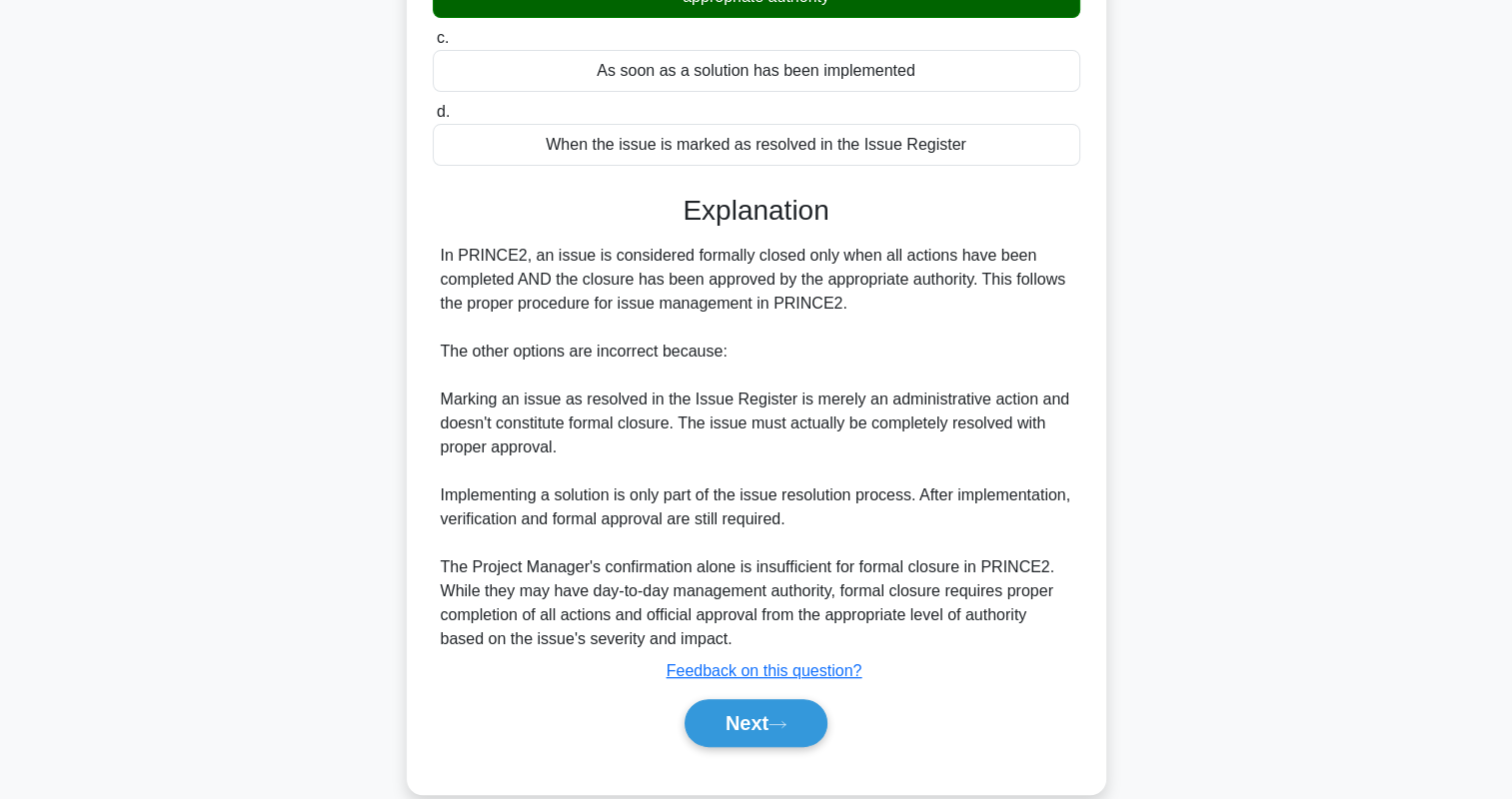 scroll, scrollTop: 384, scrollLeft: 0, axis: vertical 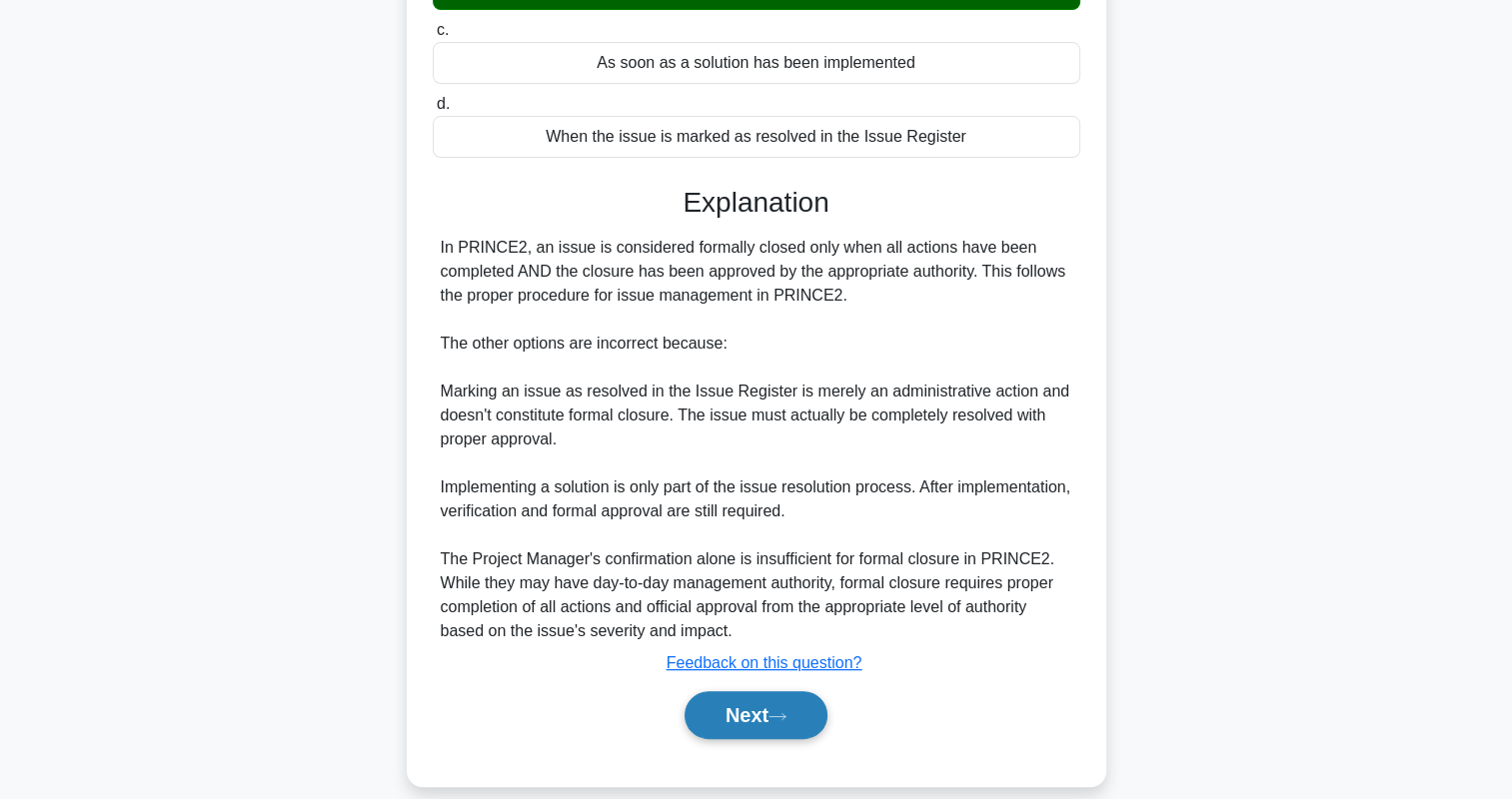 click on "Next" at bounding box center (756, 715) 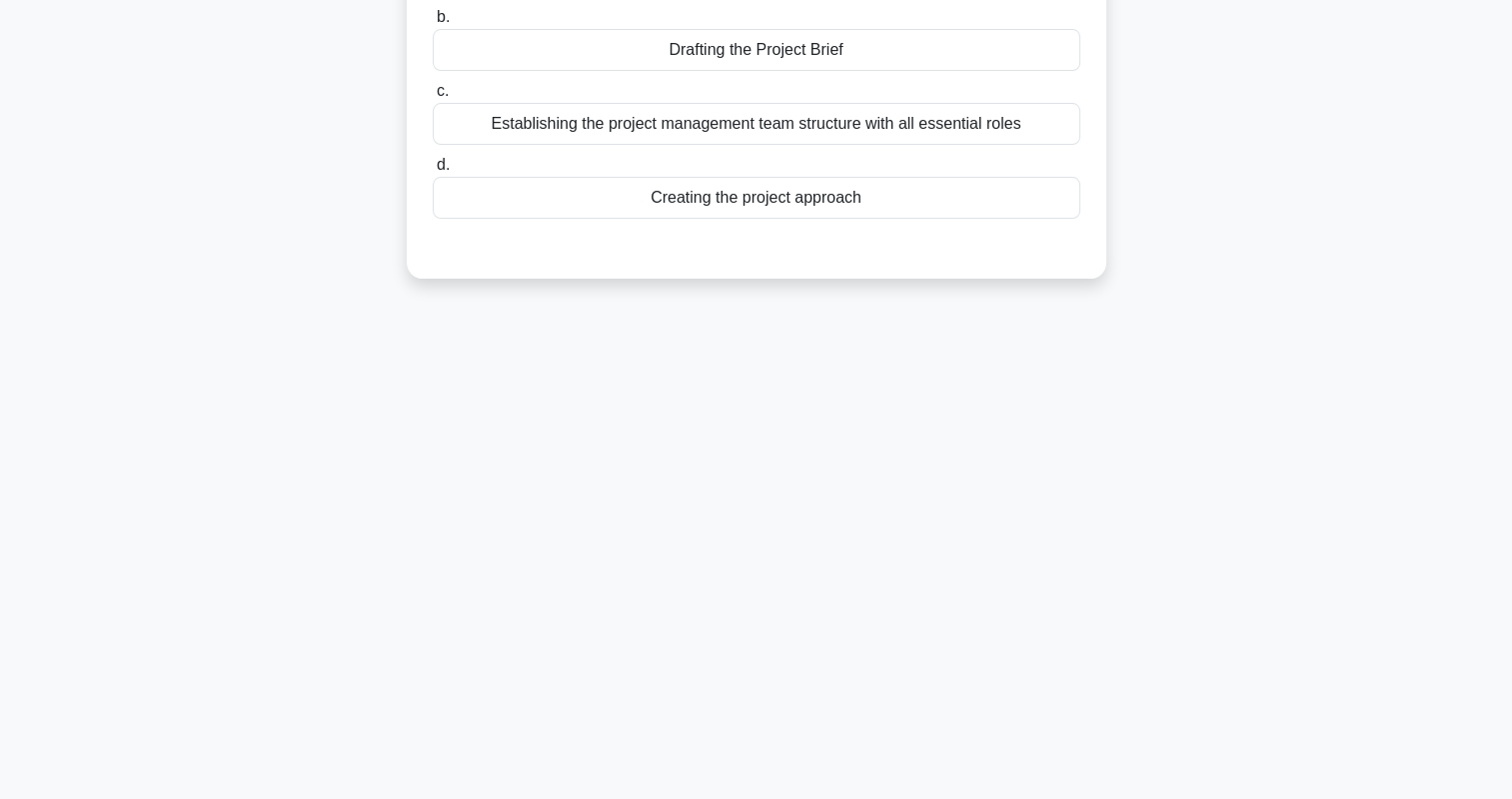scroll, scrollTop: 0, scrollLeft: 0, axis: both 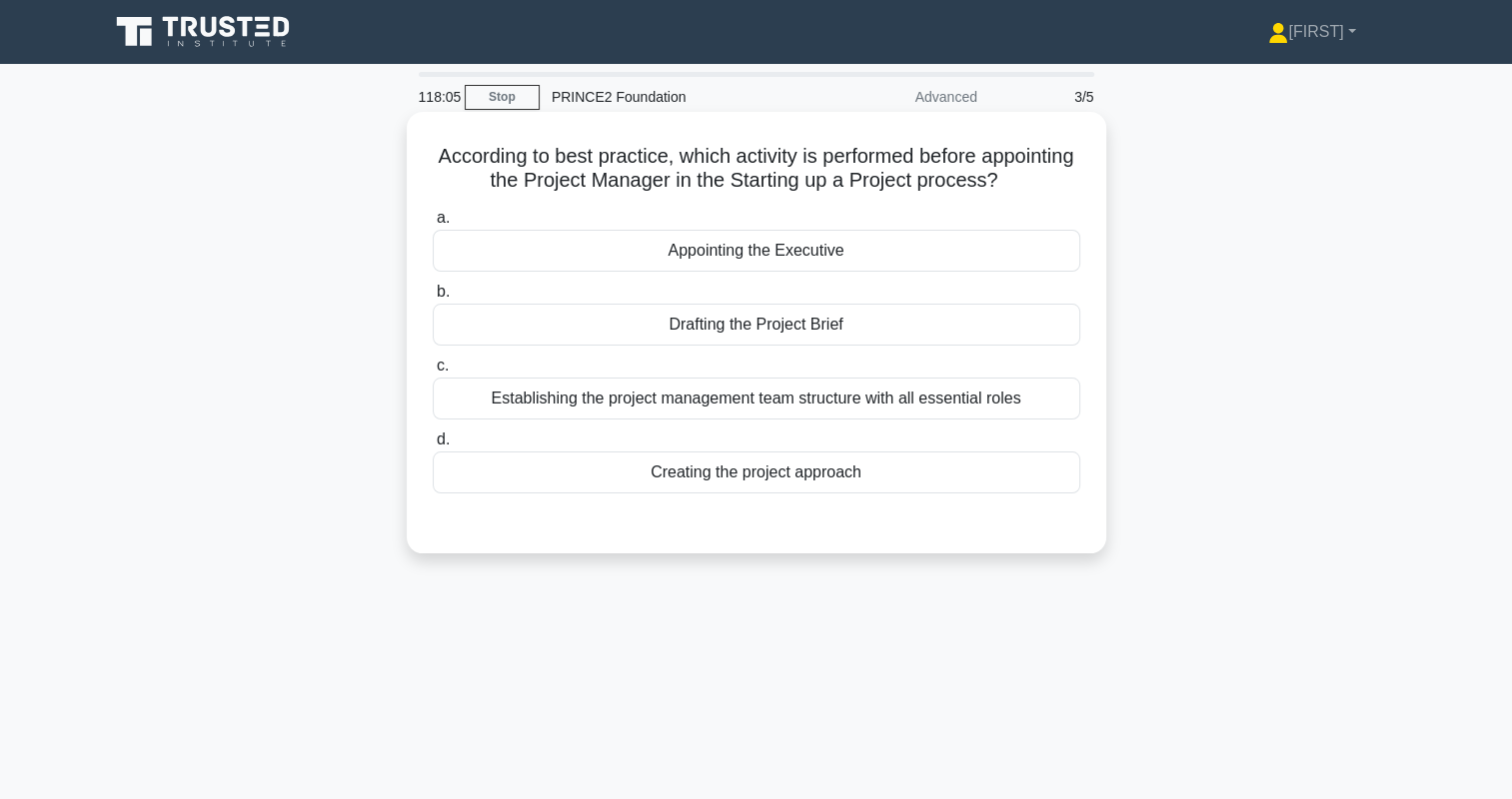 click on "Appointing the Executive" at bounding box center (756, 251) 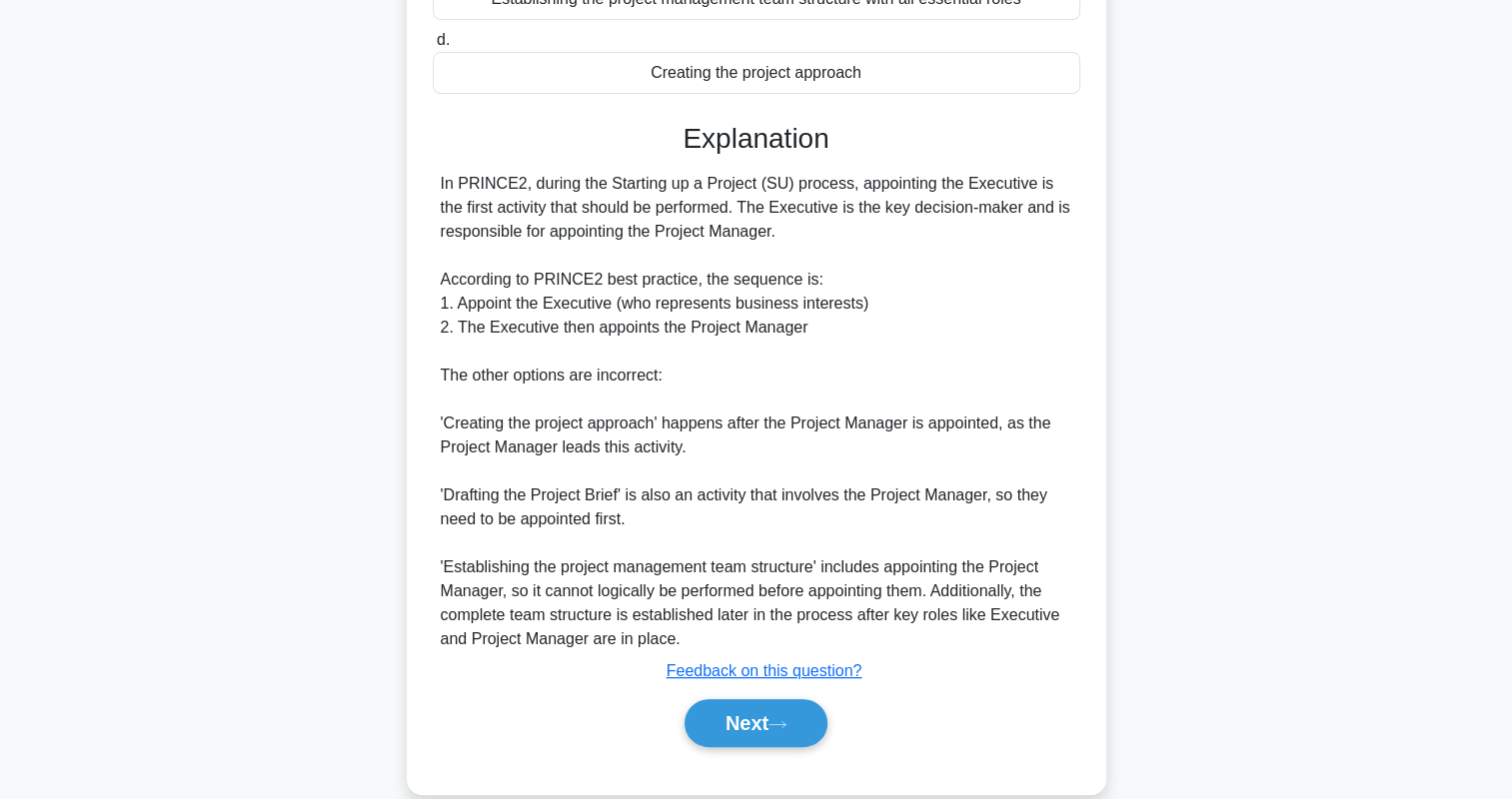 scroll, scrollTop: 431, scrollLeft: 0, axis: vertical 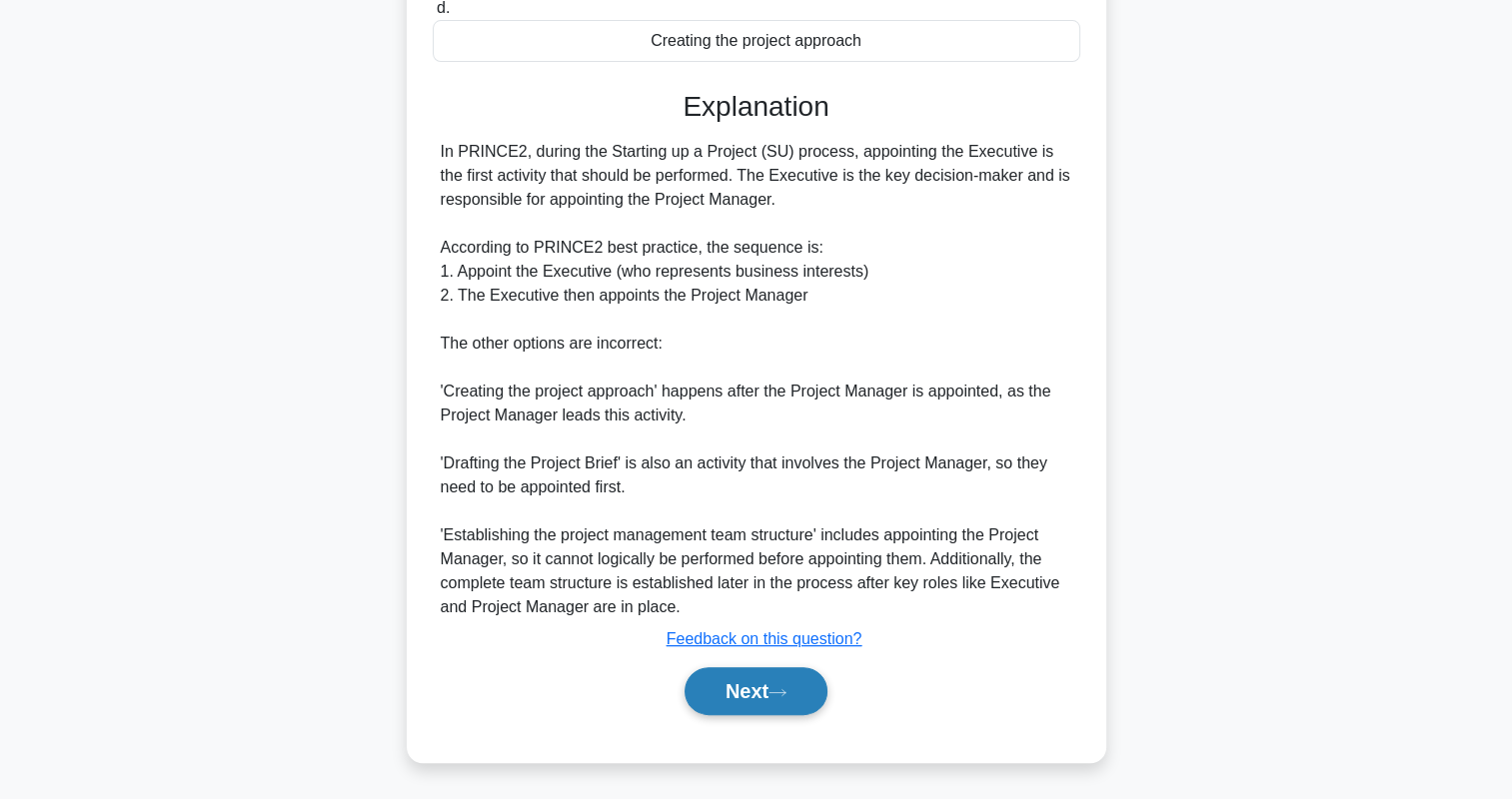 click on "Next" at bounding box center [756, 691] 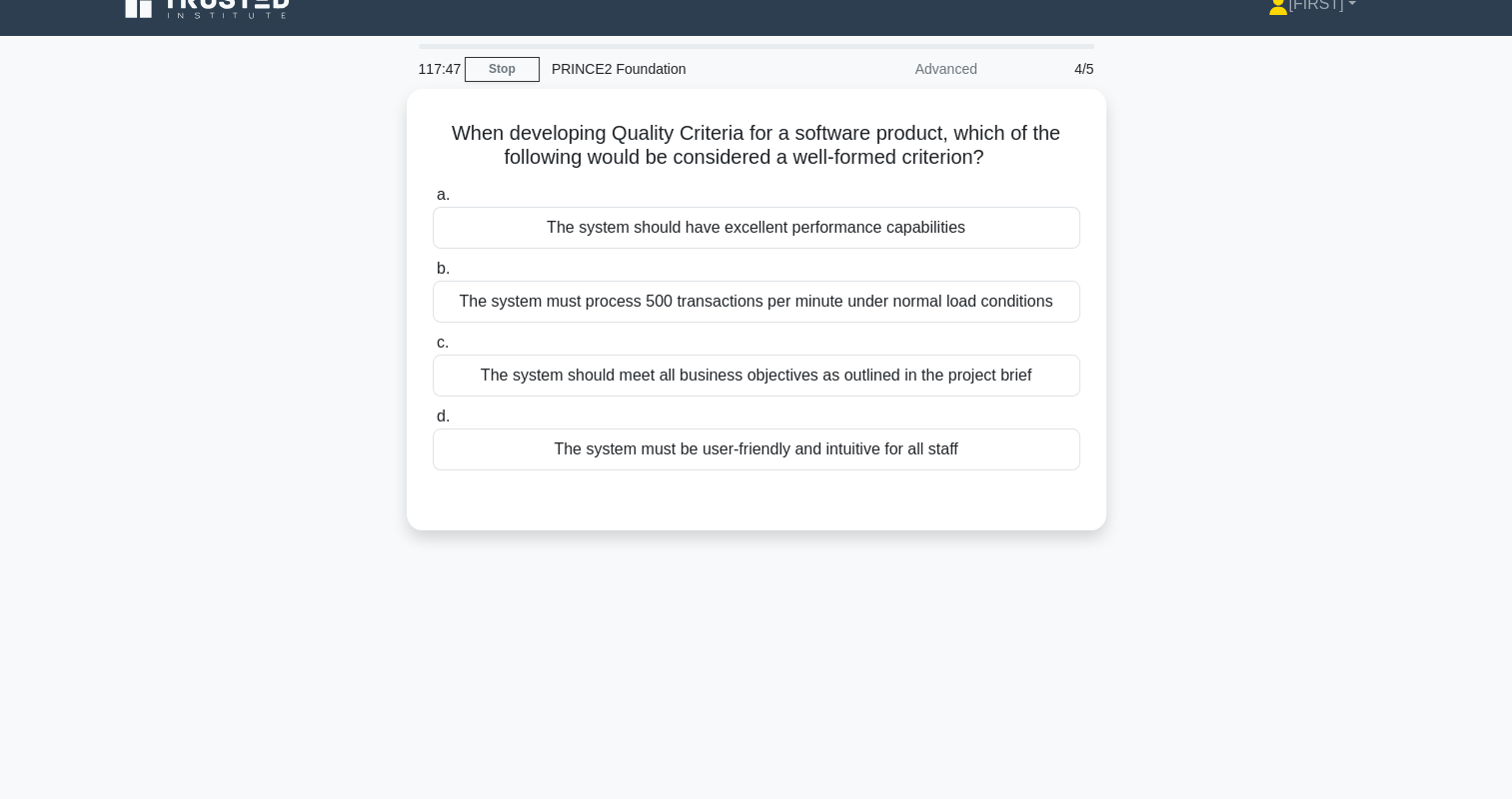 scroll, scrollTop: 0, scrollLeft: 0, axis: both 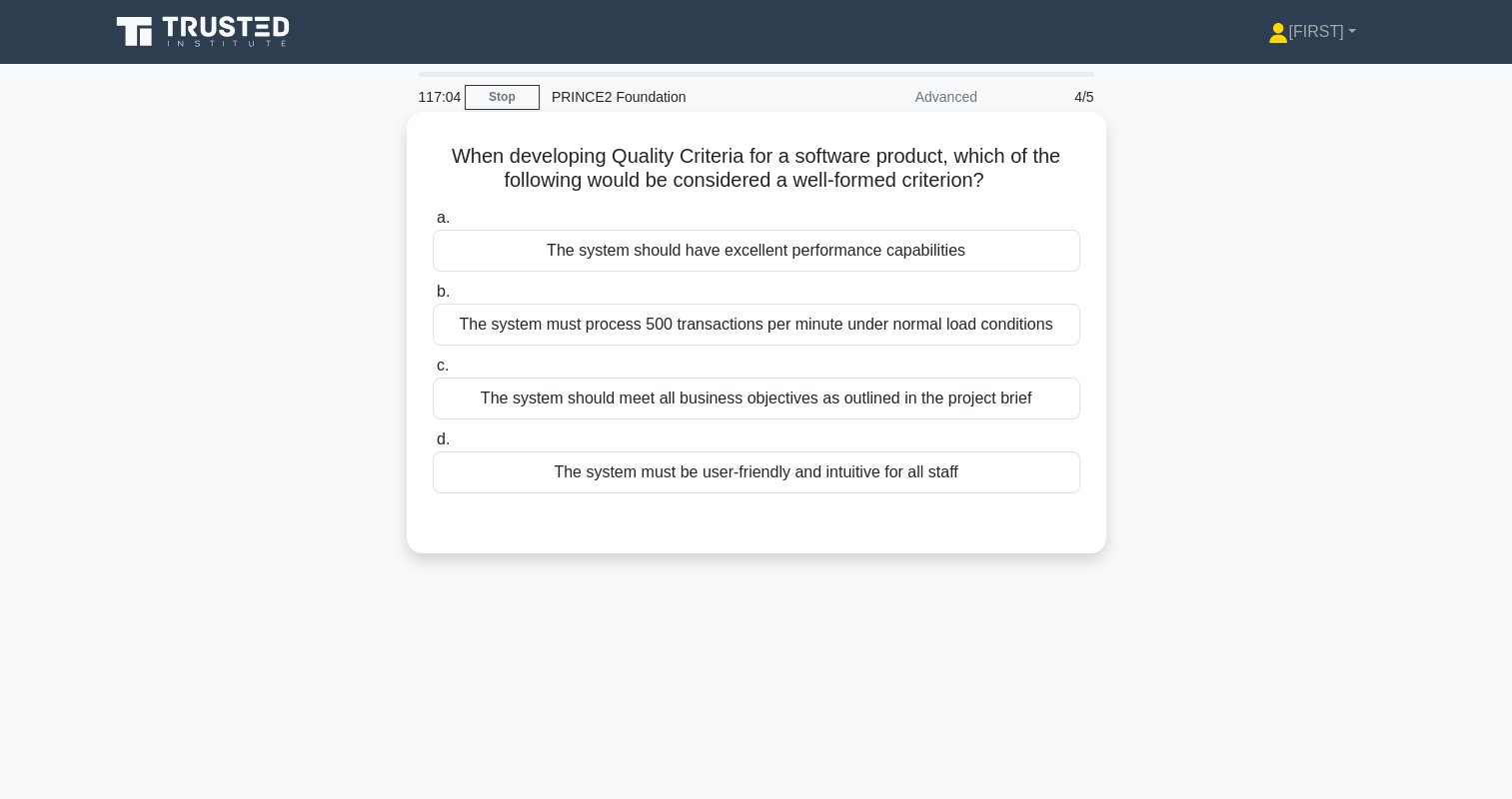 click on "The system must process 500 transactions per minute under normal load conditions" at bounding box center [756, 325] 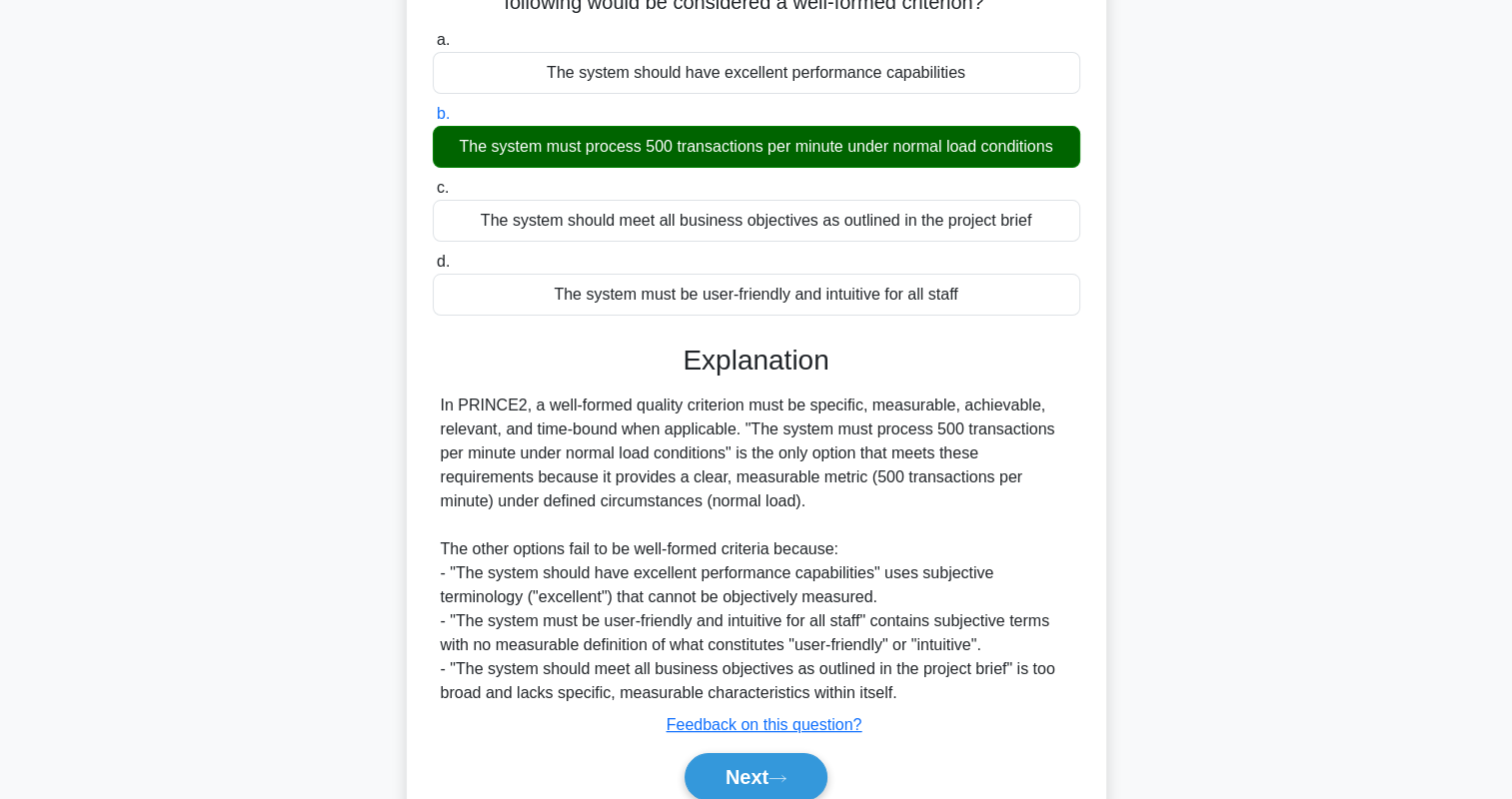 scroll, scrollTop: 164, scrollLeft: 0, axis: vertical 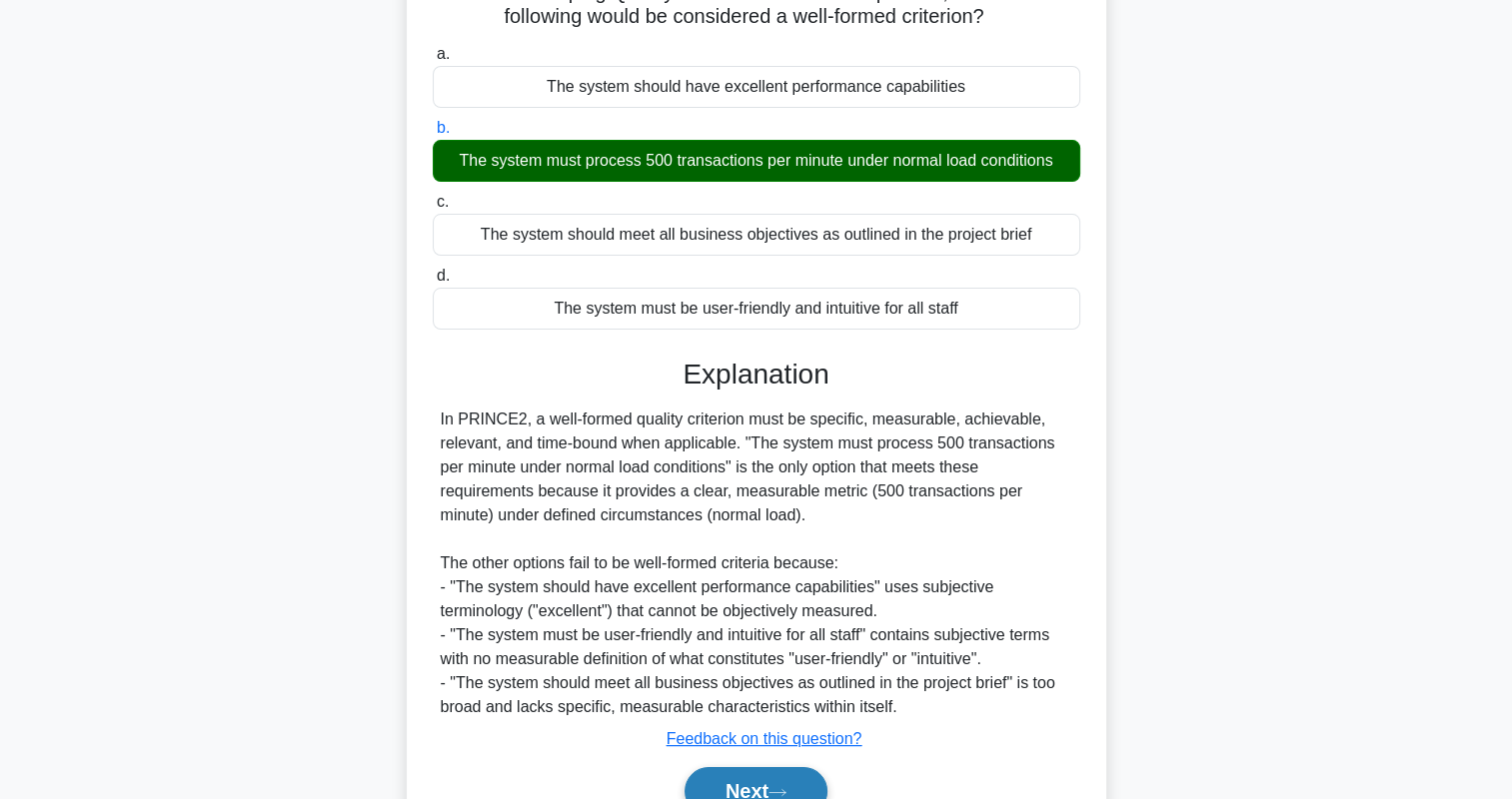 click on "Next" at bounding box center [756, 791] 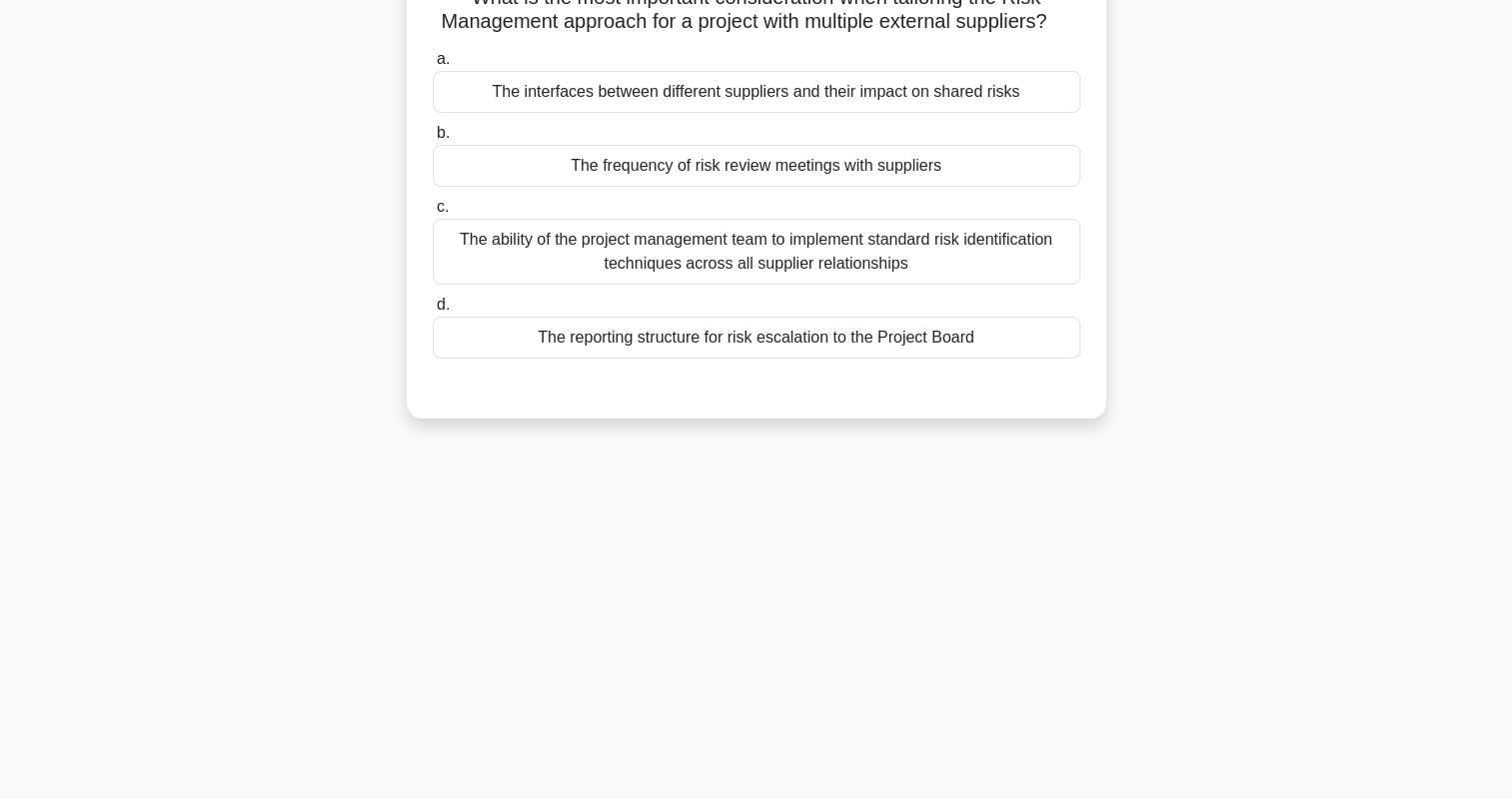 scroll, scrollTop: 0, scrollLeft: 0, axis: both 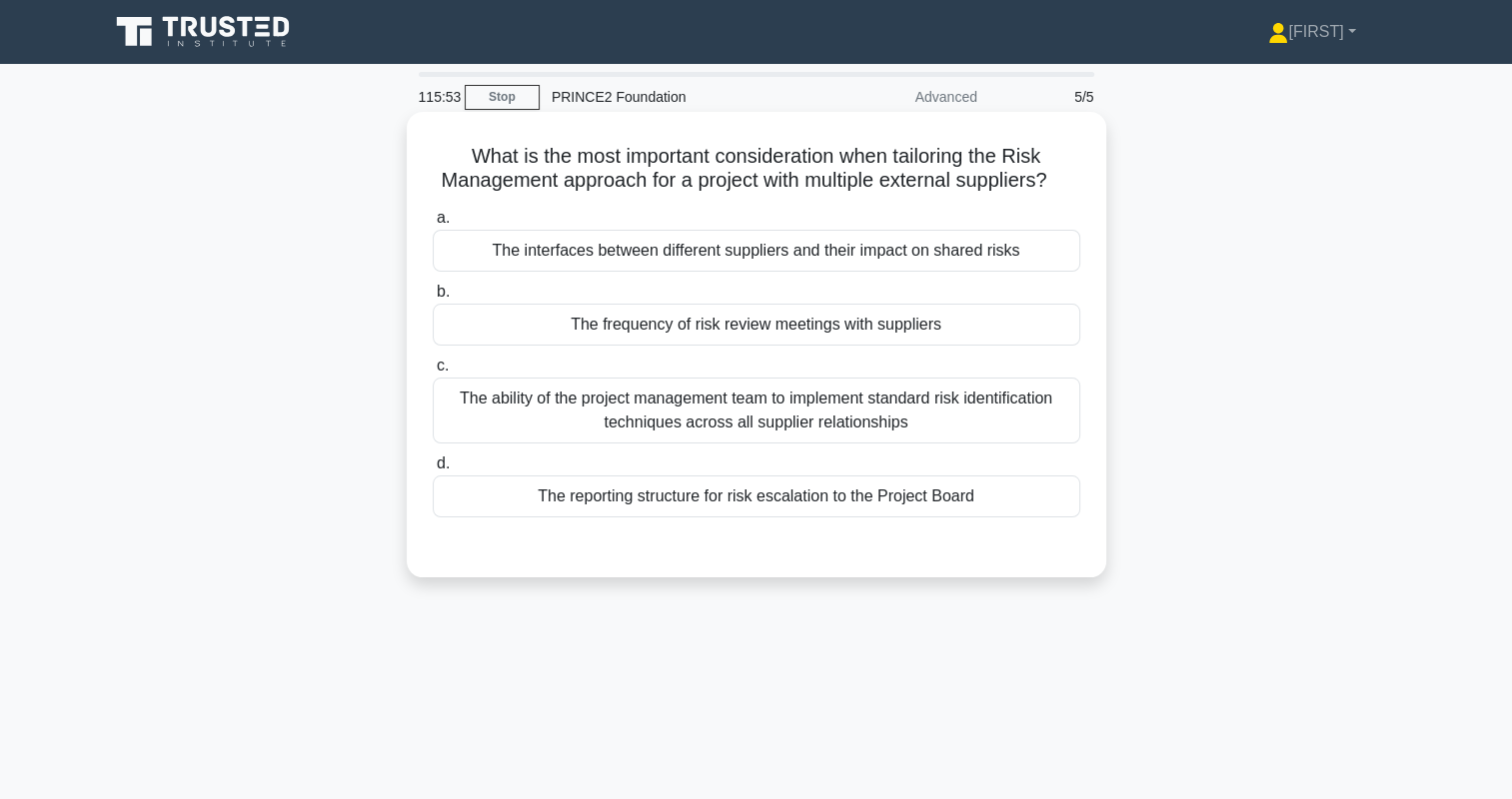 click on "The interfaces between different suppliers and their impact on shared risks" at bounding box center (756, 251) 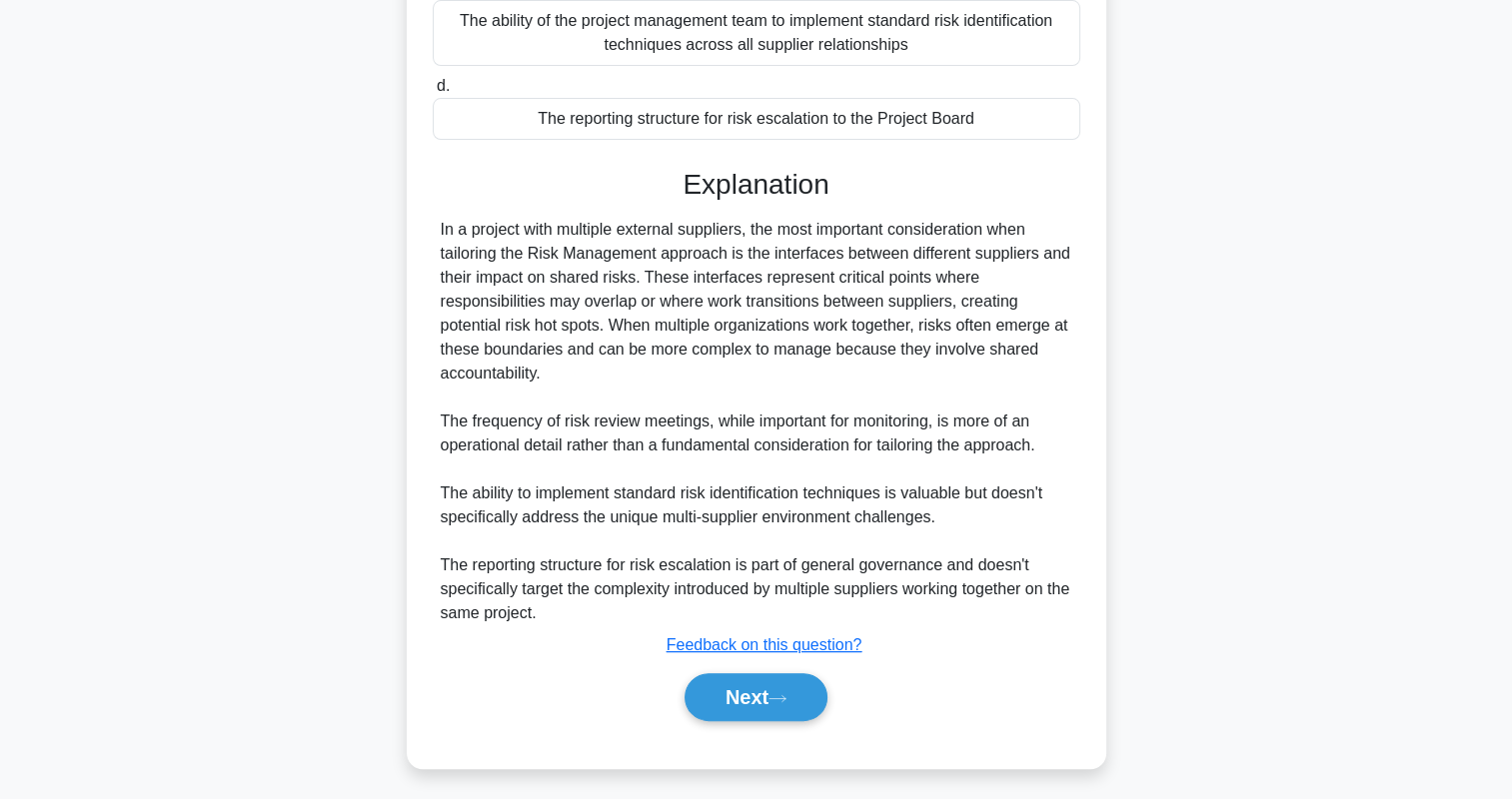 scroll, scrollTop: 379, scrollLeft: 0, axis: vertical 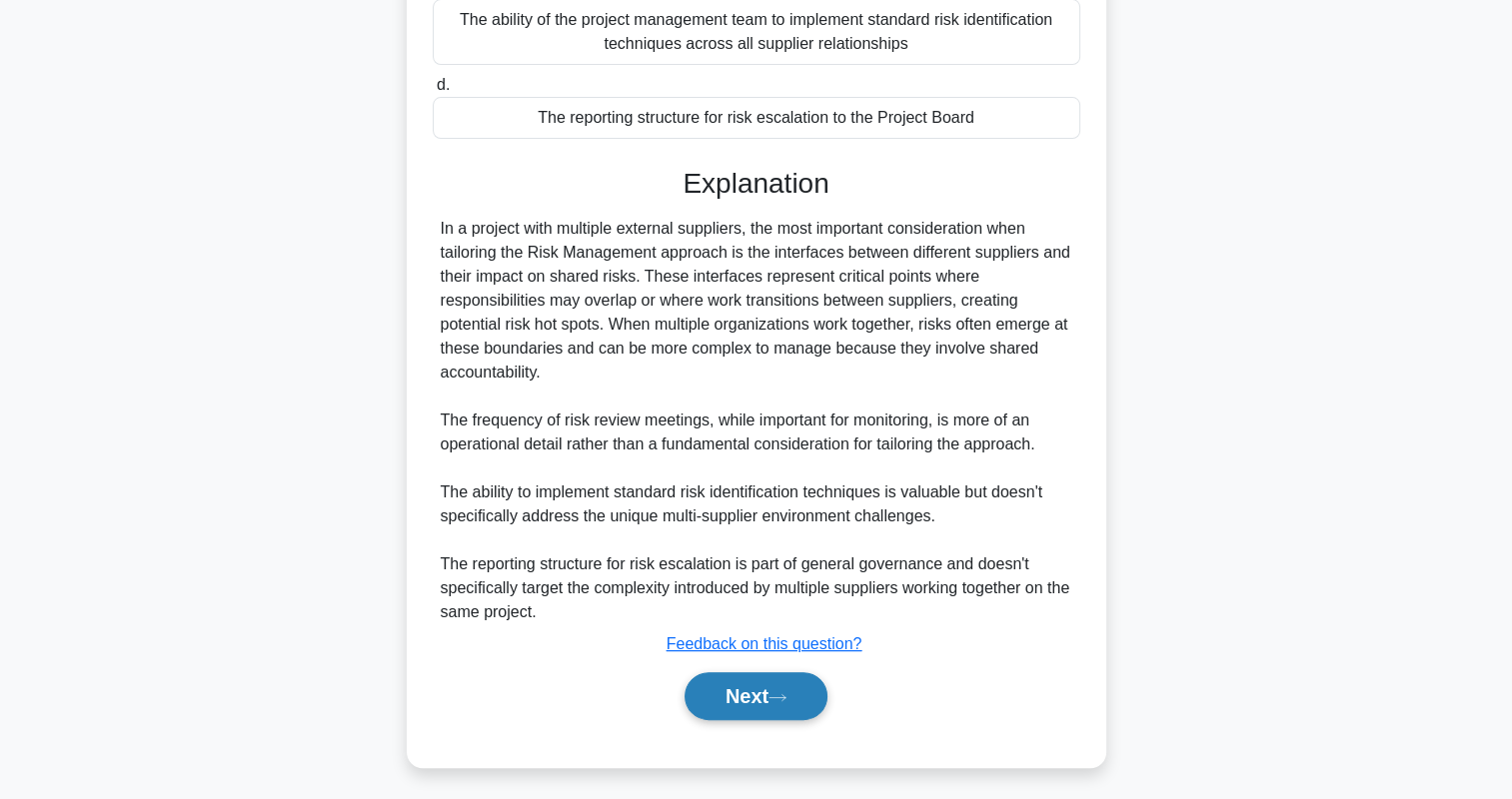 click on "Next" at bounding box center [756, 696] 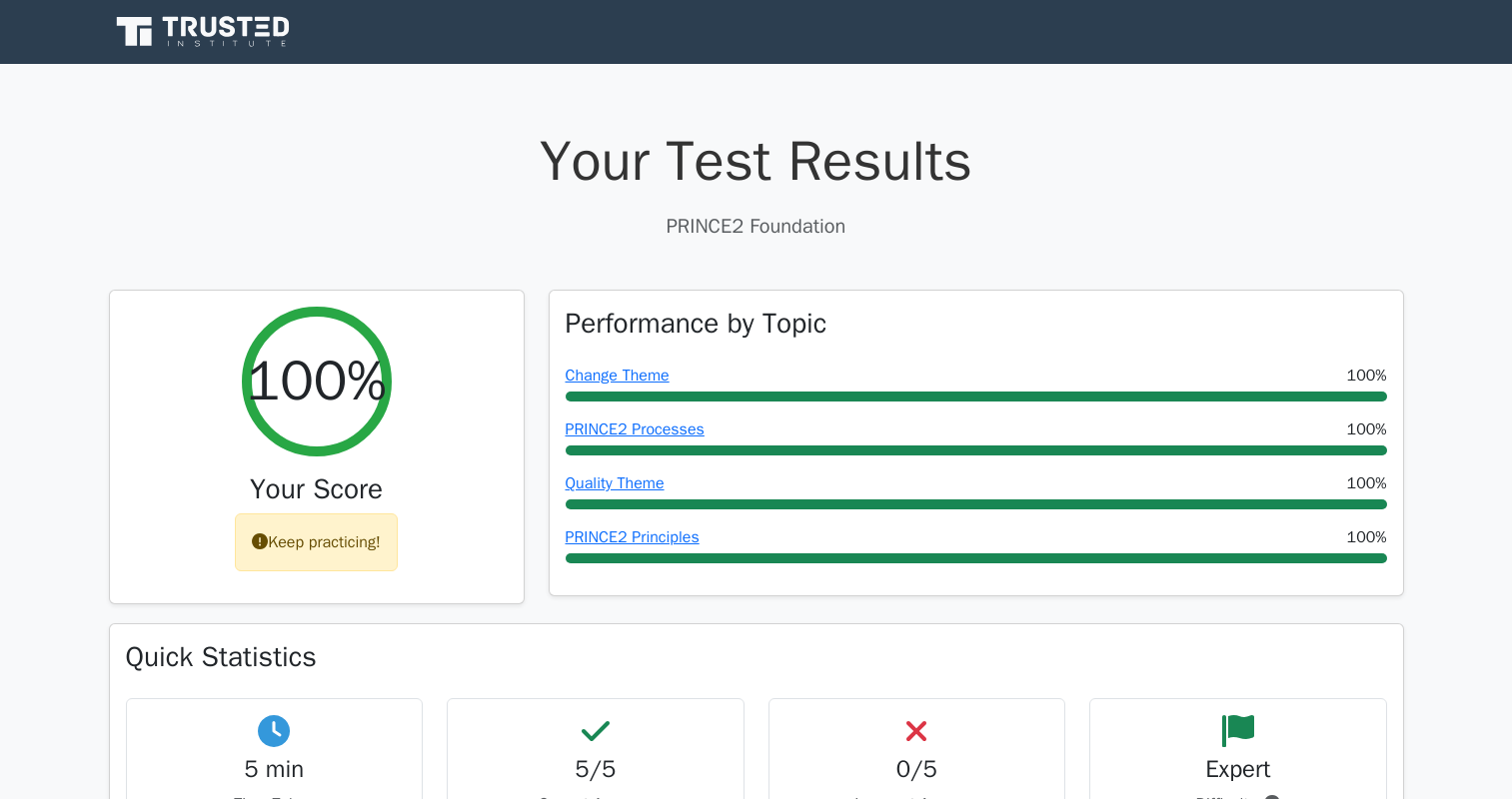 scroll, scrollTop: 0, scrollLeft: 0, axis: both 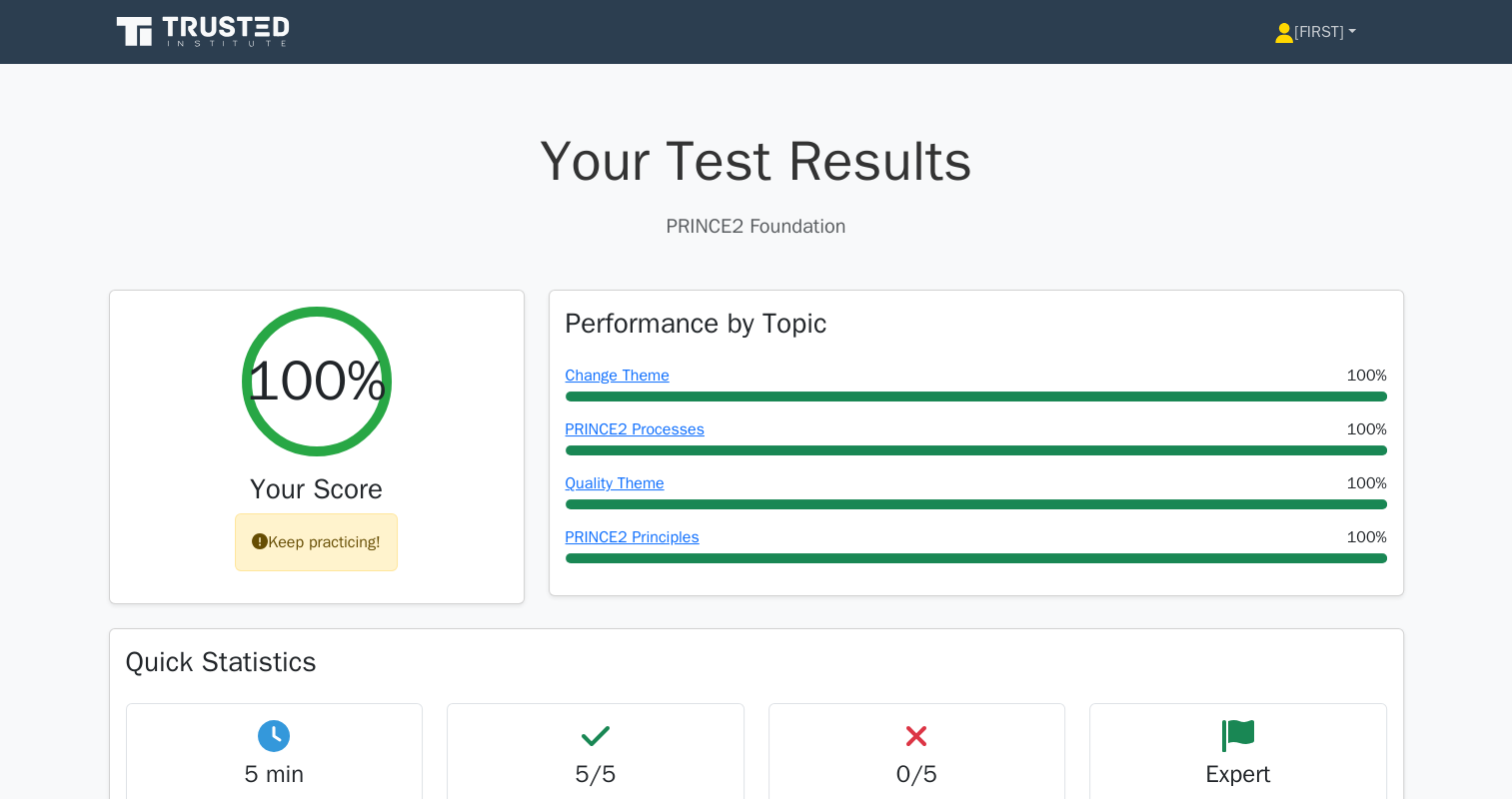 click on "[FIRST]" at bounding box center (1314, 32) 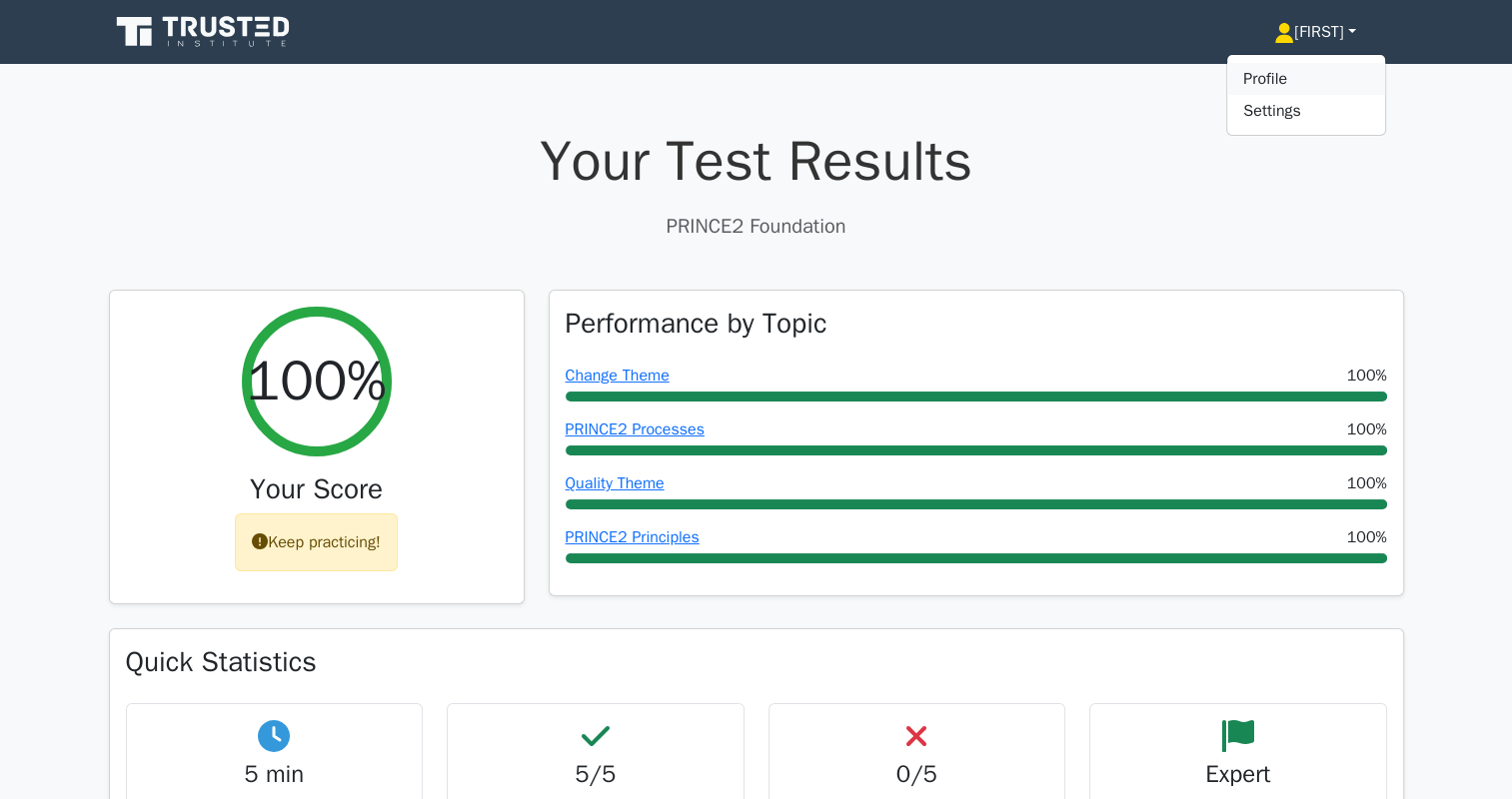 click on "Profile" at bounding box center (1306, 79) 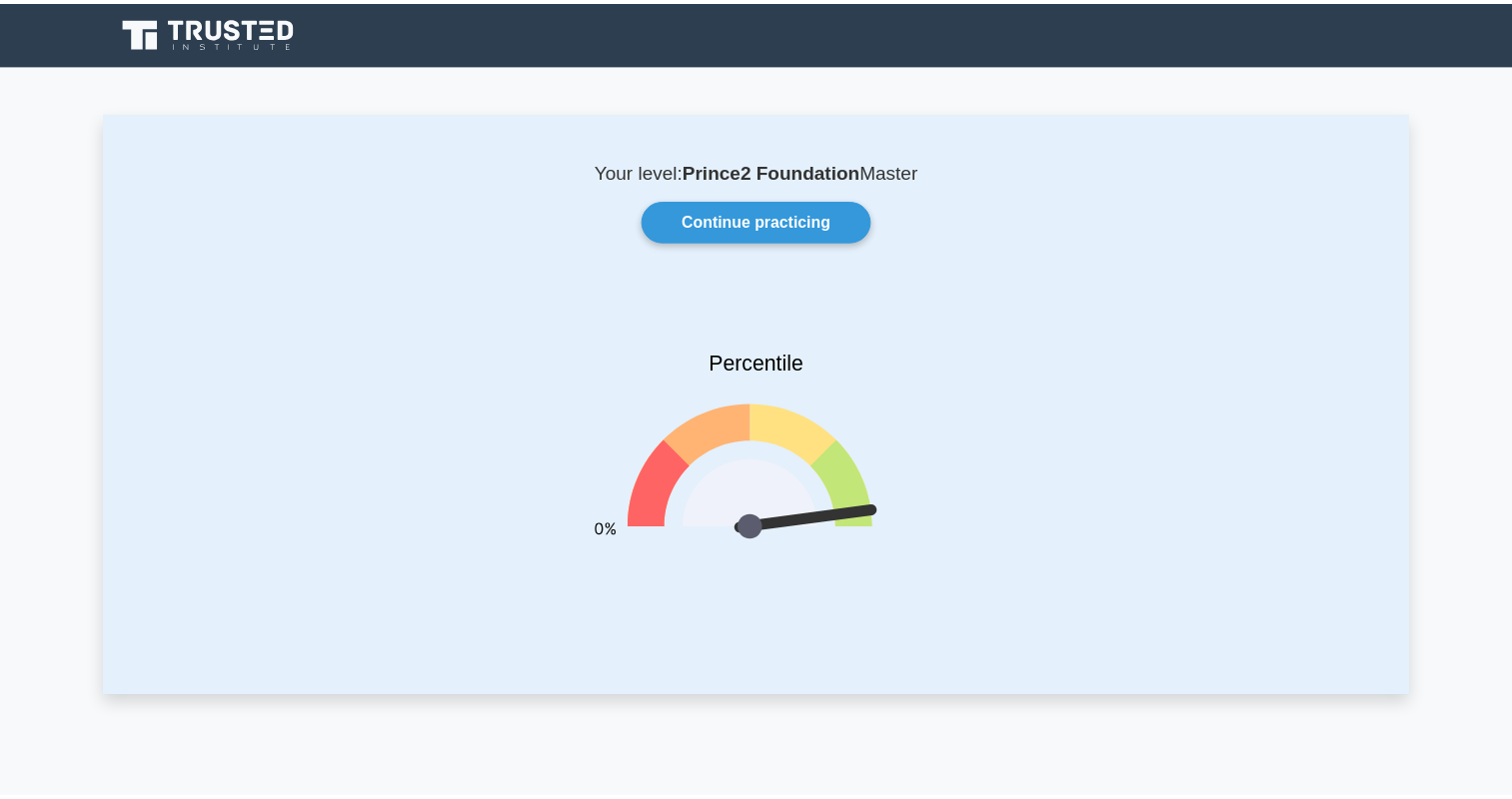 scroll, scrollTop: 0, scrollLeft: 0, axis: both 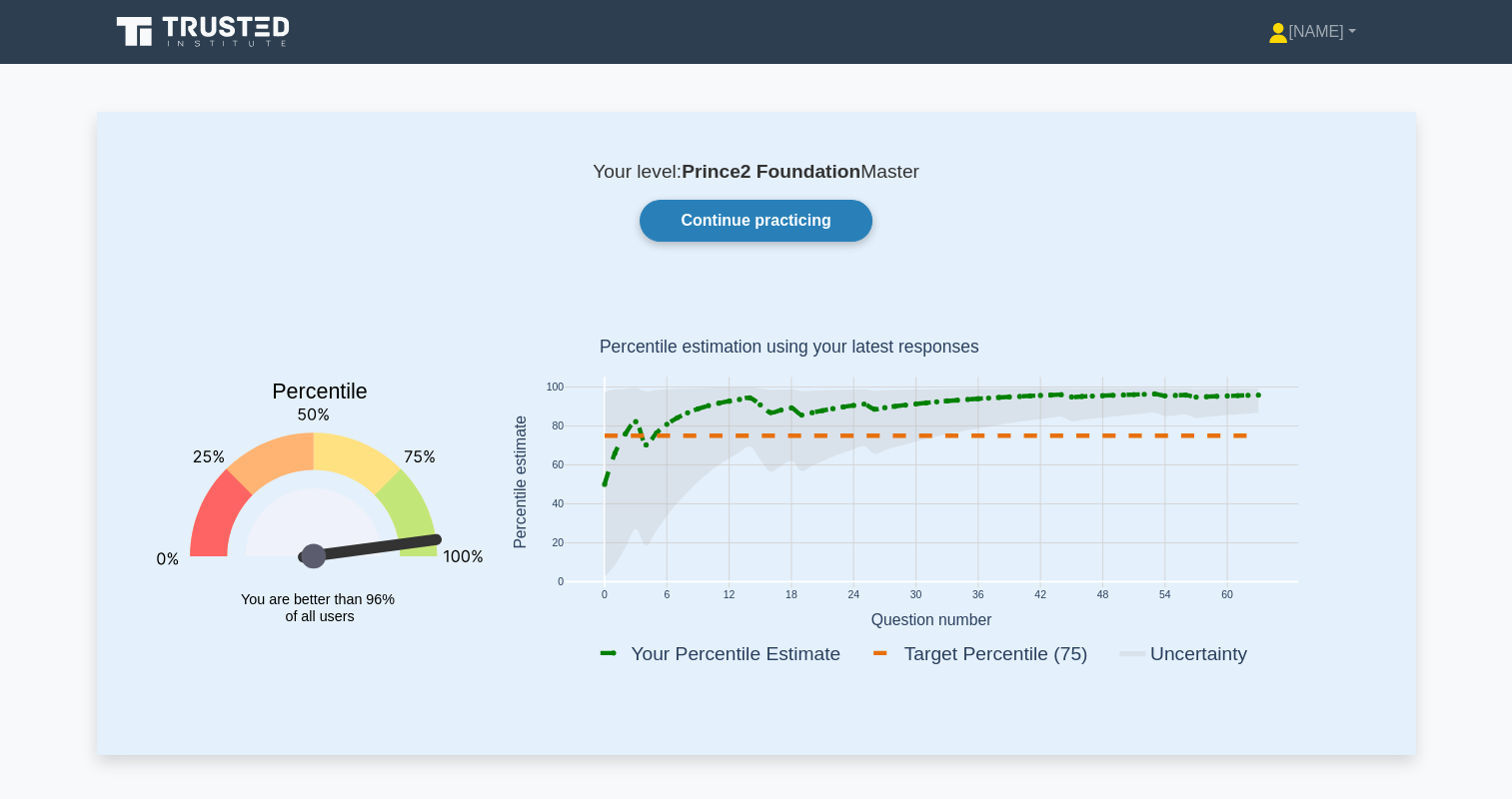 click on "Continue practicing" at bounding box center [756, 221] 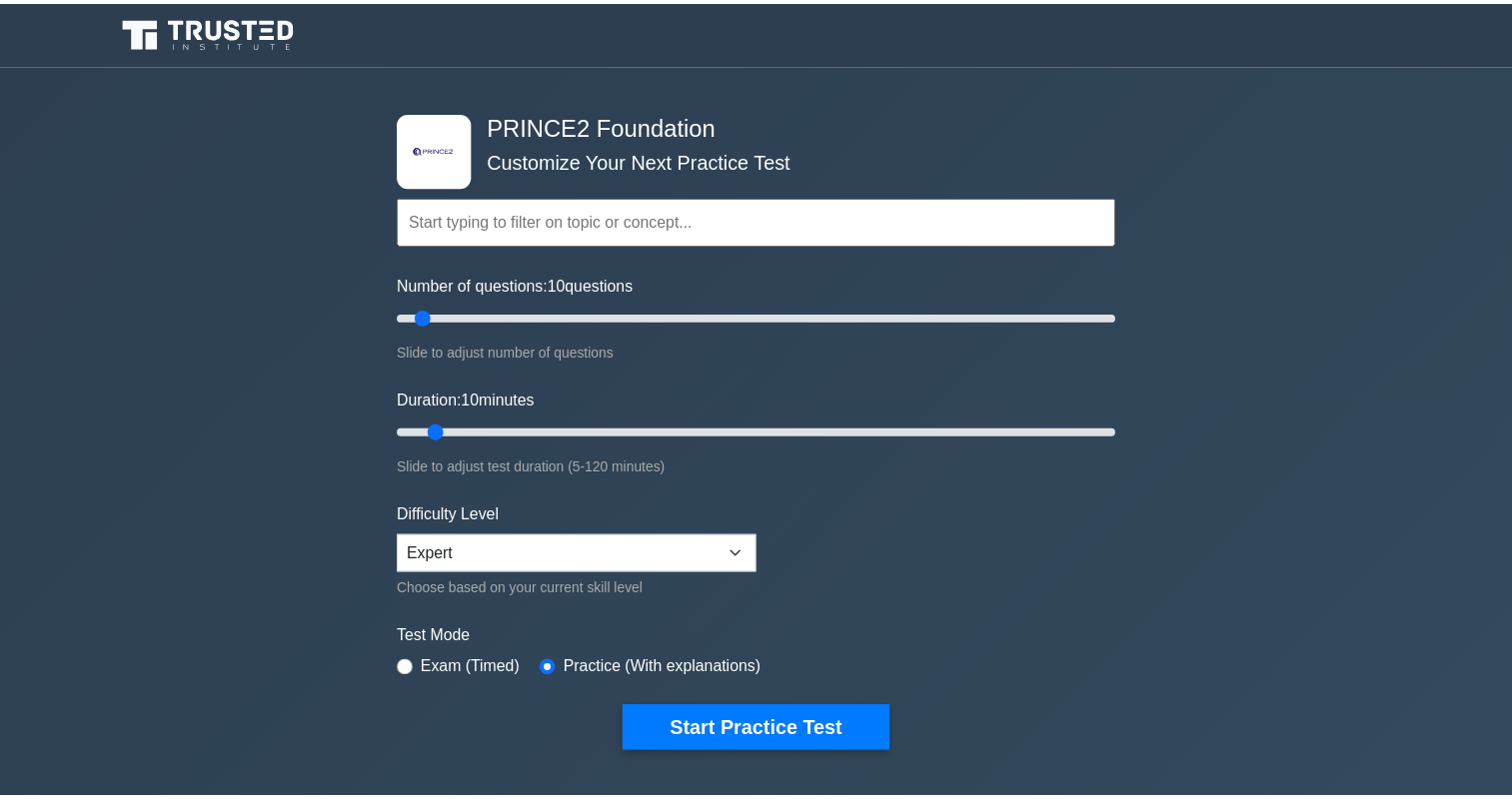 scroll, scrollTop: 0, scrollLeft: 0, axis: both 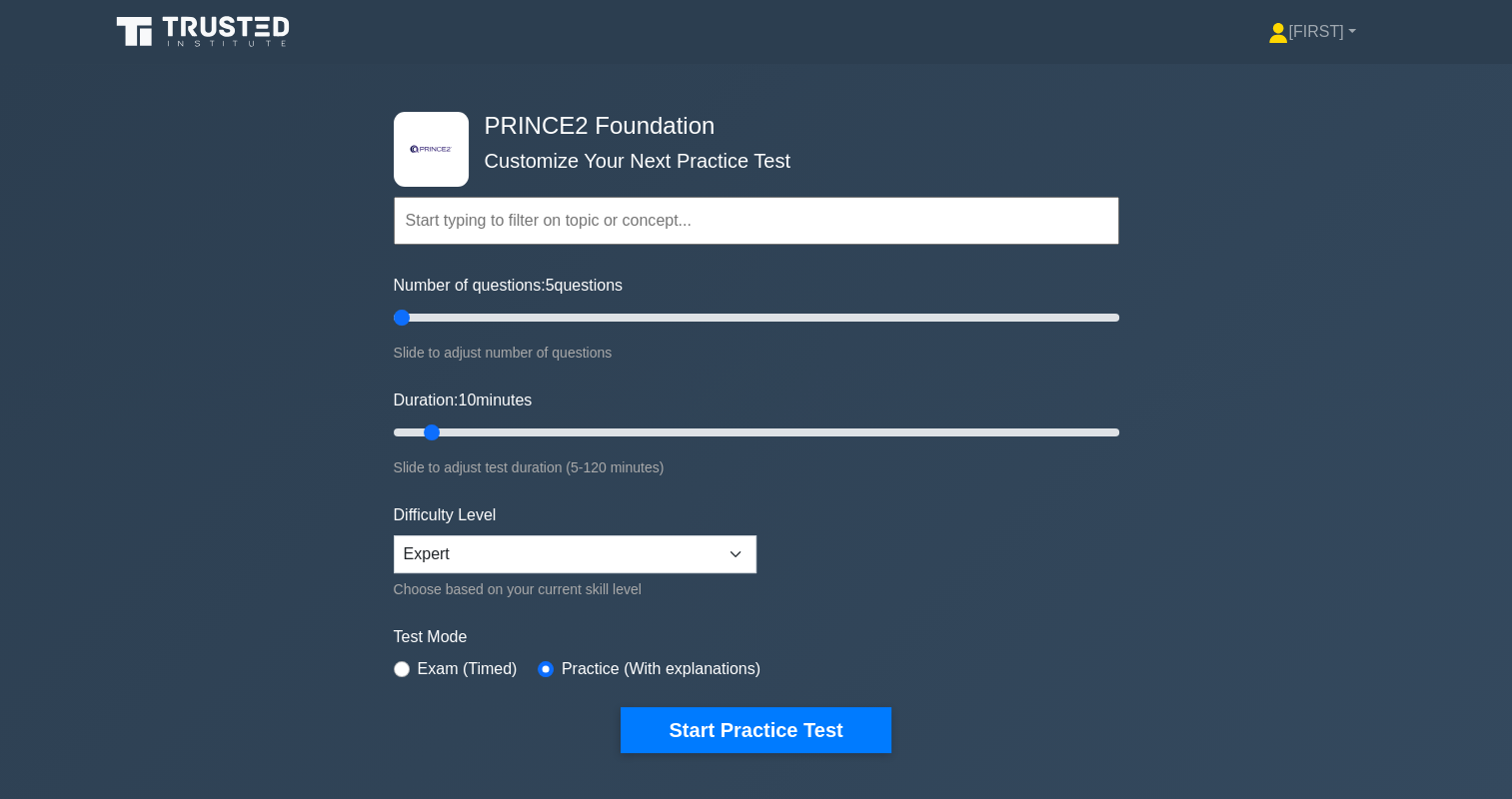 drag, startPoint x: 422, startPoint y: 307, endPoint x: 390, endPoint y: 328, distance: 38.27532 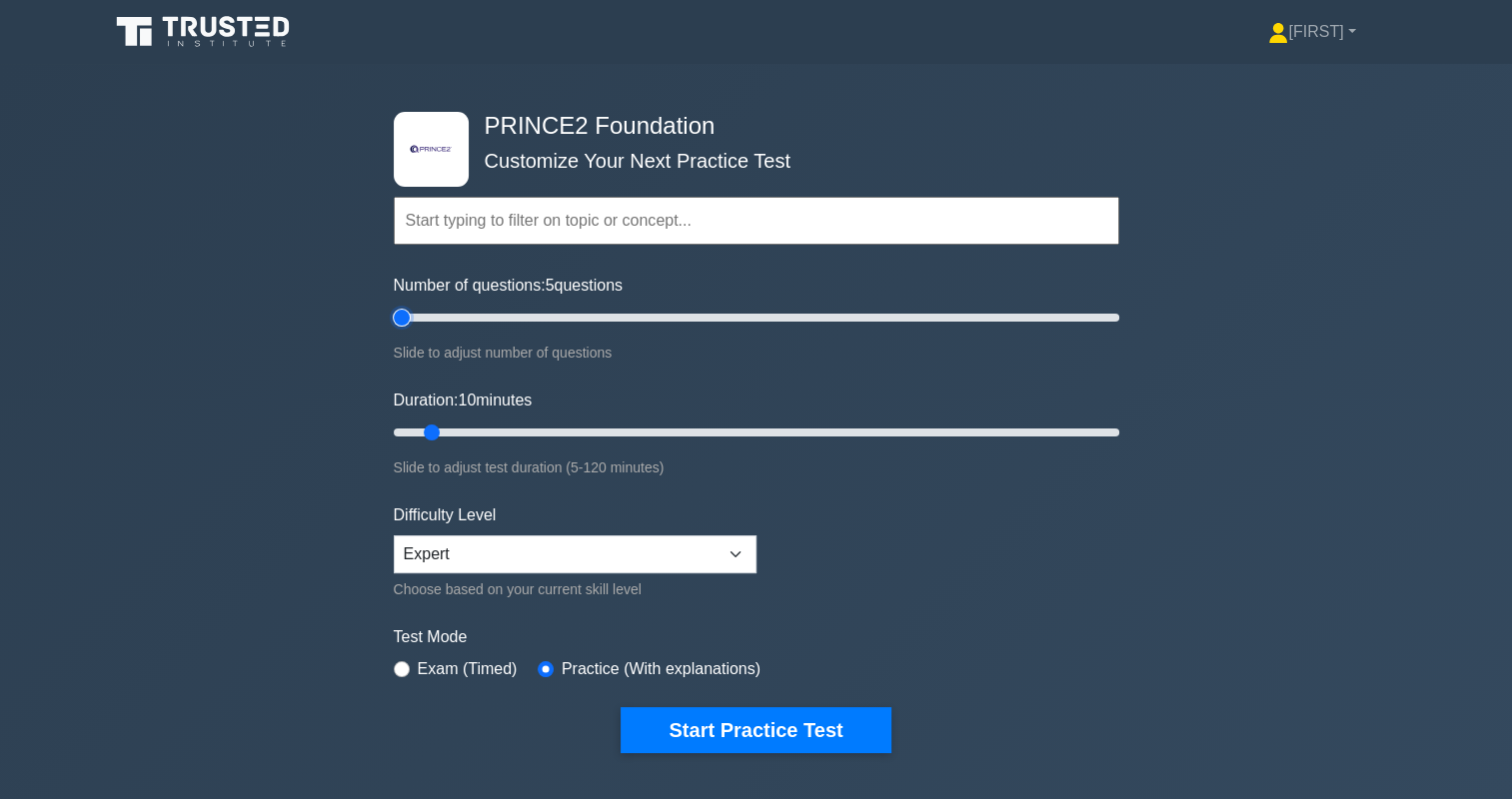 type on "5" 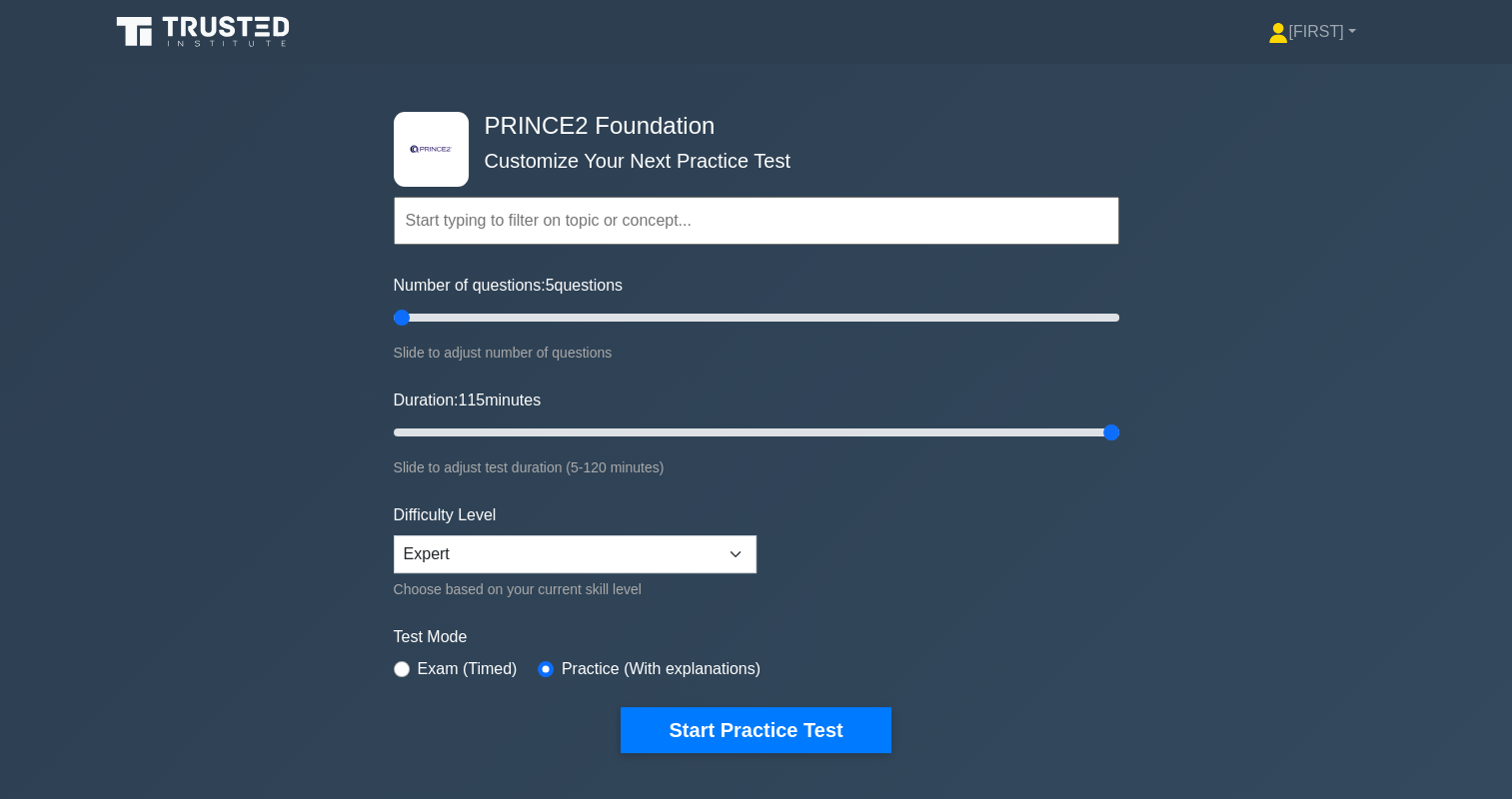 drag, startPoint x: 428, startPoint y: 435, endPoint x: 1163, endPoint y: 444, distance: 735.0551 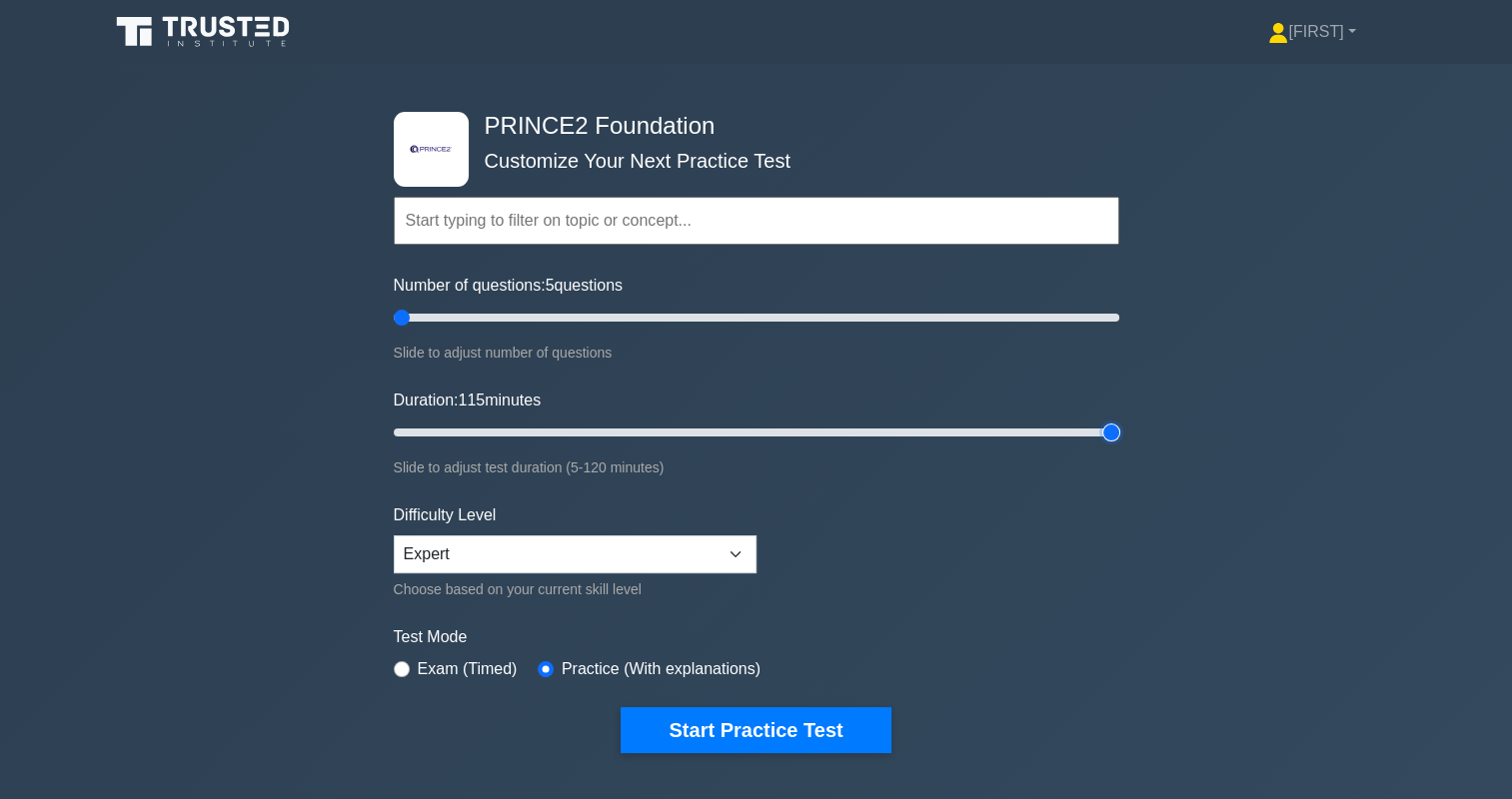 type on "120" 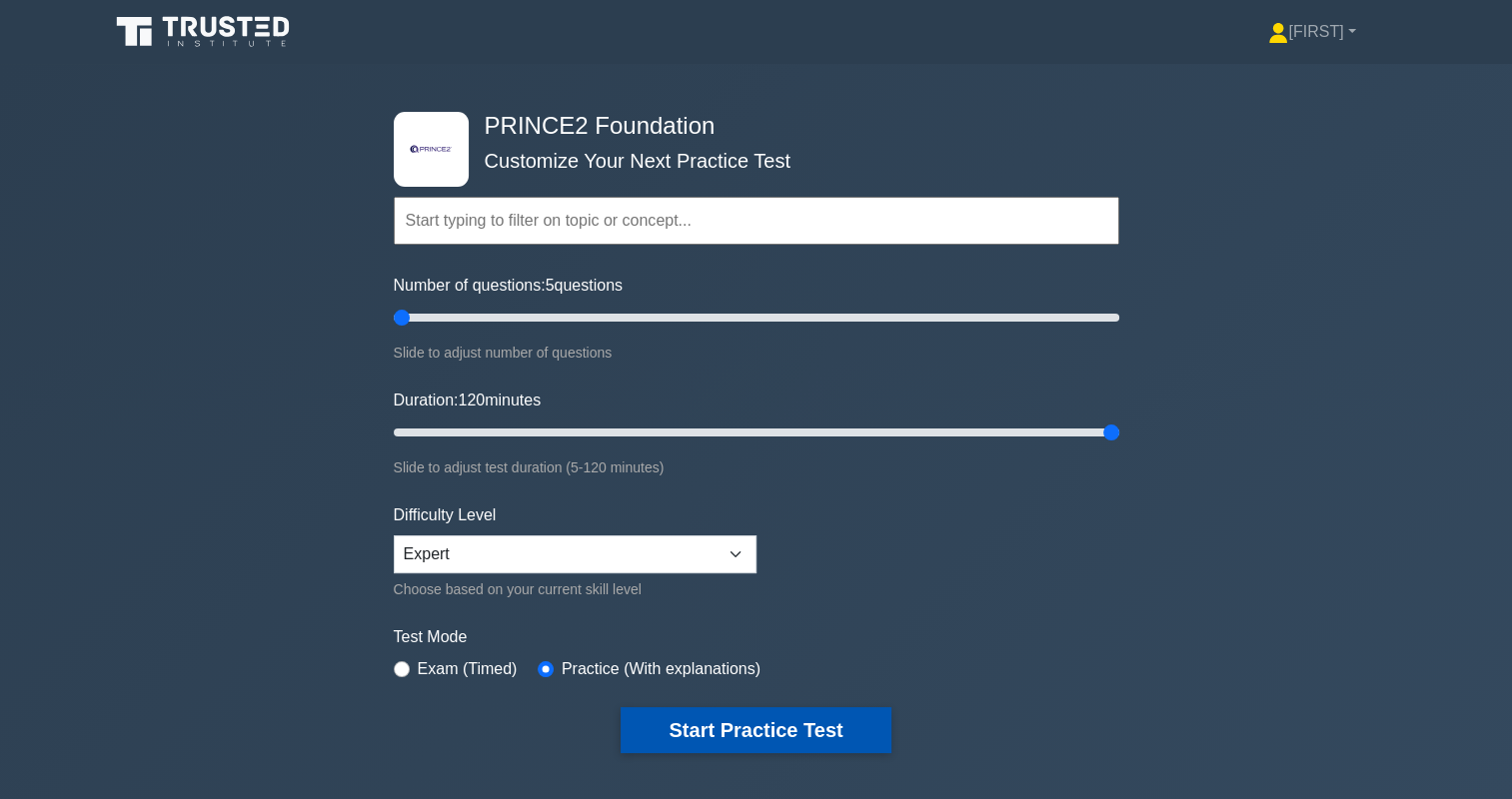 click on "Start Practice Test" at bounding box center (756, 730) 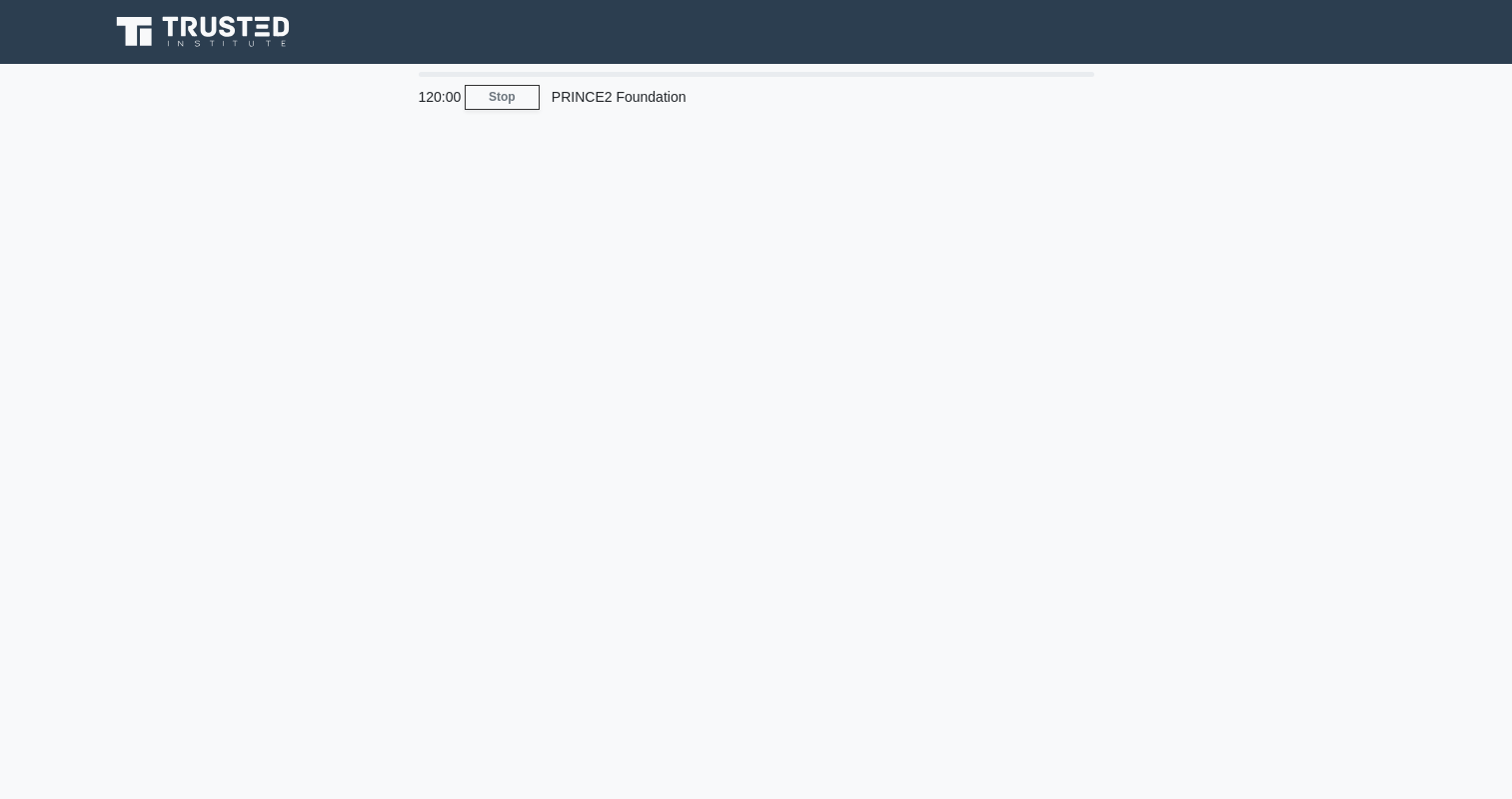 scroll, scrollTop: 0, scrollLeft: 0, axis: both 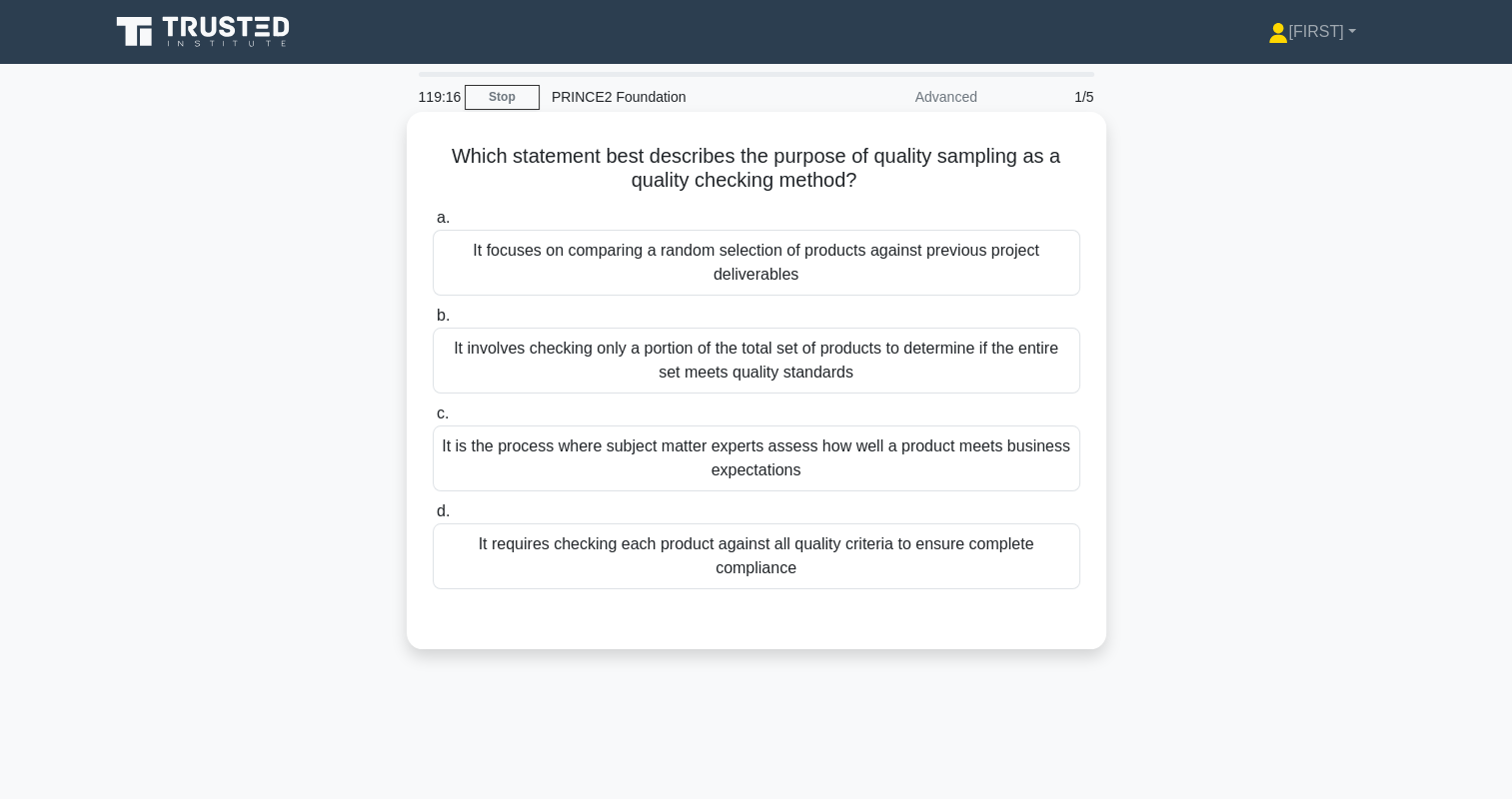 click on "It focuses on comparing a random selection of products against previous project deliverables" at bounding box center (756, 263) 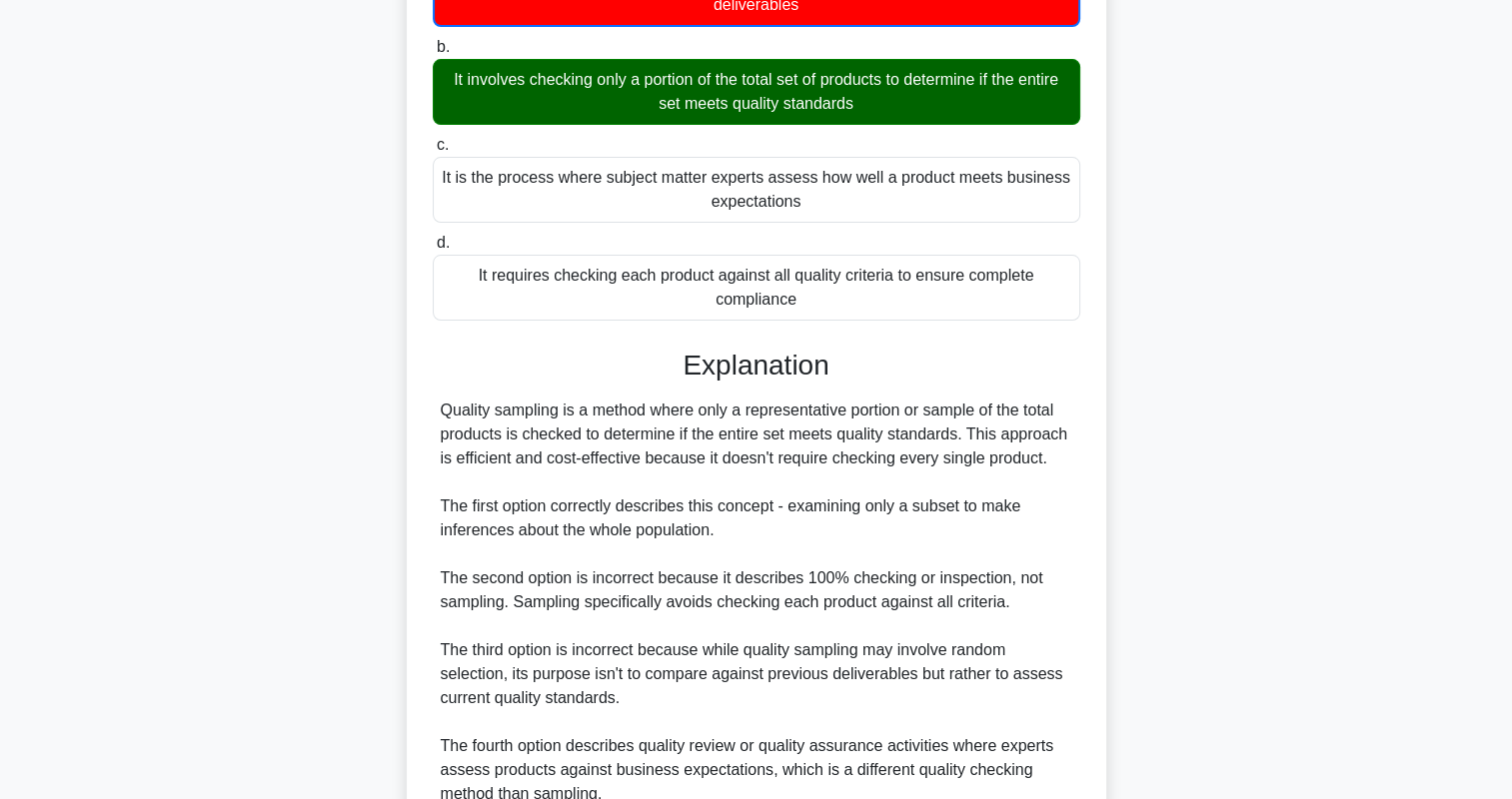 scroll, scrollTop: 456, scrollLeft: 0, axis: vertical 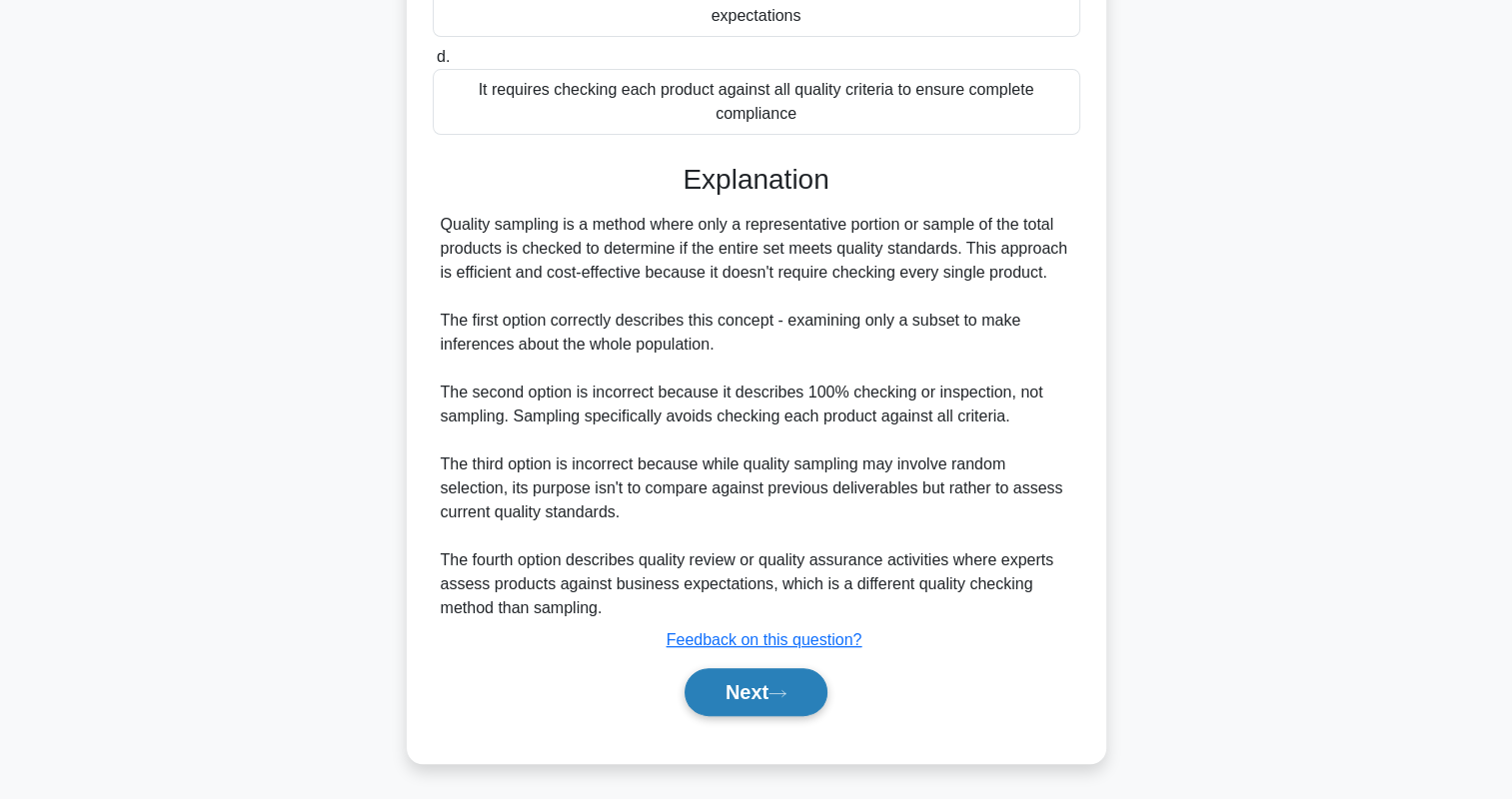 click on "Next" at bounding box center (756, 692) 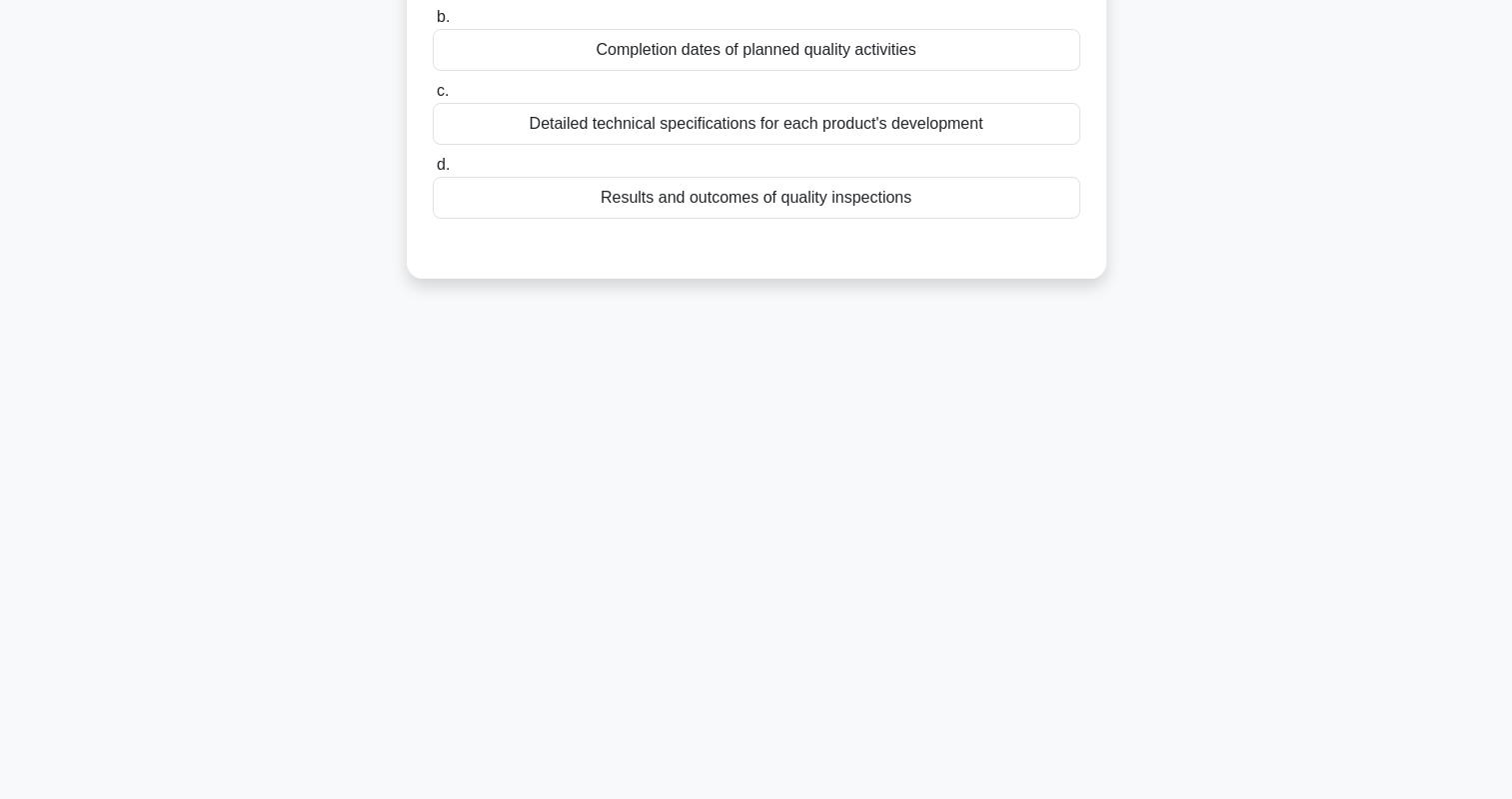 scroll, scrollTop: 0, scrollLeft: 0, axis: both 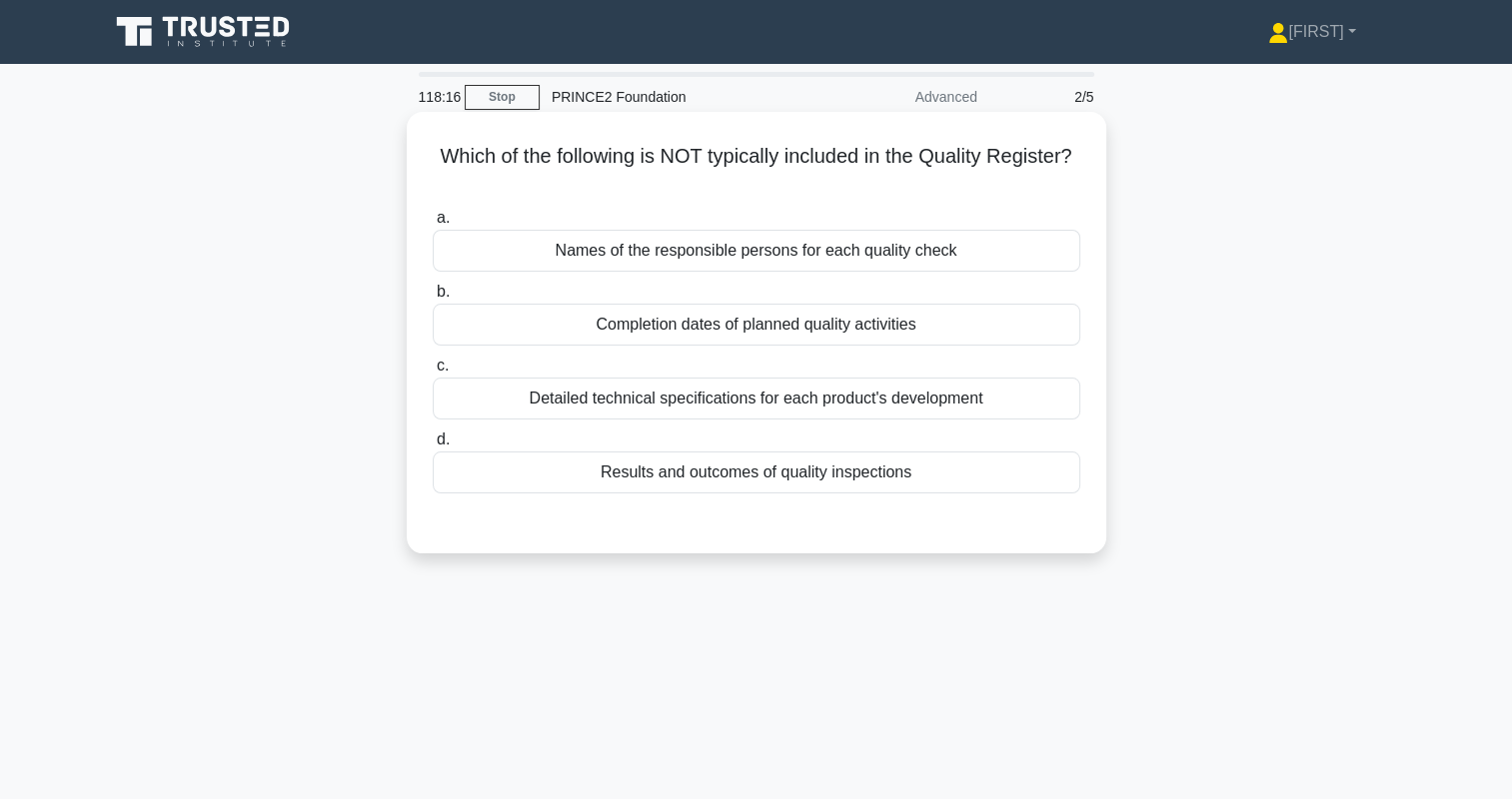 click on "Detailed technical specifications for each product's development" at bounding box center (756, 399) 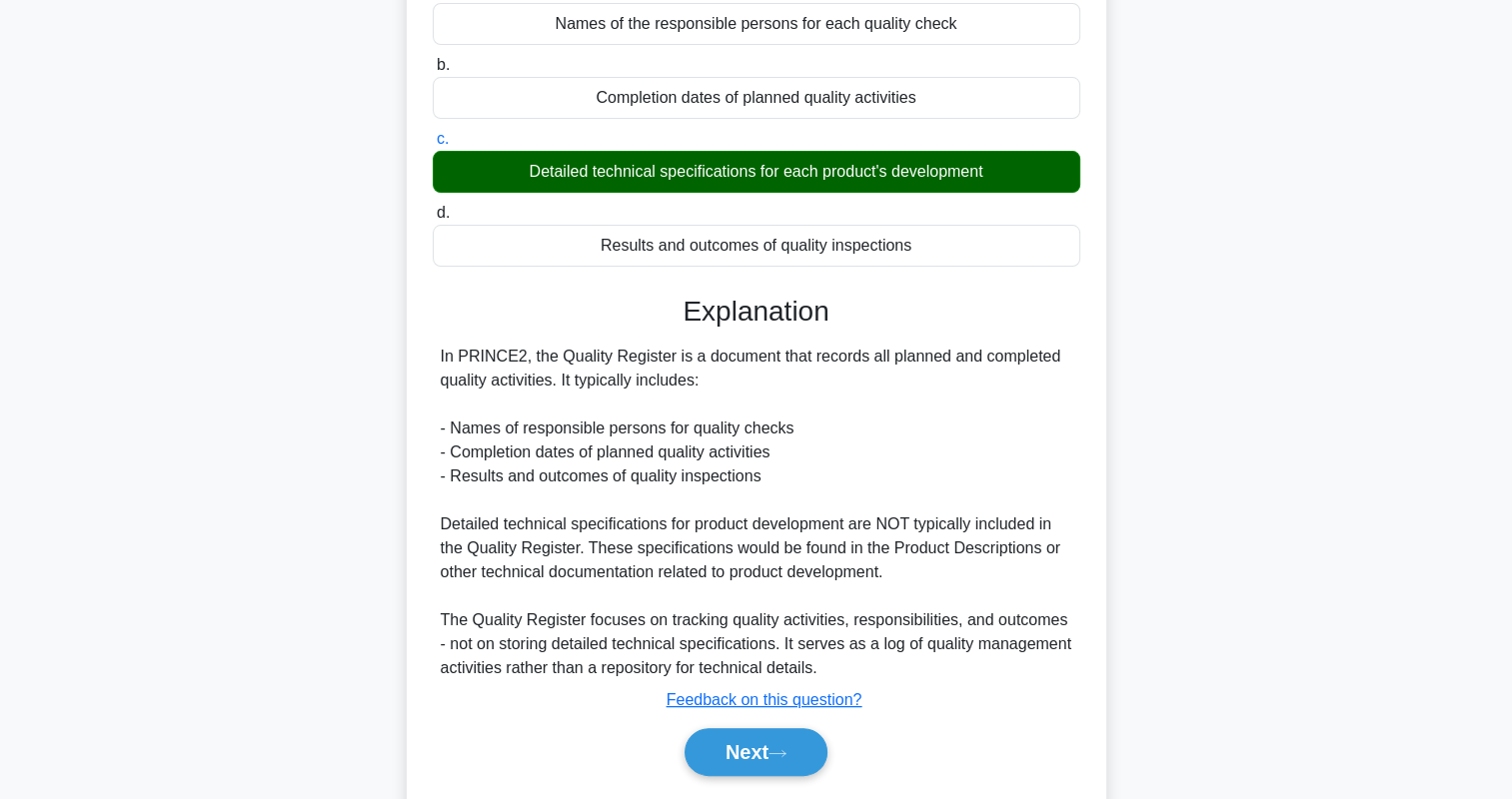 scroll, scrollTop: 228, scrollLeft: 0, axis: vertical 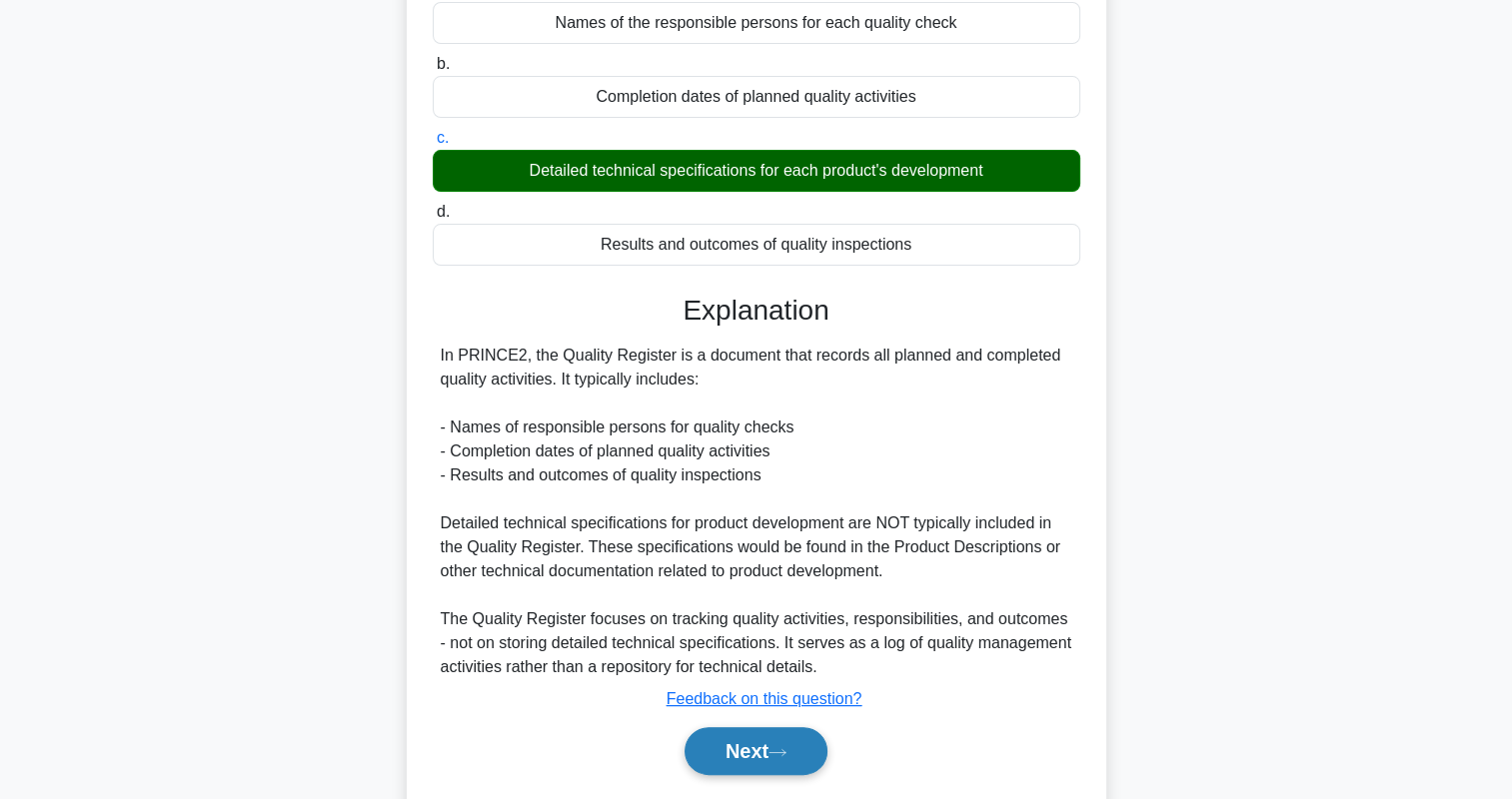 click on "Next" at bounding box center [756, 751] 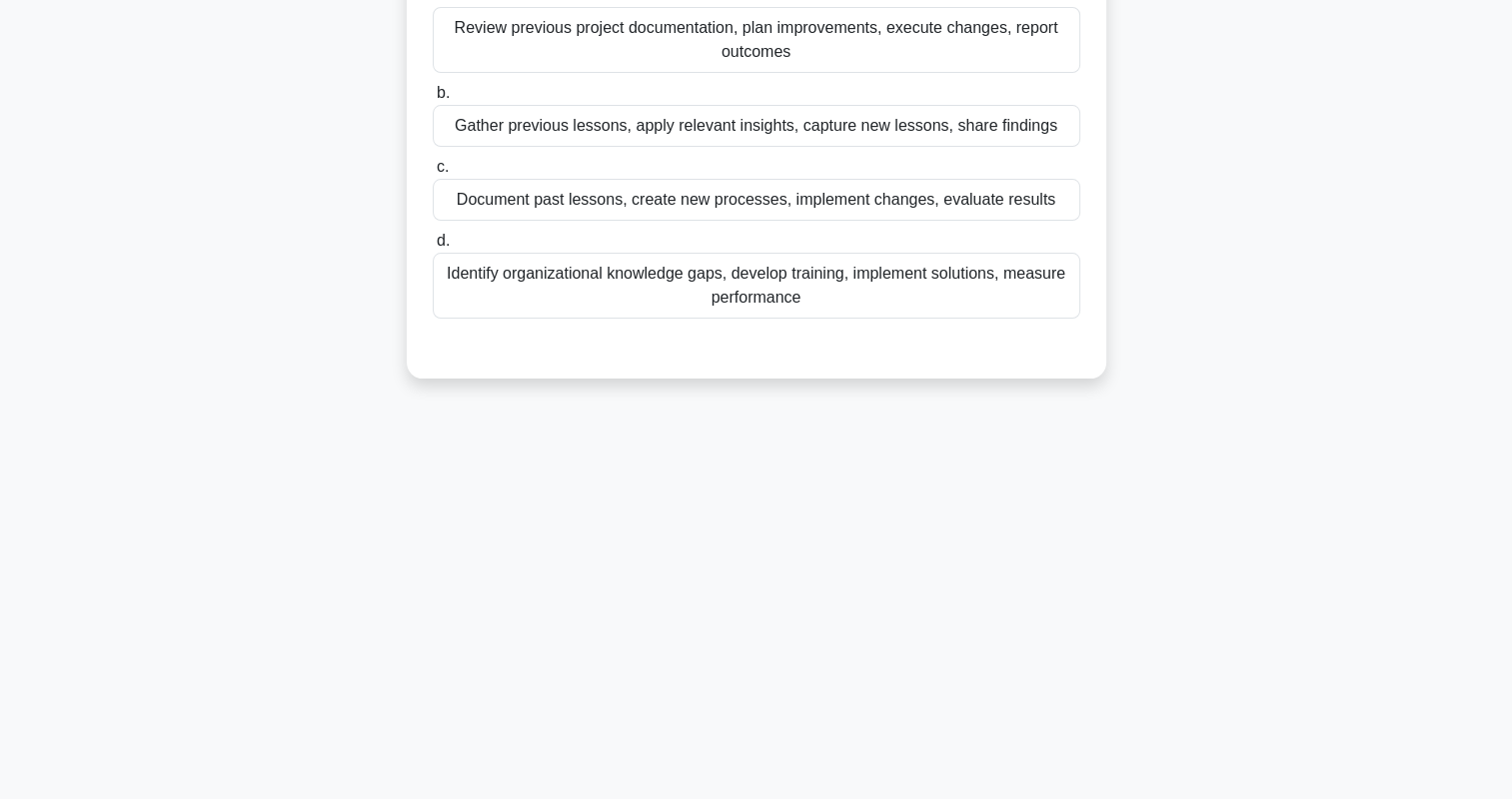 scroll, scrollTop: 0, scrollLeft: 0, axis: both 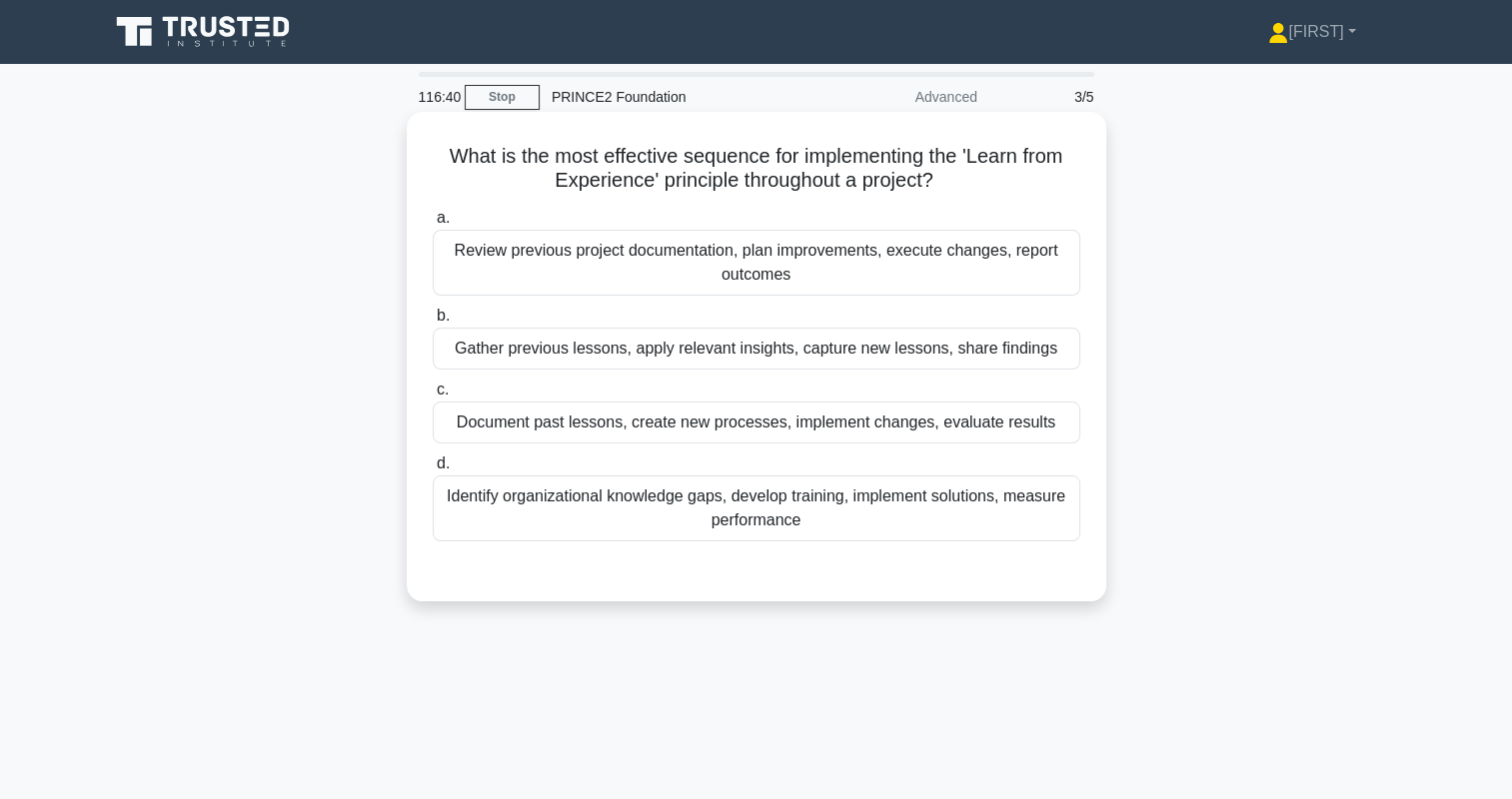 click on "Gather previous lessons, apply relevant insights, capture new lessons, share findings" at bounding box center [756, 349] 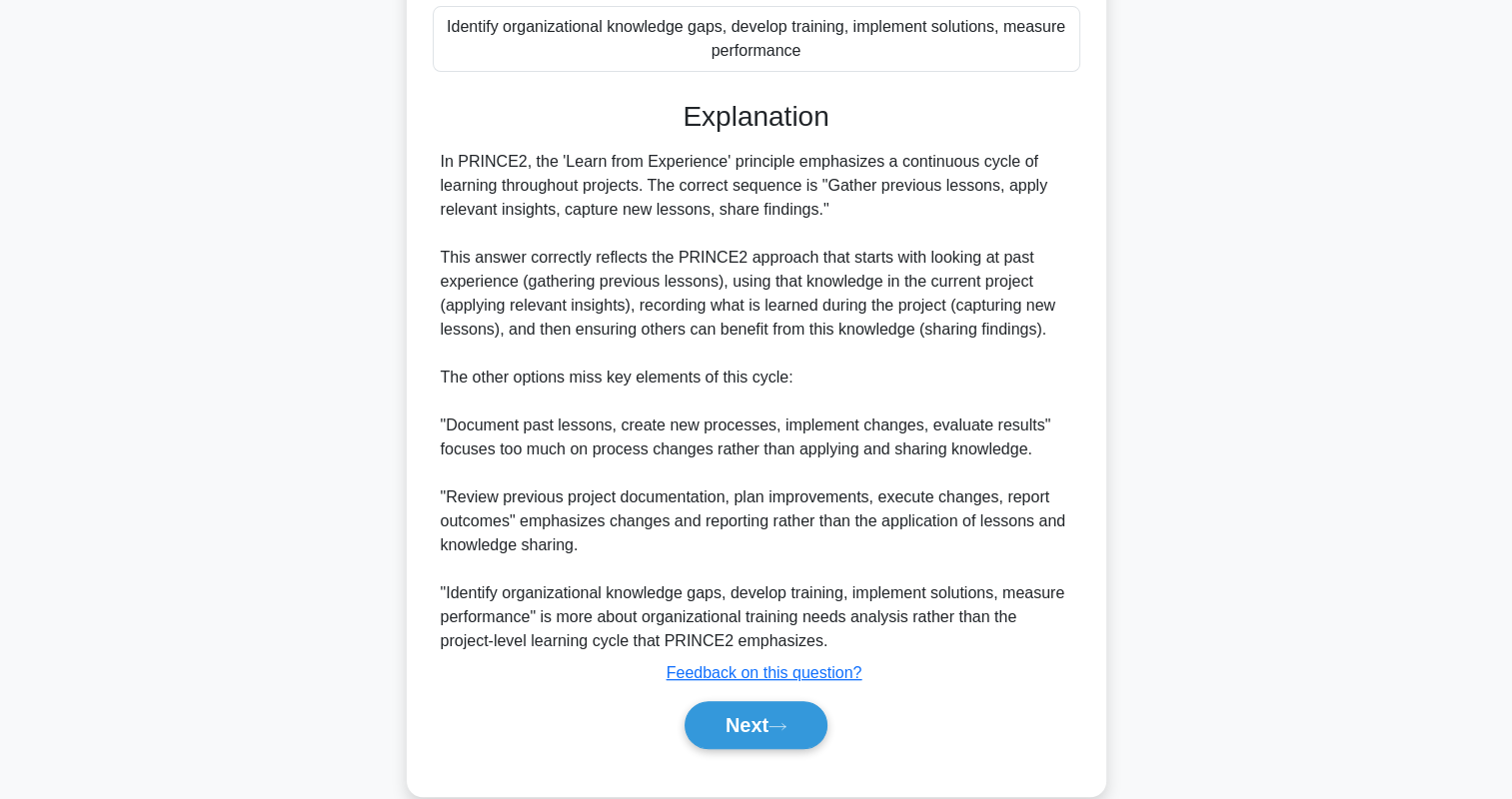 scroll, scrollTop: 473, scrollLeft: 0, axis: vertical 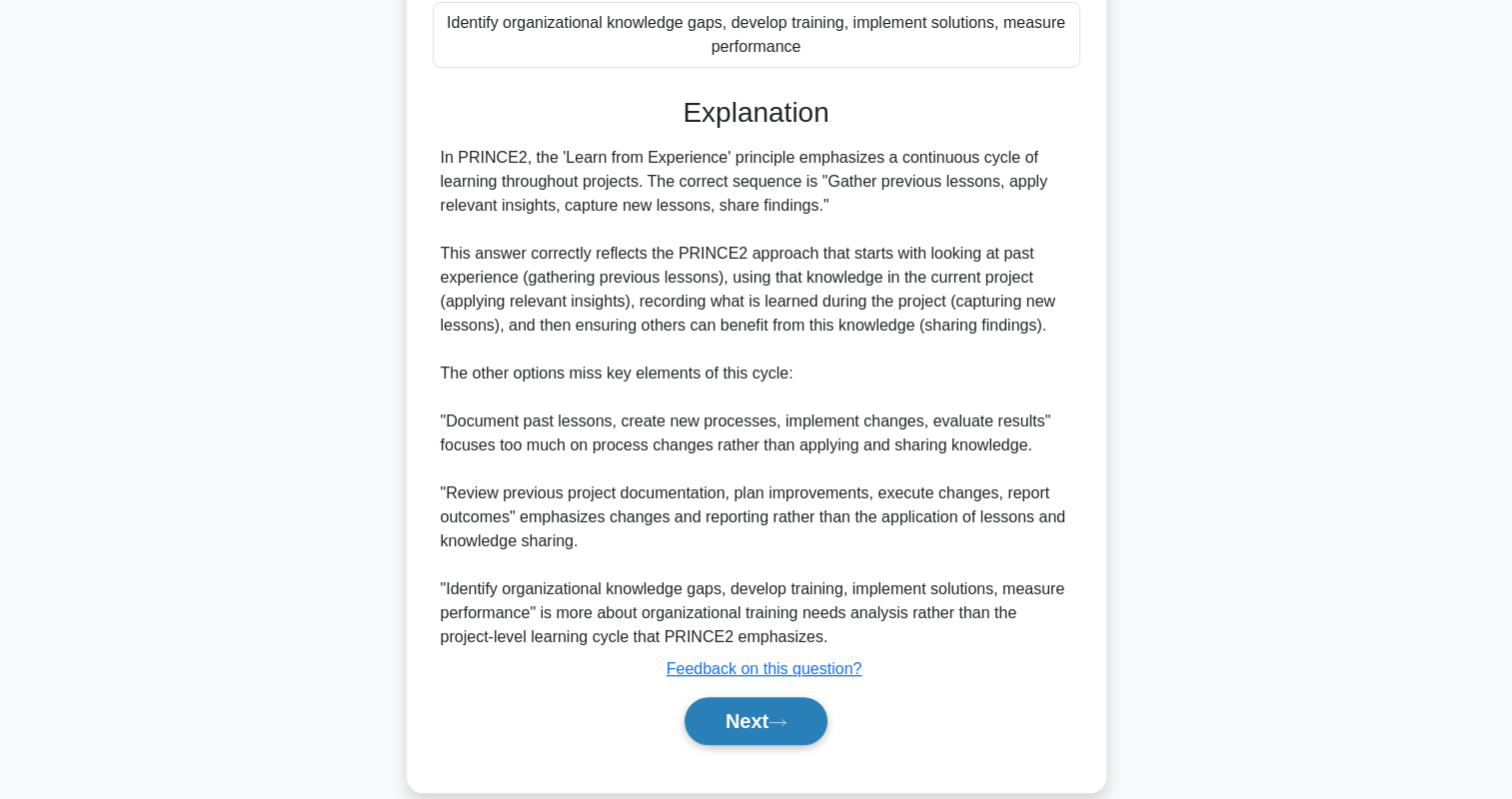 click on "Next" at bounding box center (756, 721) 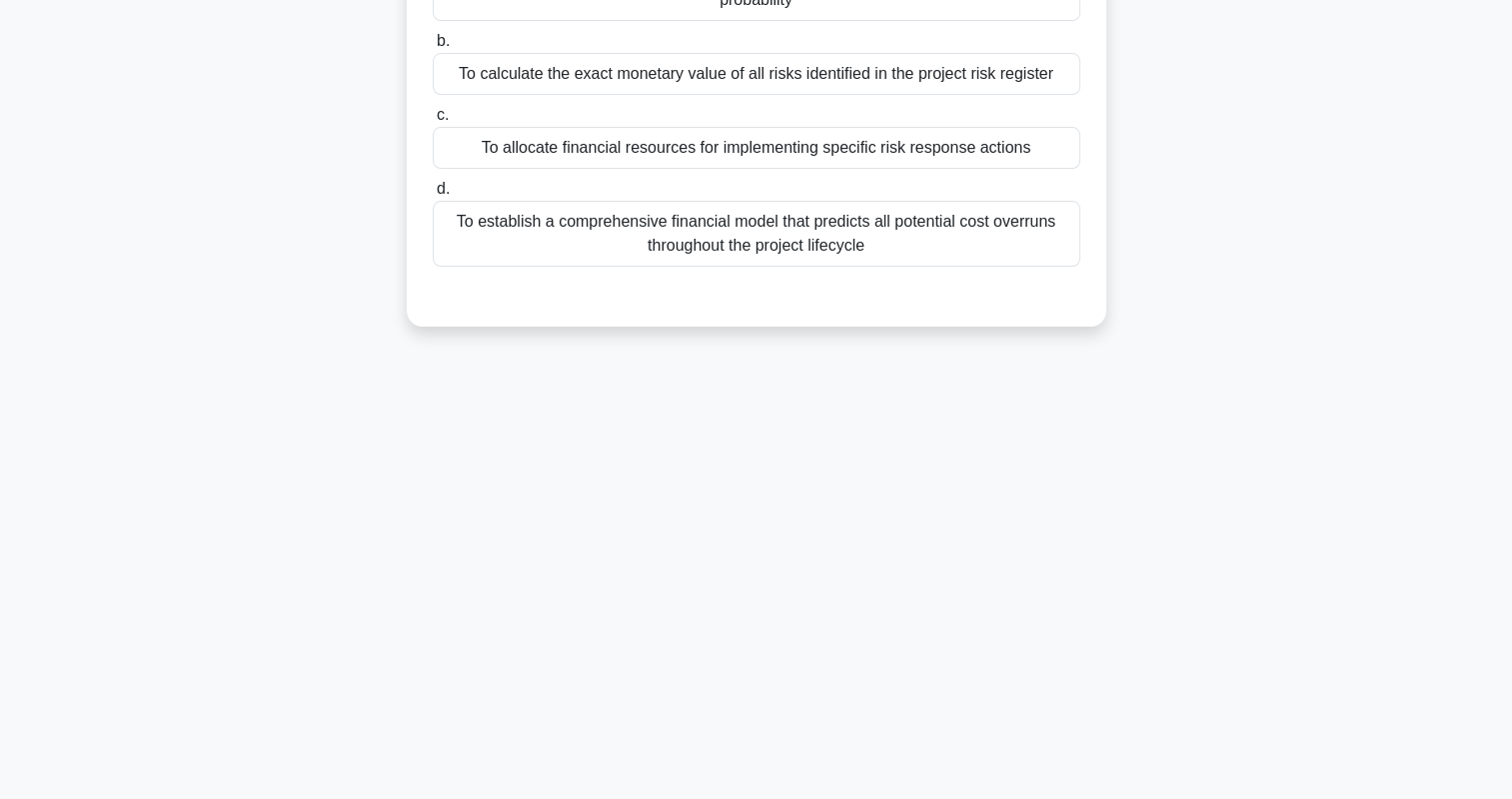 scroll, scrollTop: 0, scrollLeft: 0, axis: both 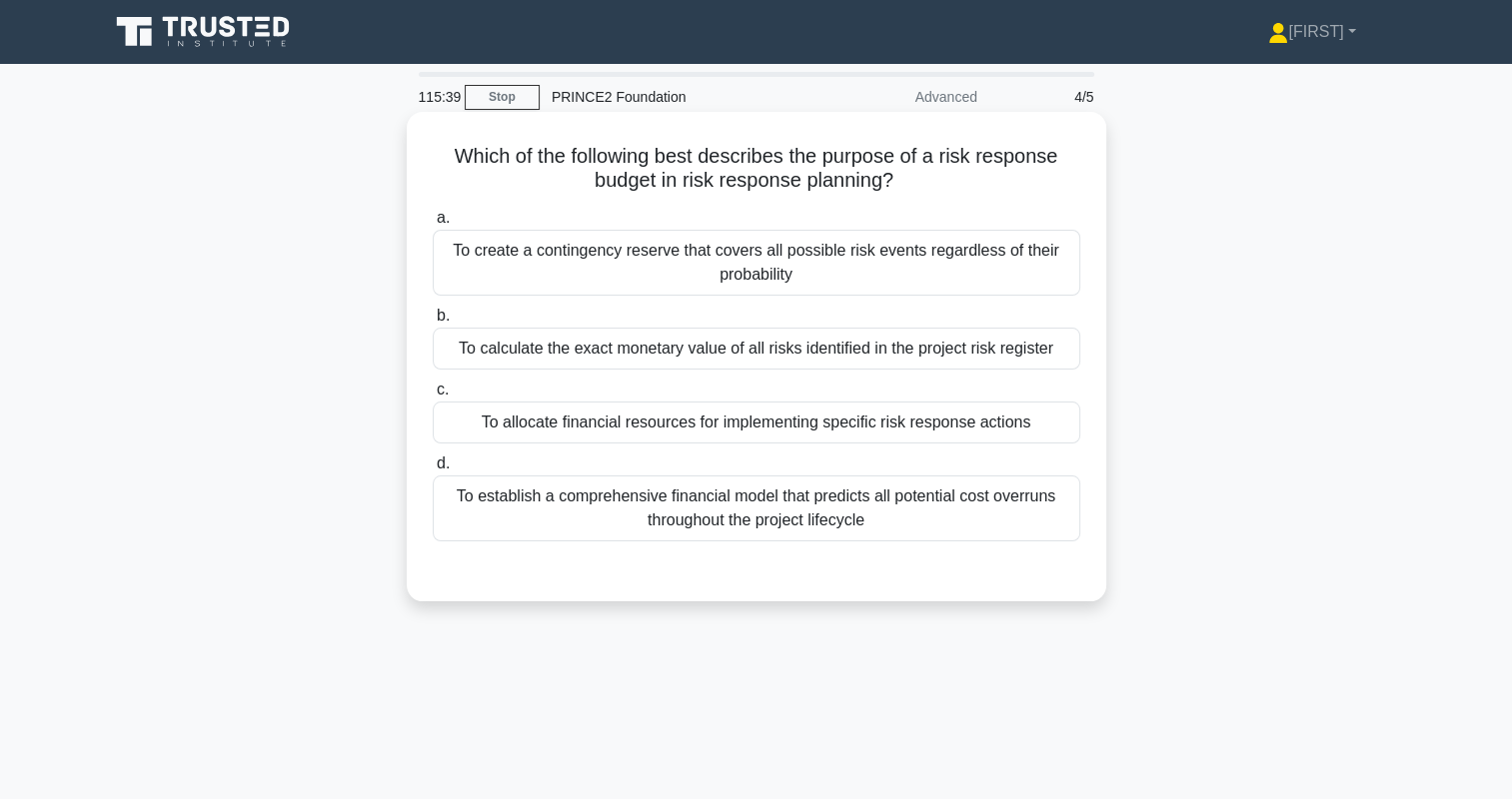 click on "To allocate financial resources for implementing specific risk response actions" at bounding box center (756, 422) 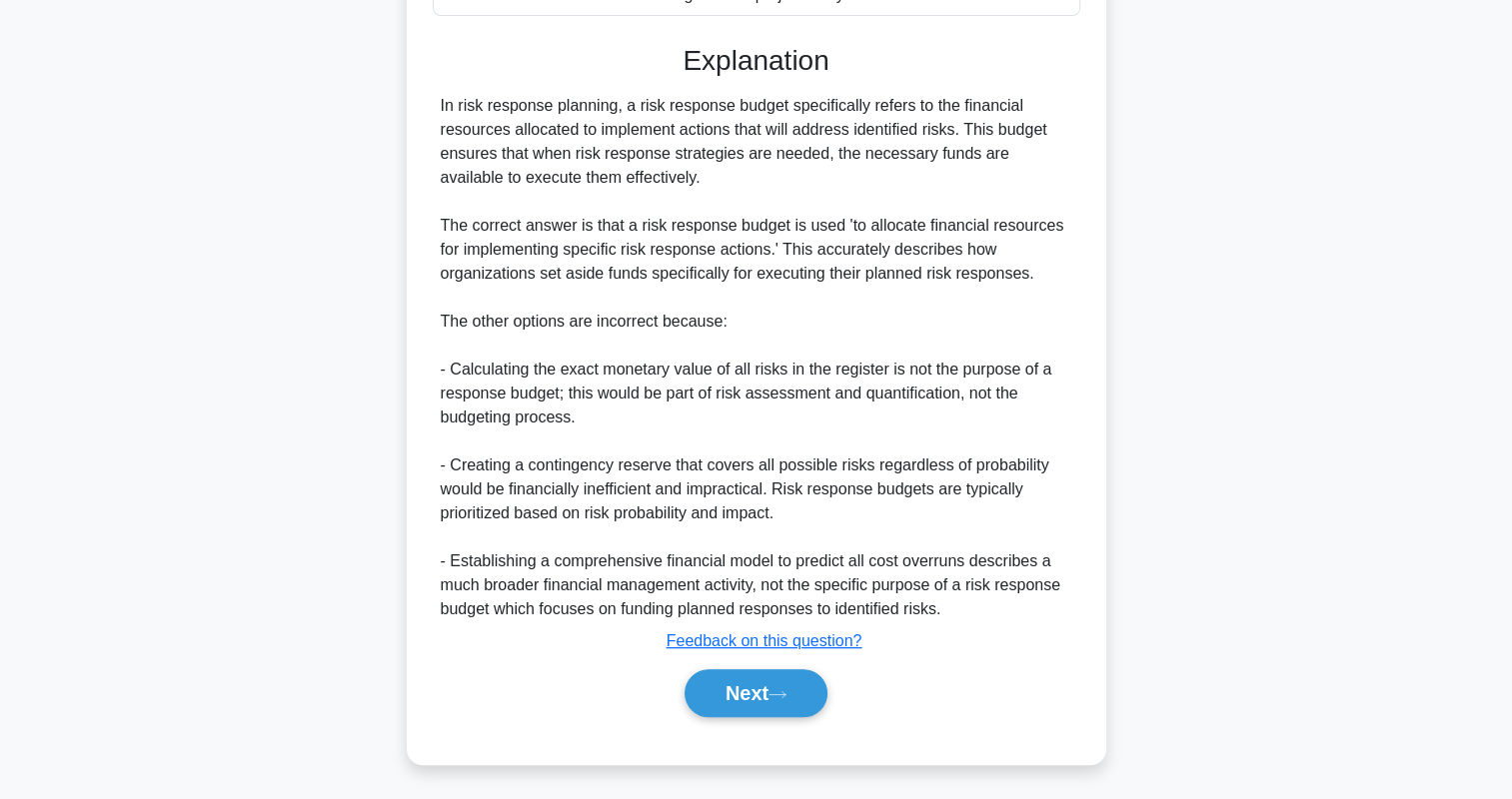 scroll, scrollTop: 527, scrollLeft: 0, axis: vertical 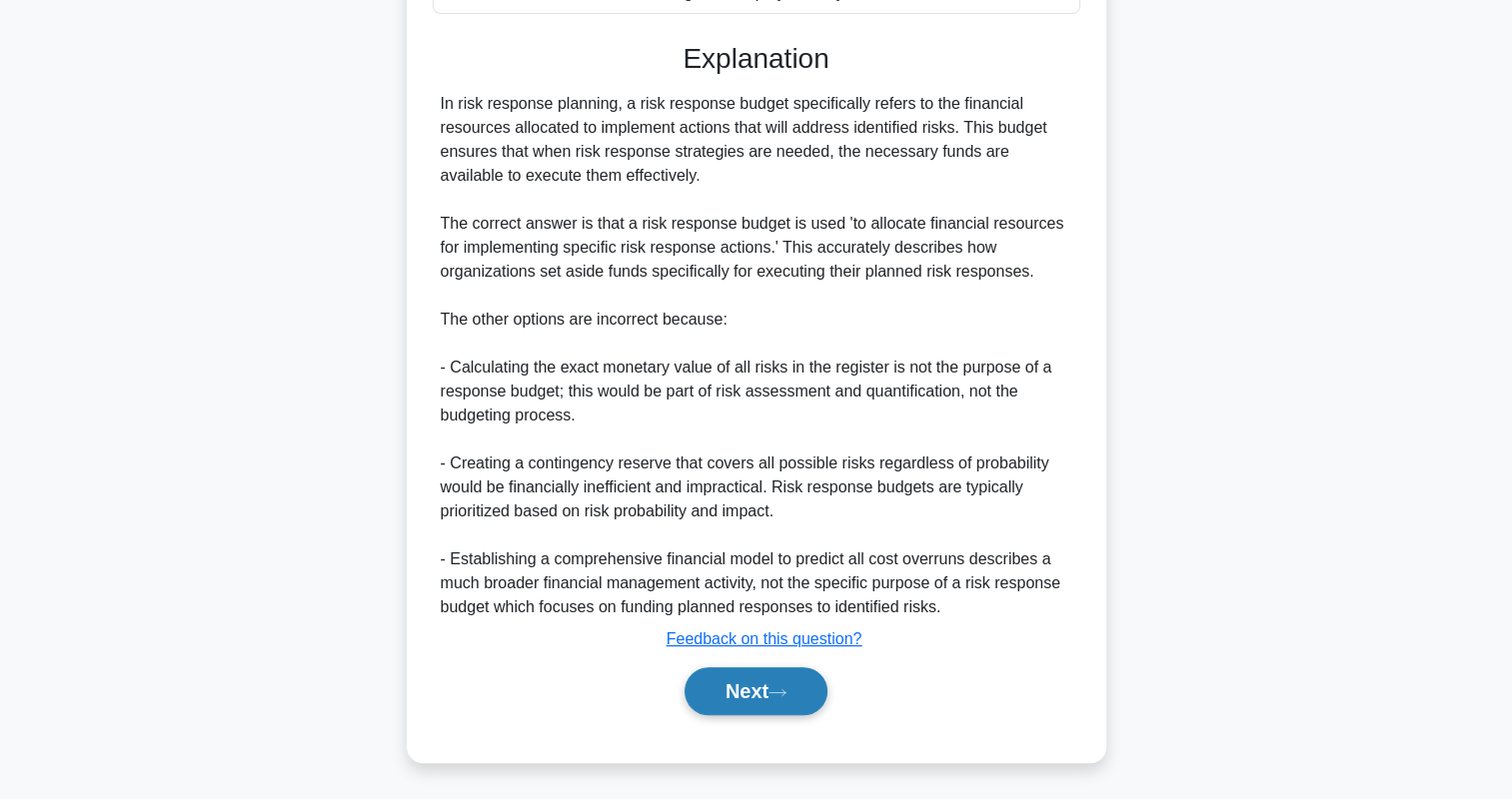 click on "Next" at bounding box center [756, 691] 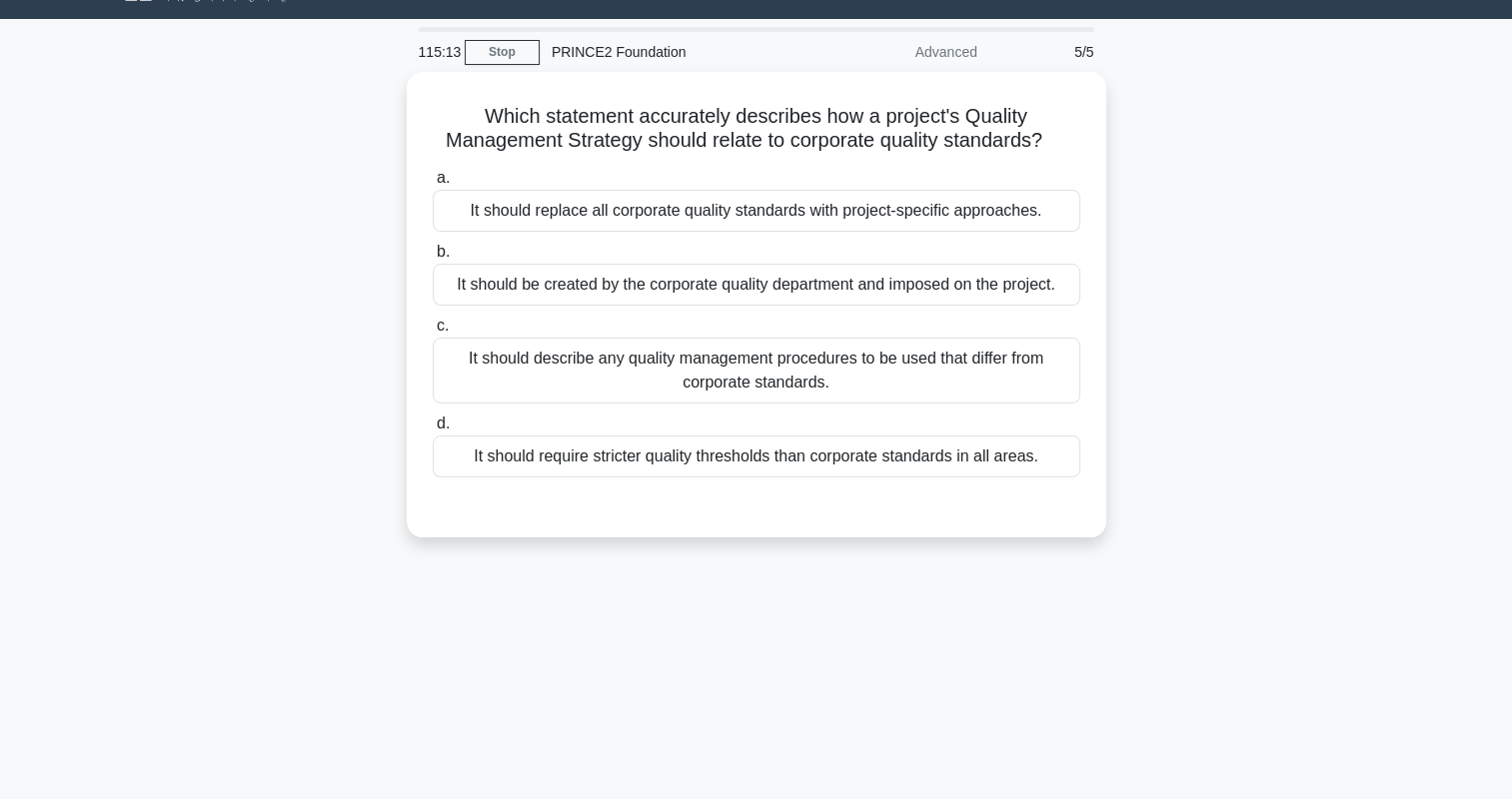 scroll, scrollTop: 0, scrollLeft: 0, axis: both 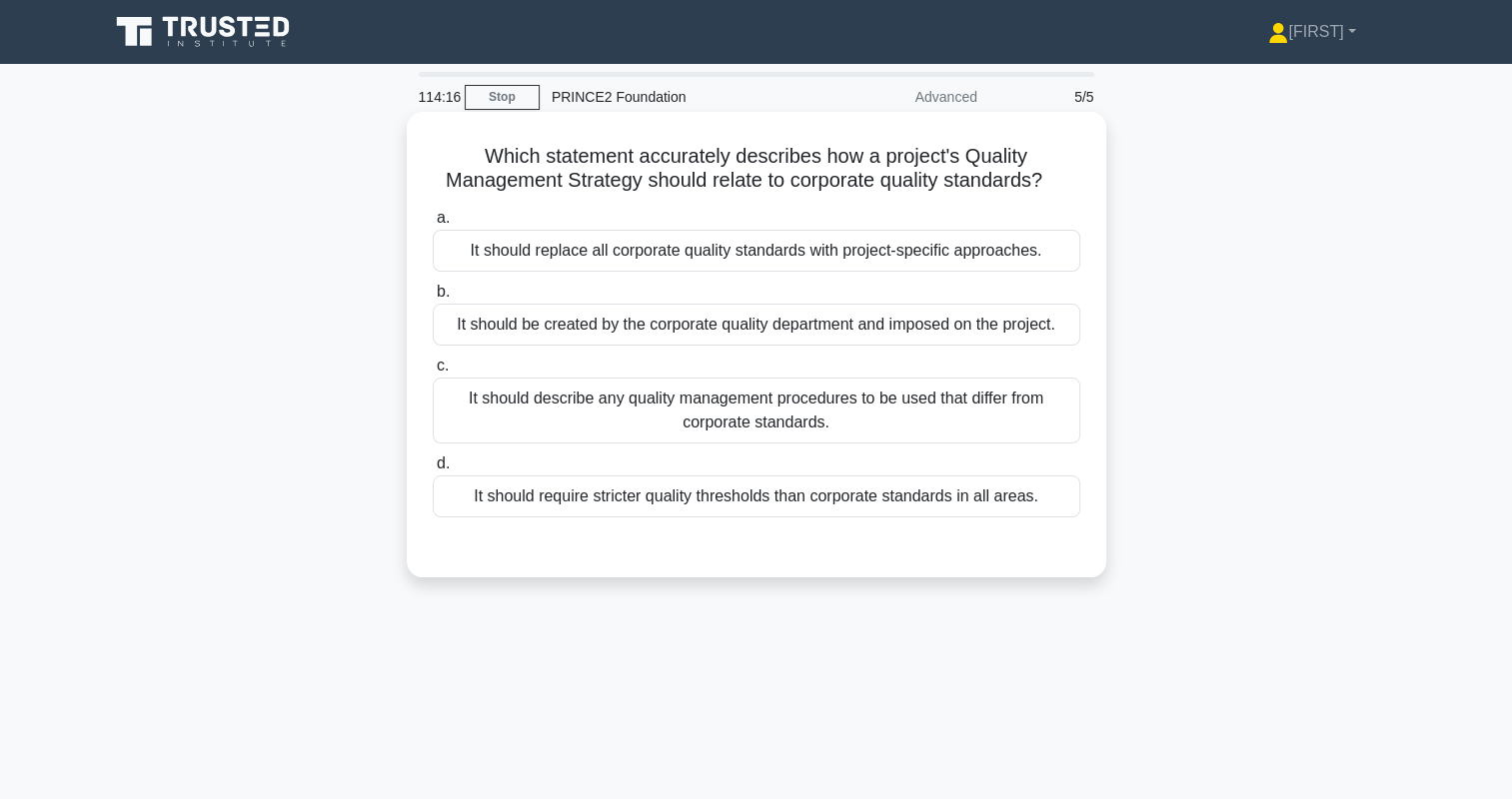 click on "It should describe any quality management procedures to be used that differ from corporate standards." at bounding box center [756, 410] 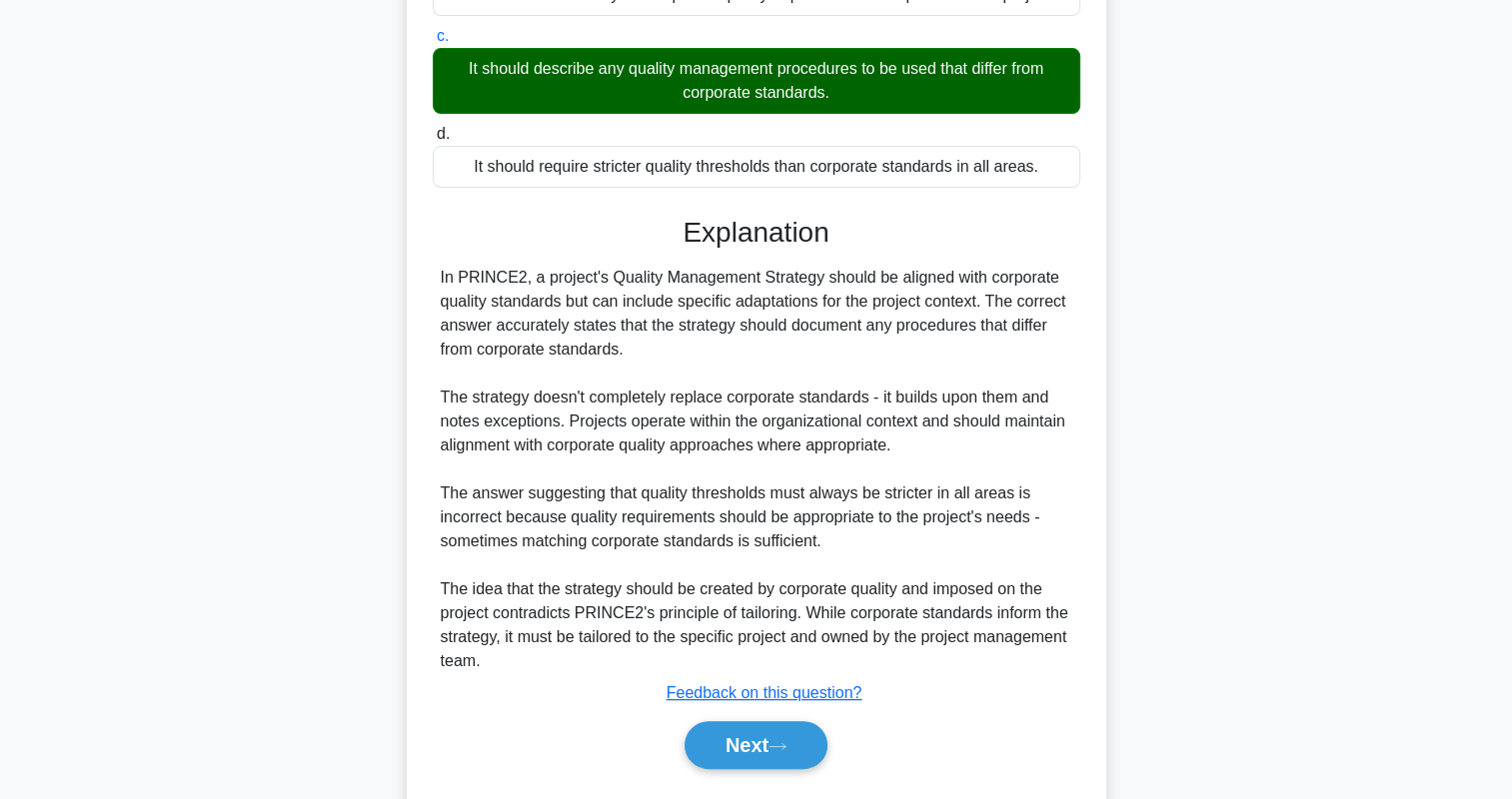 scroll, scrollTop: 384, scrollLeft: 0, axis: vertical 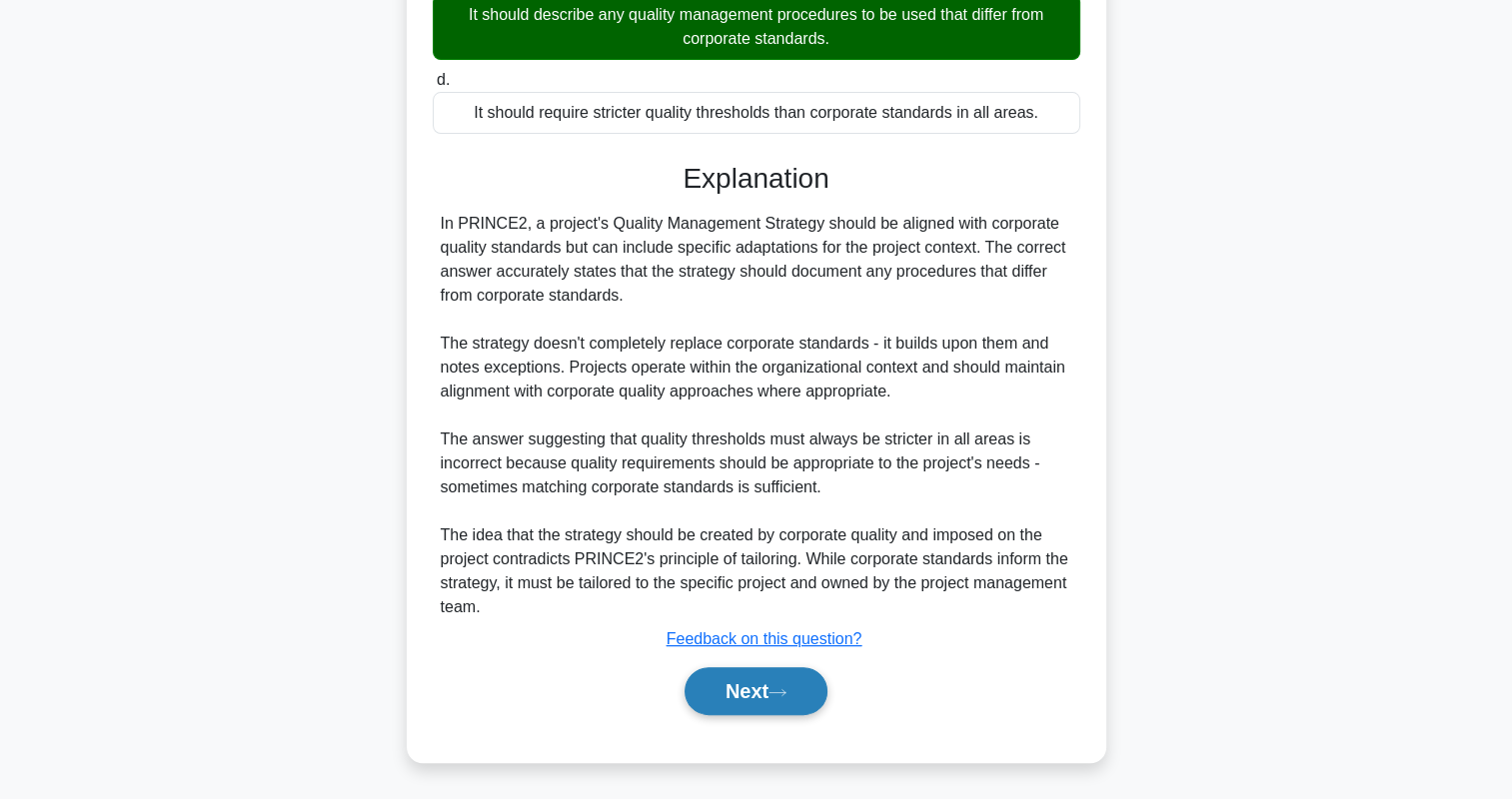 click on "Next" at bounding box center [756, 691] 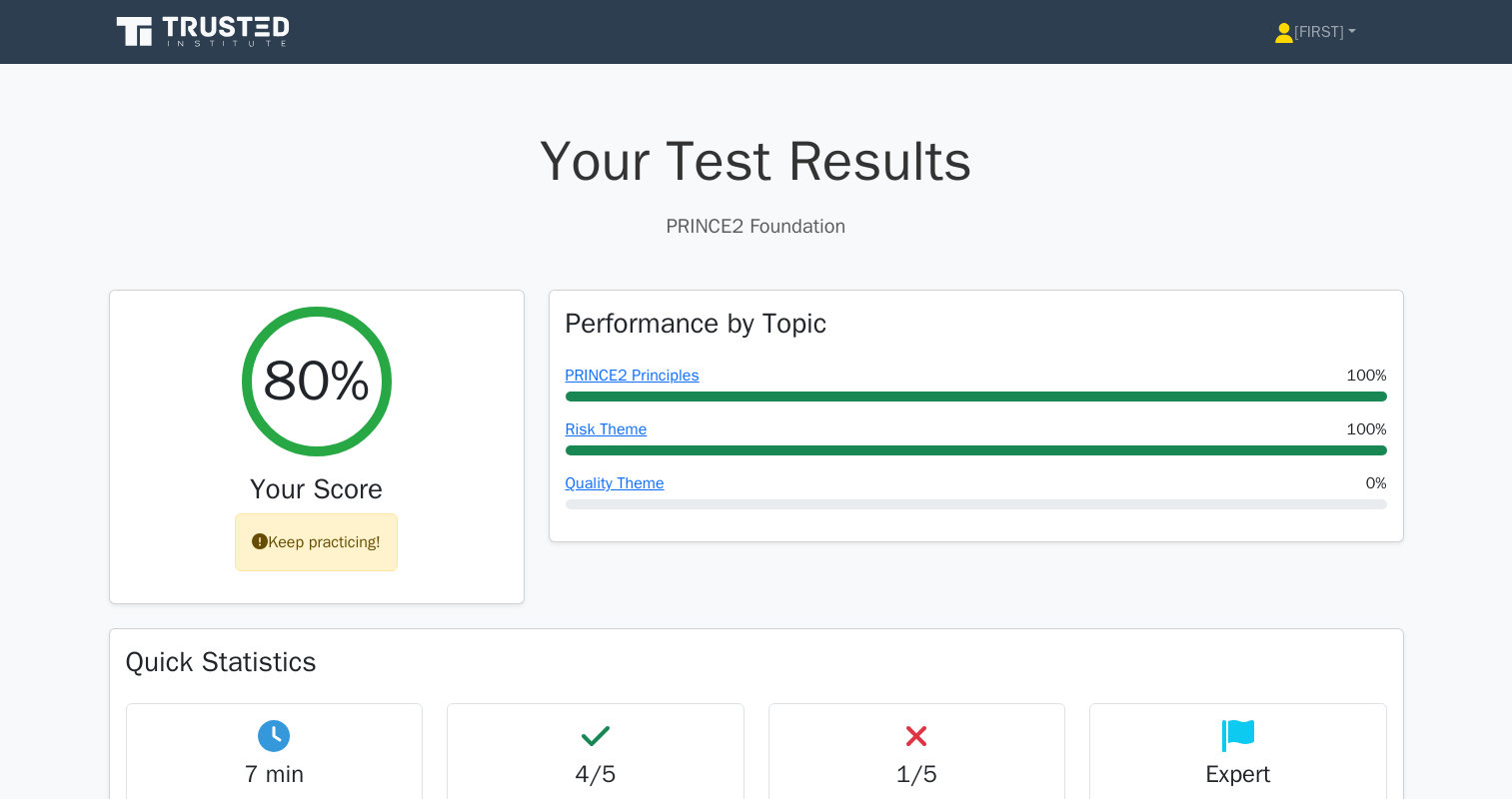 scroll, scrollTop: 0, scrollLeft: 0, axis: both 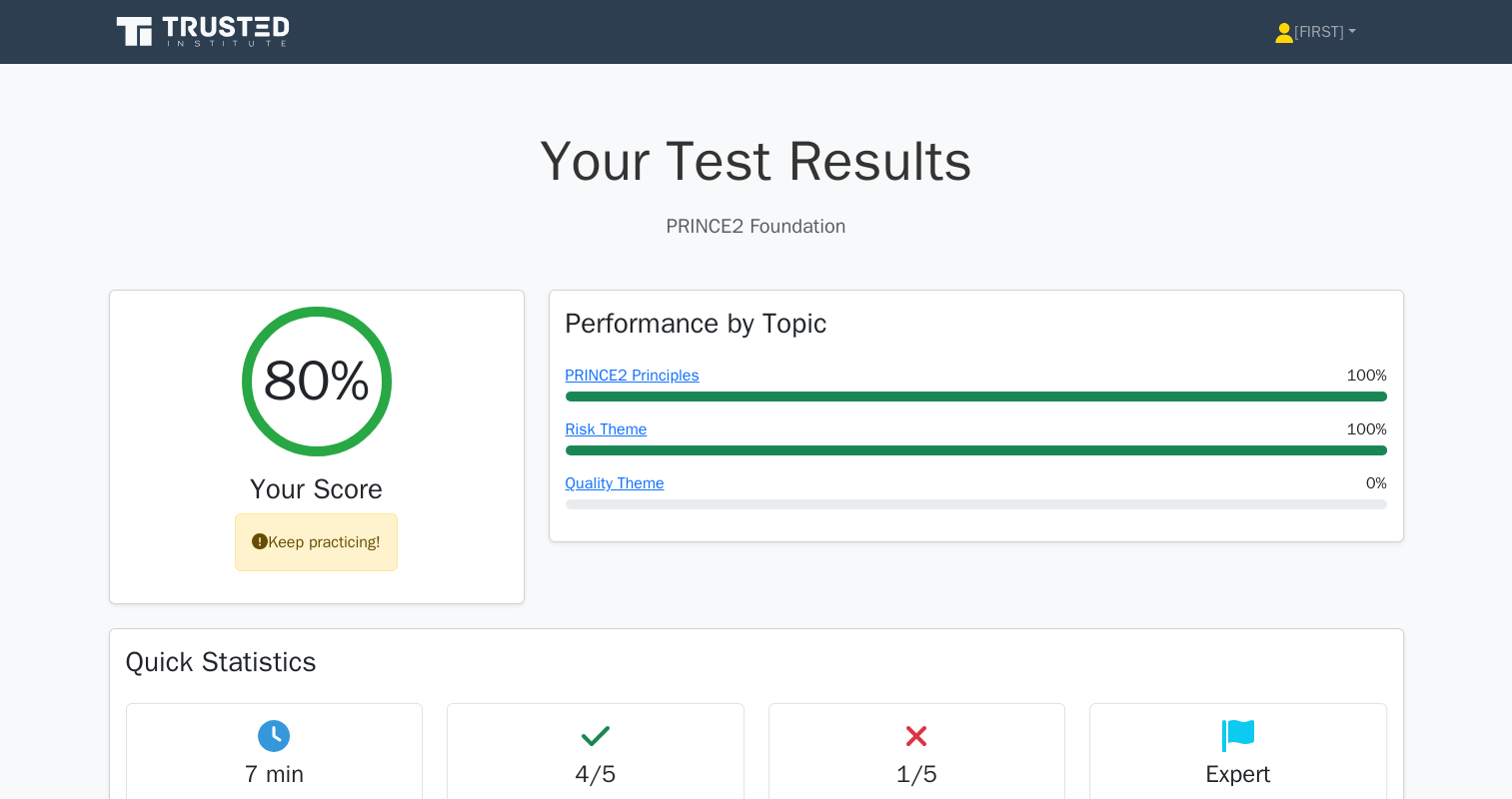 click on "[FIRST]
Profile
Settings" at bounding box center (756, 32) 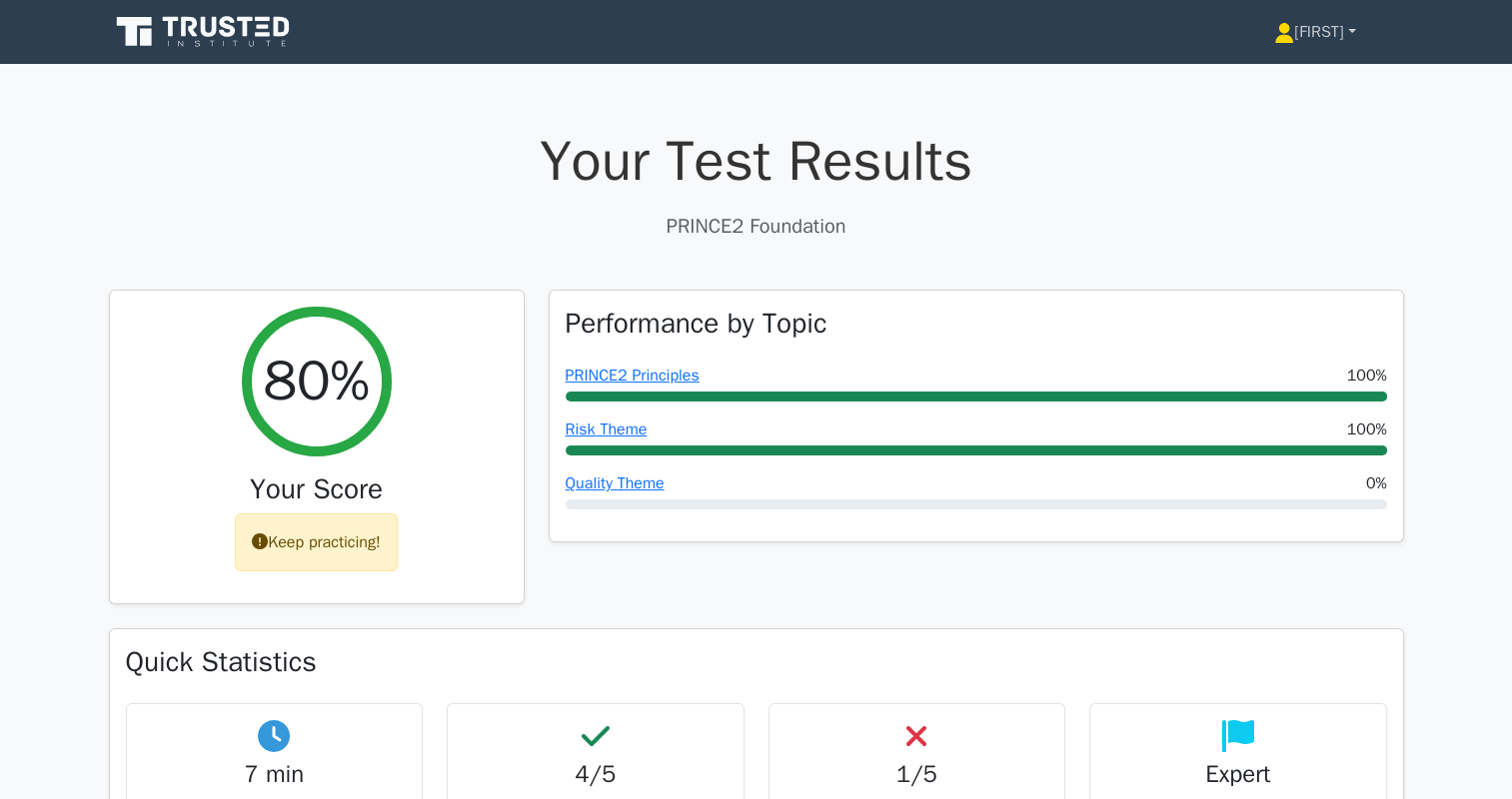 click on "[FIRST]" at bounding box center [1314, 32] 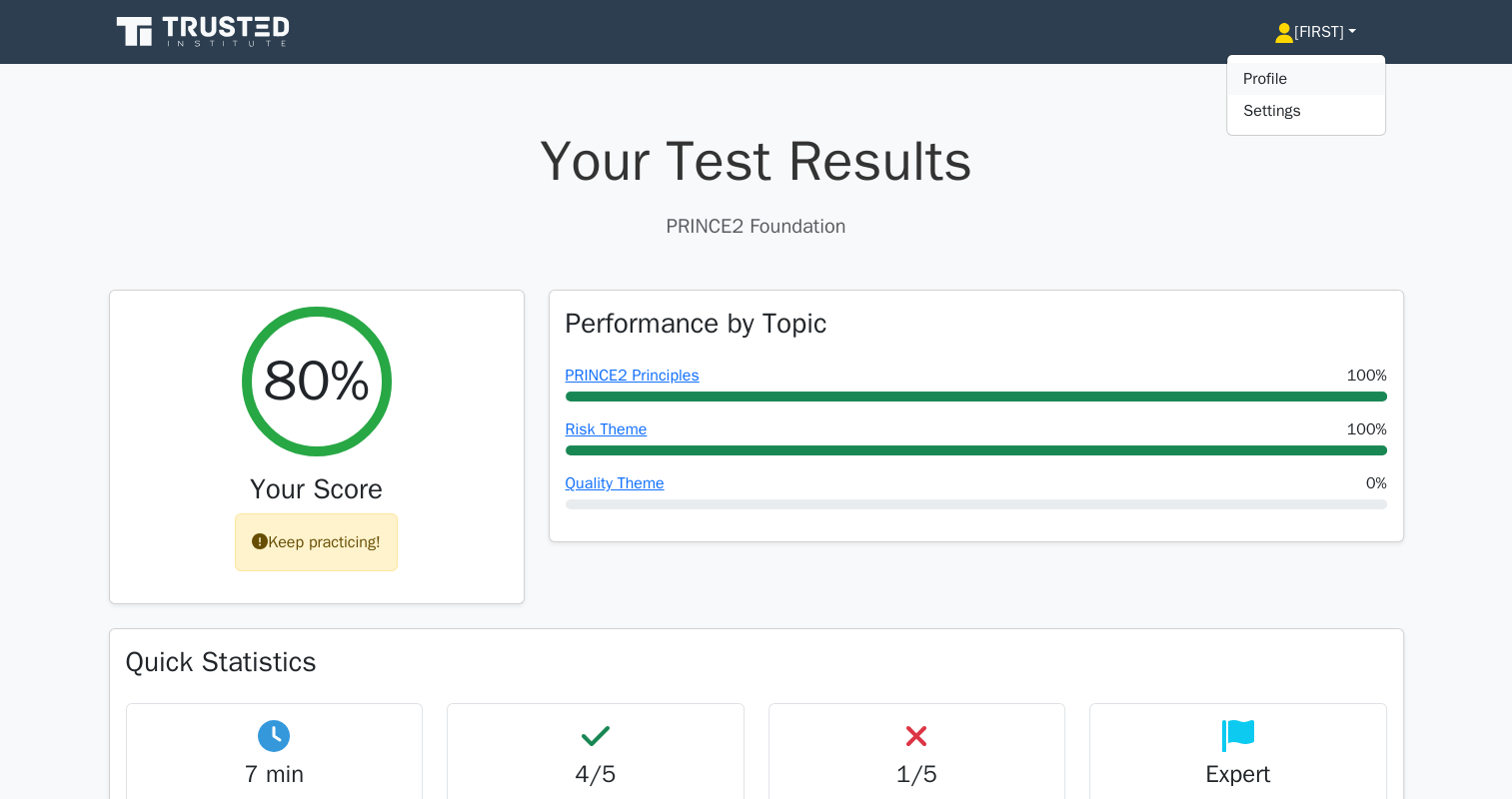 click on "Profile" at bounding box center (1306, 79) 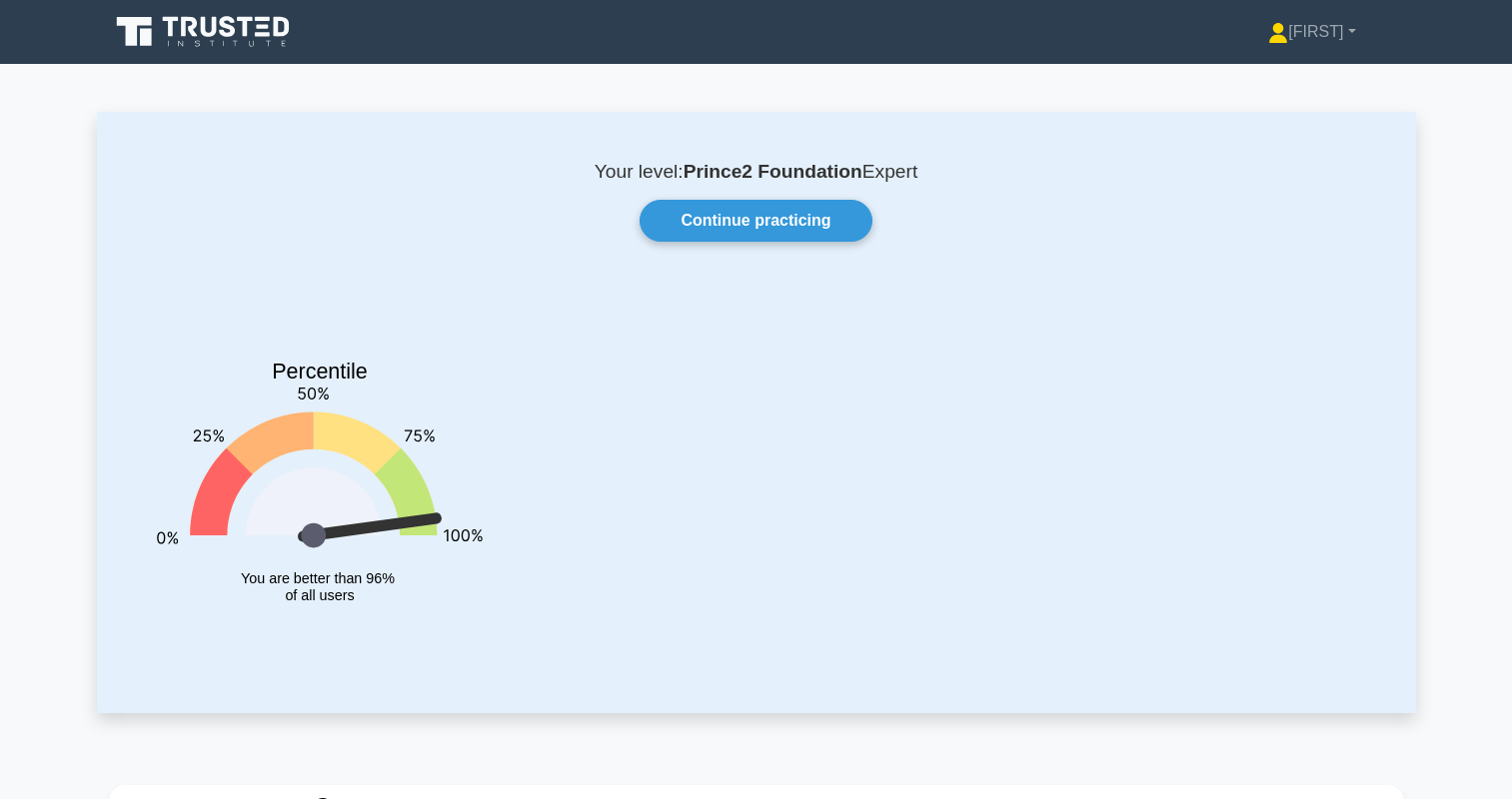 scroll, scrollTop: 0, scrollLeft: 0, axis: both 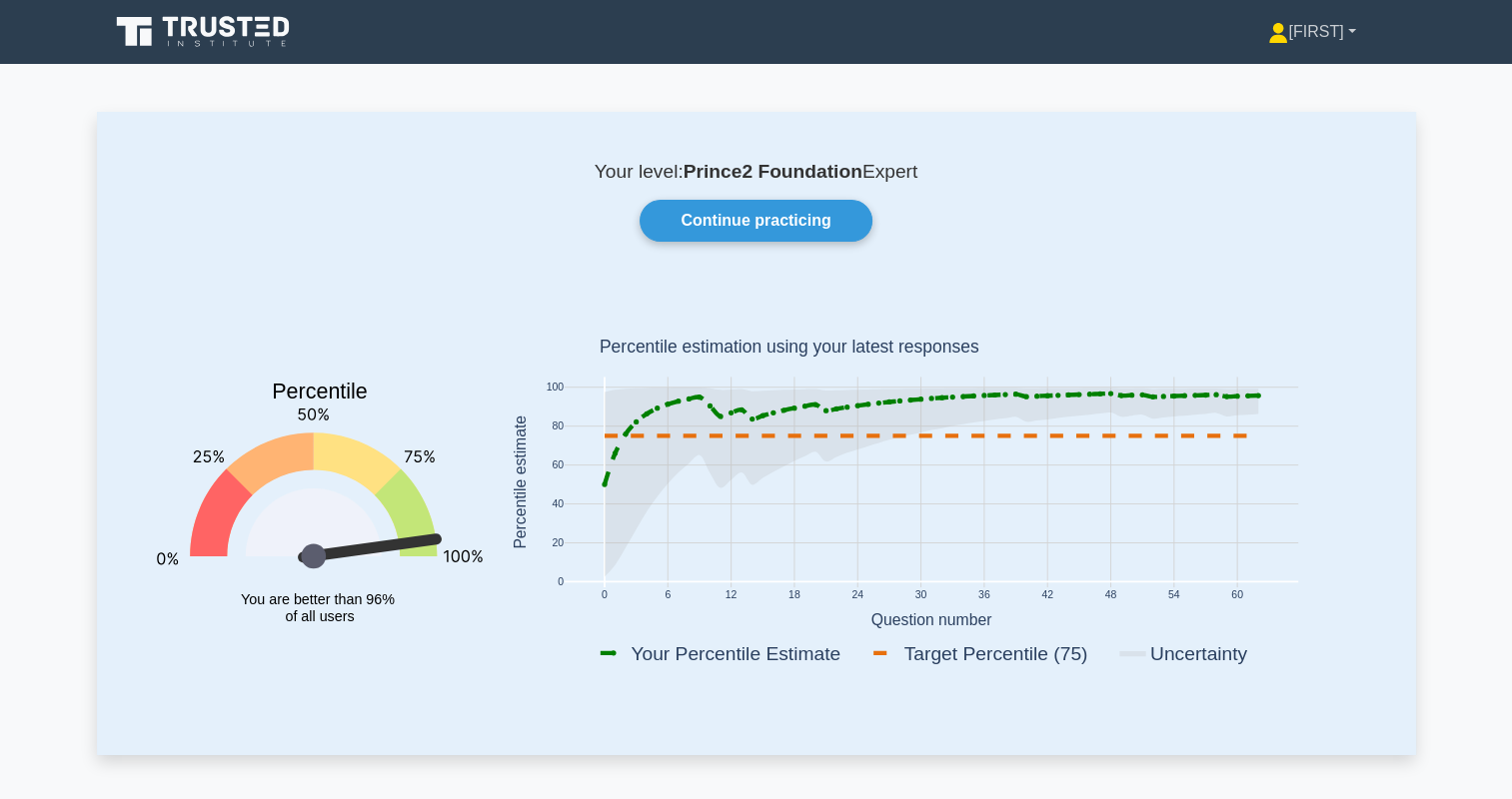 click on "[FIRST]" at bounding box center (1311, 32) 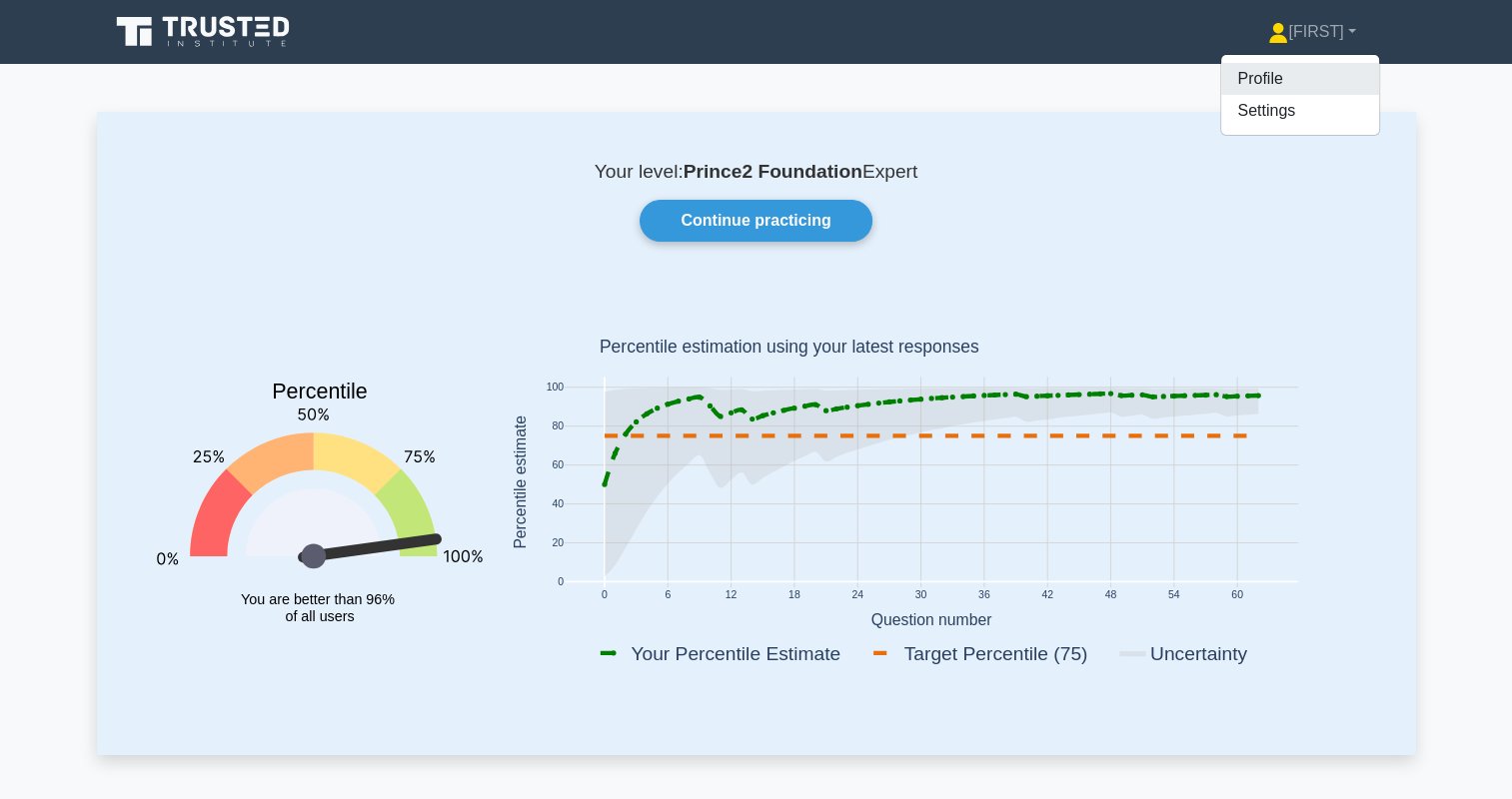 click on "Profile" at bounding box center [1300, 79] 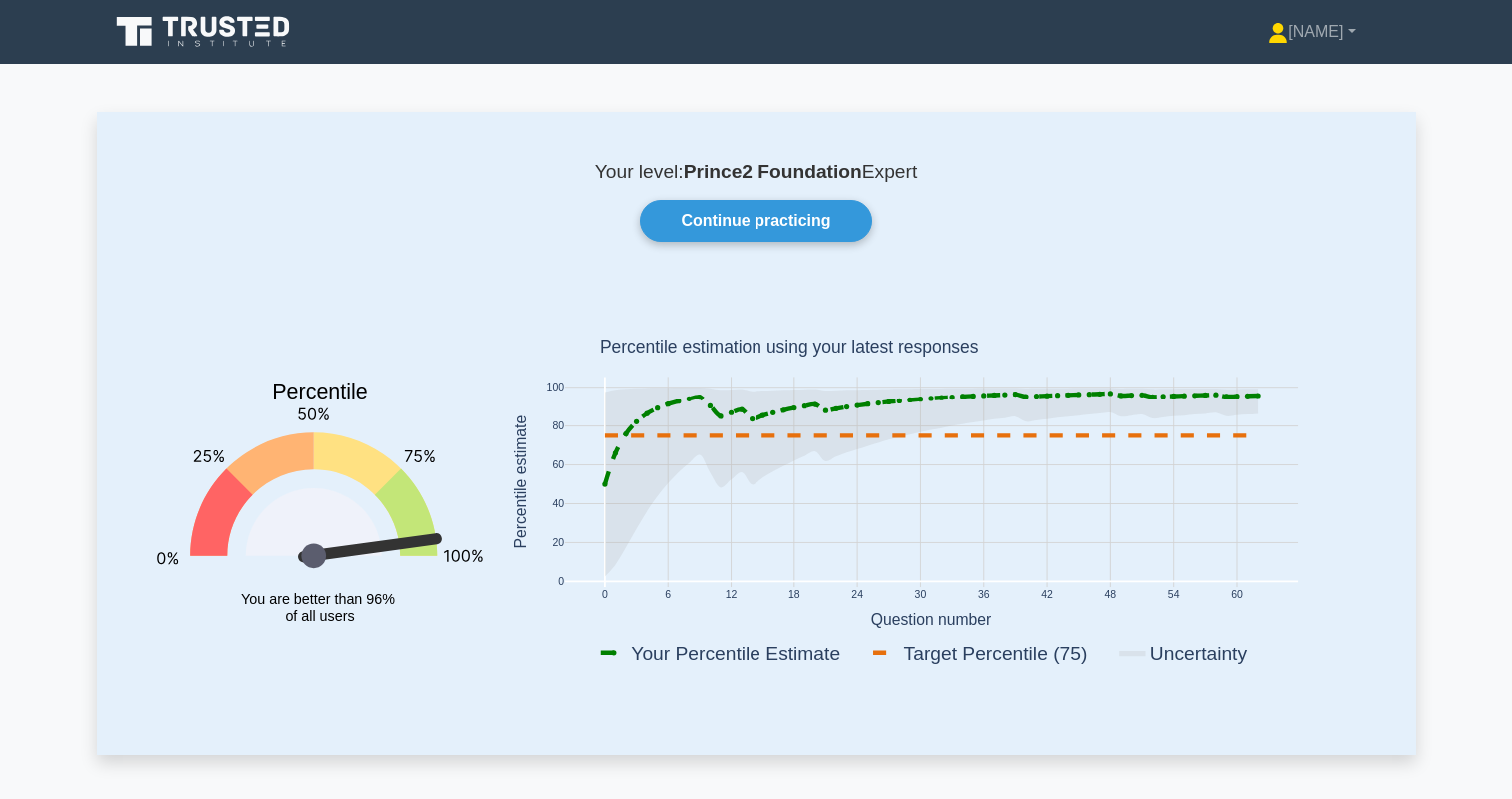 scroll, scrollTop: 0, scrollLeft: 0, axis: both 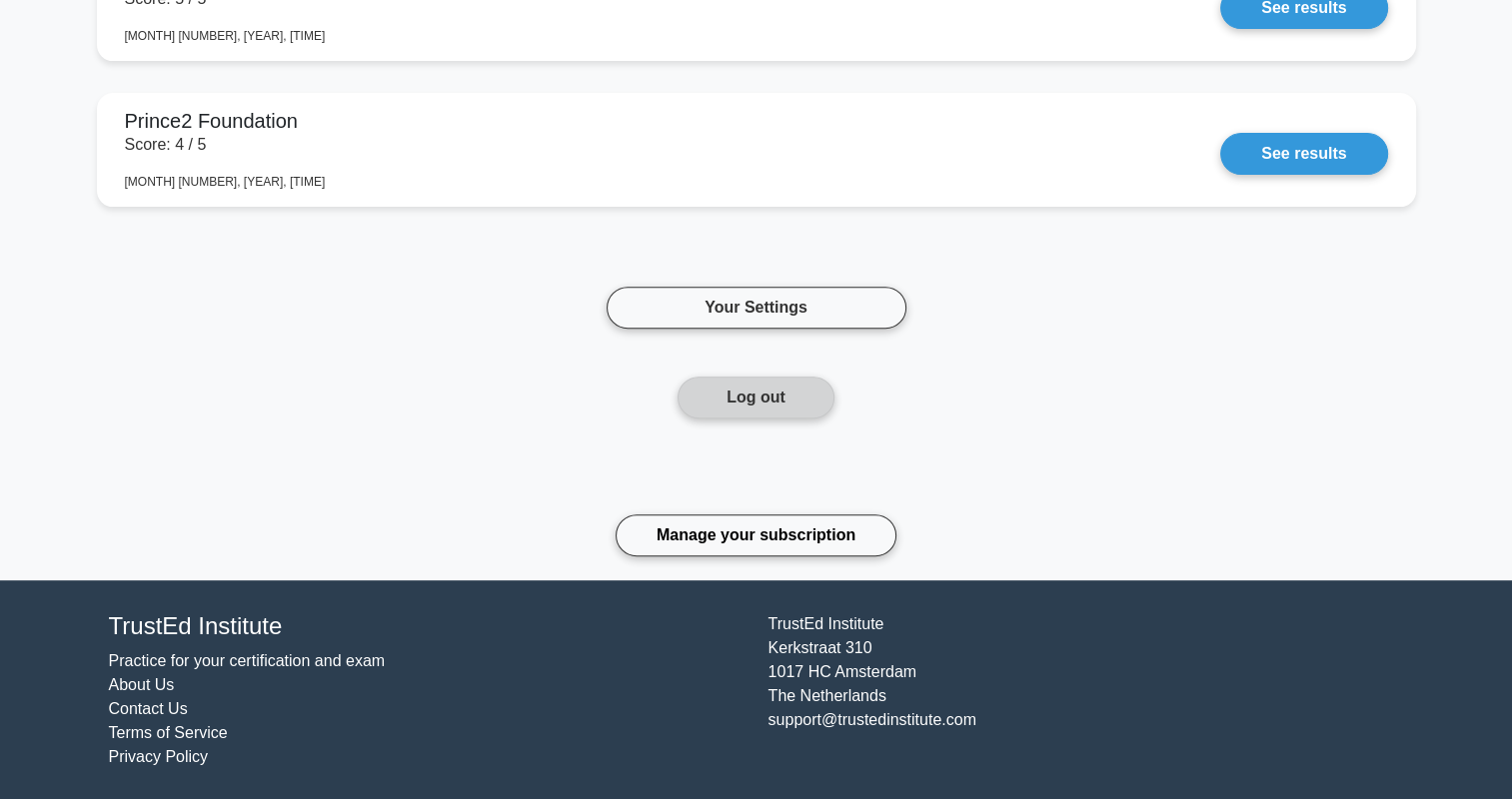 click on "Log out" at bounding box center [756, 398] 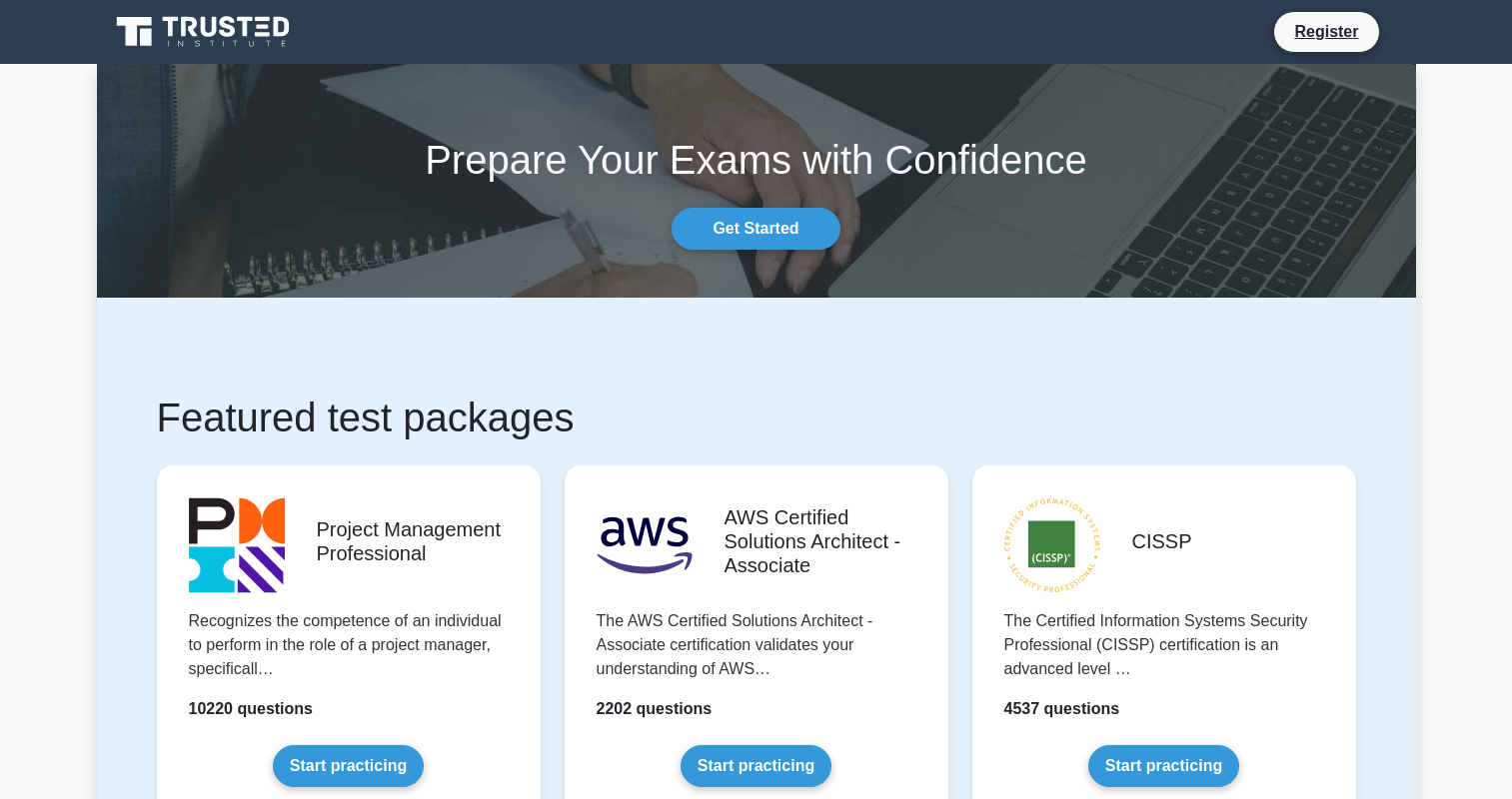 scroll, scrollTop: 0, scrollLeft: 0, axis: both 